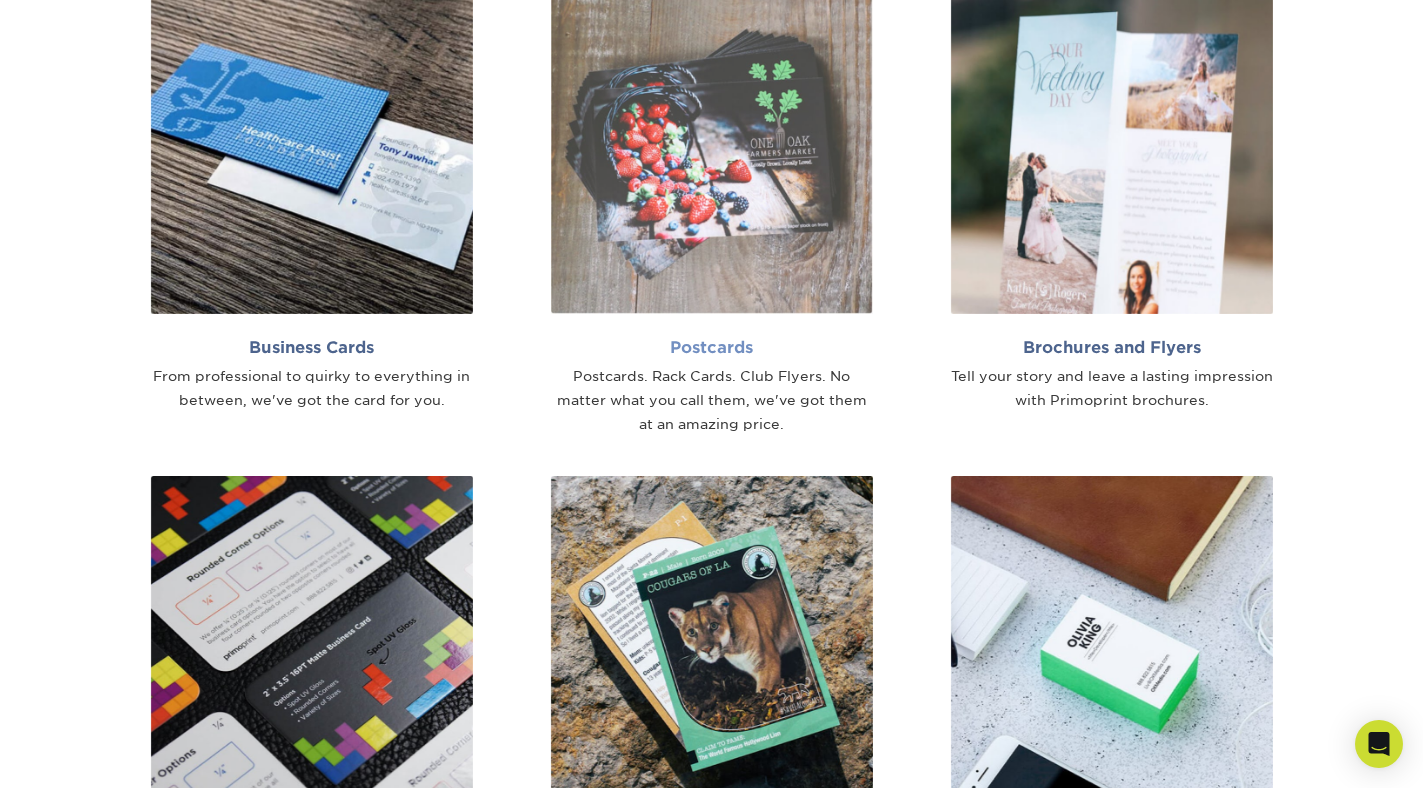scroll, scrollTop: 1328, scrollLeft: 0, axis: vertical 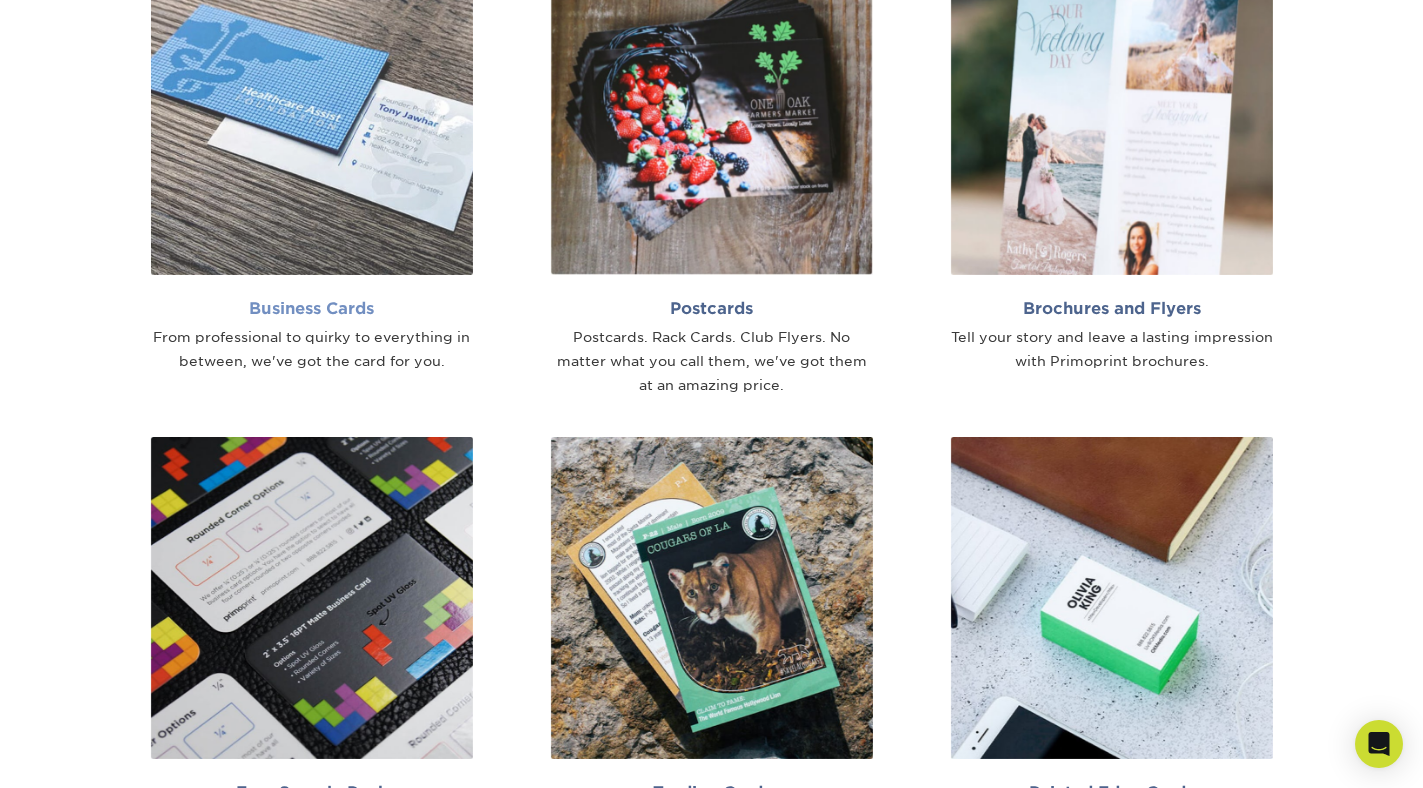 click at bounding box center (312, 114) 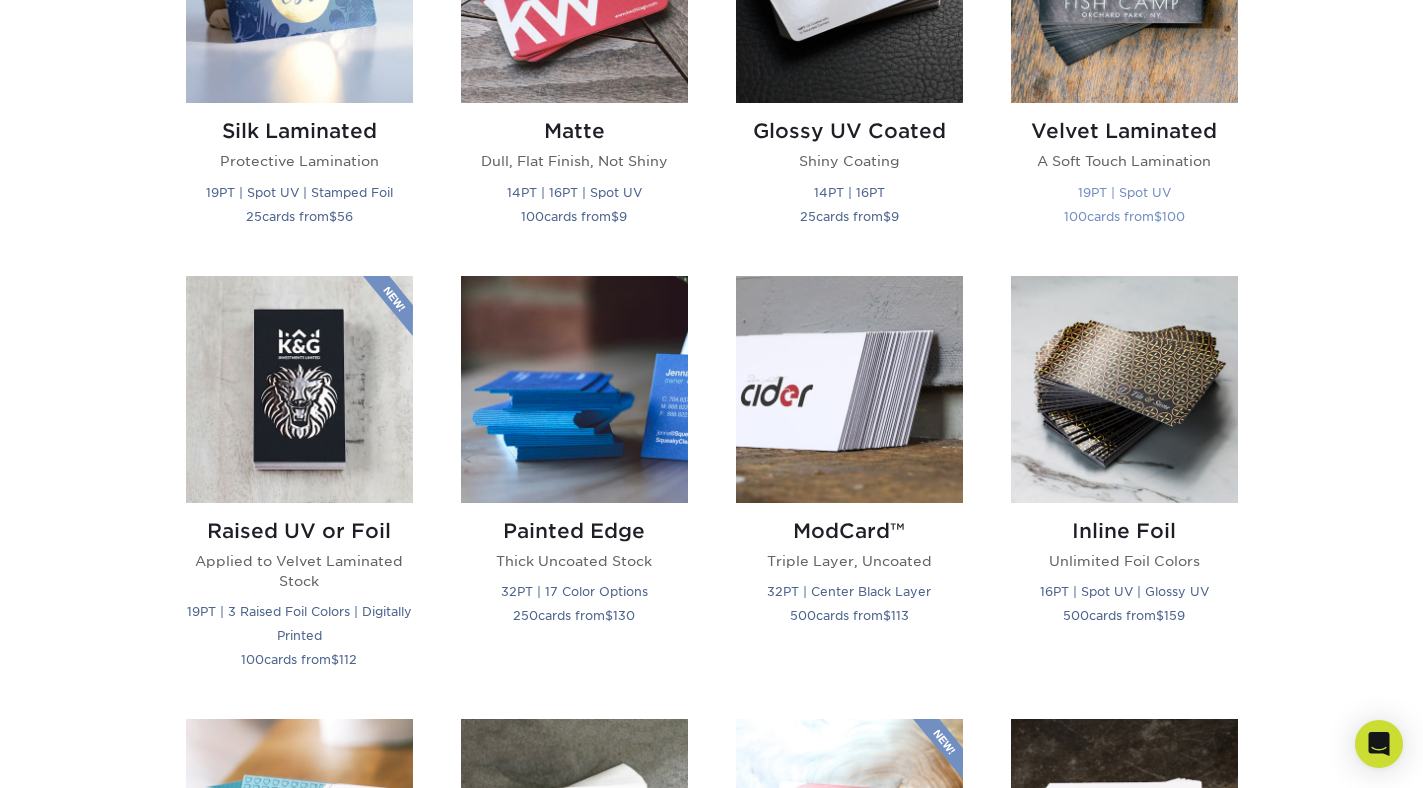 scroll, scrollTop: 1236, scrollLeft: 0, axis: vertical 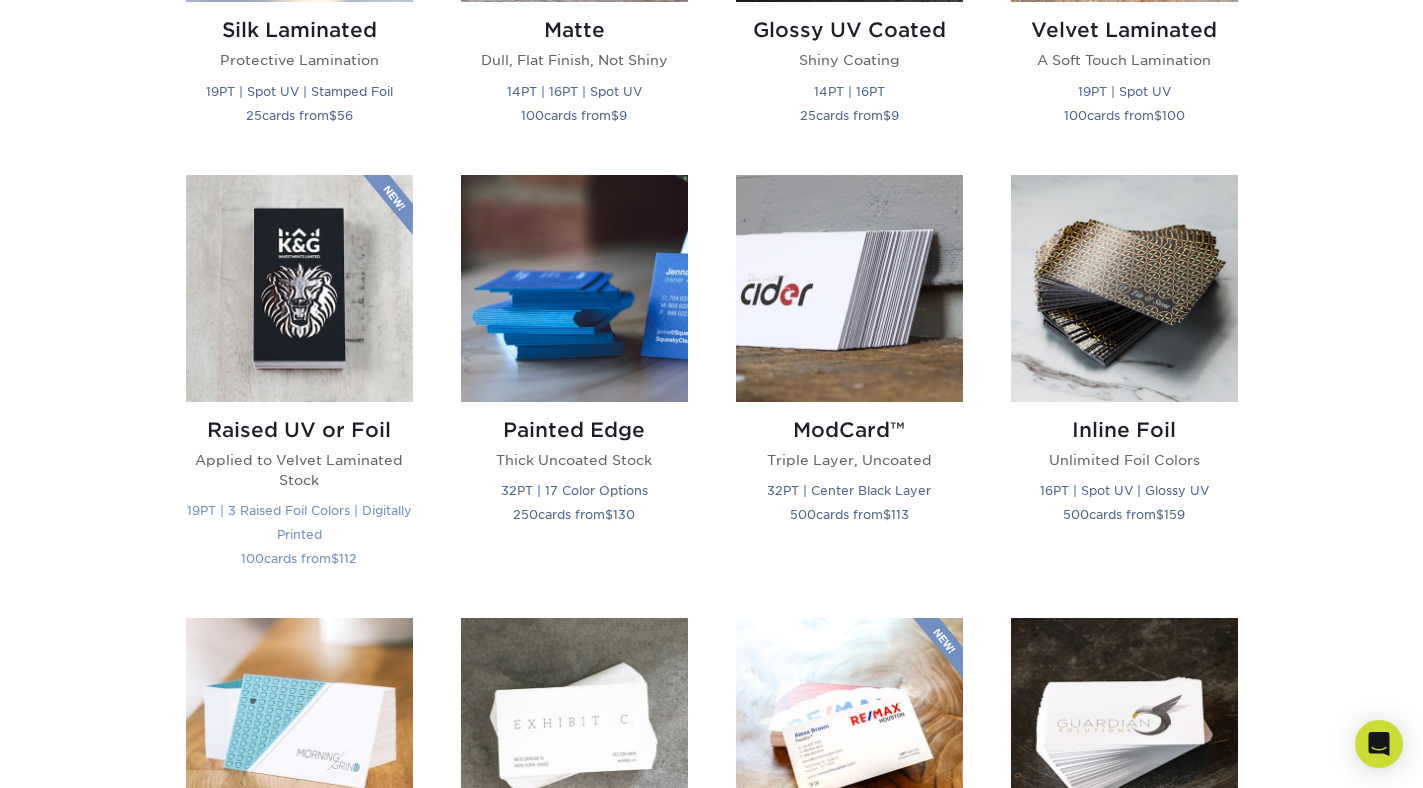 click at bounding box center (299, 288) 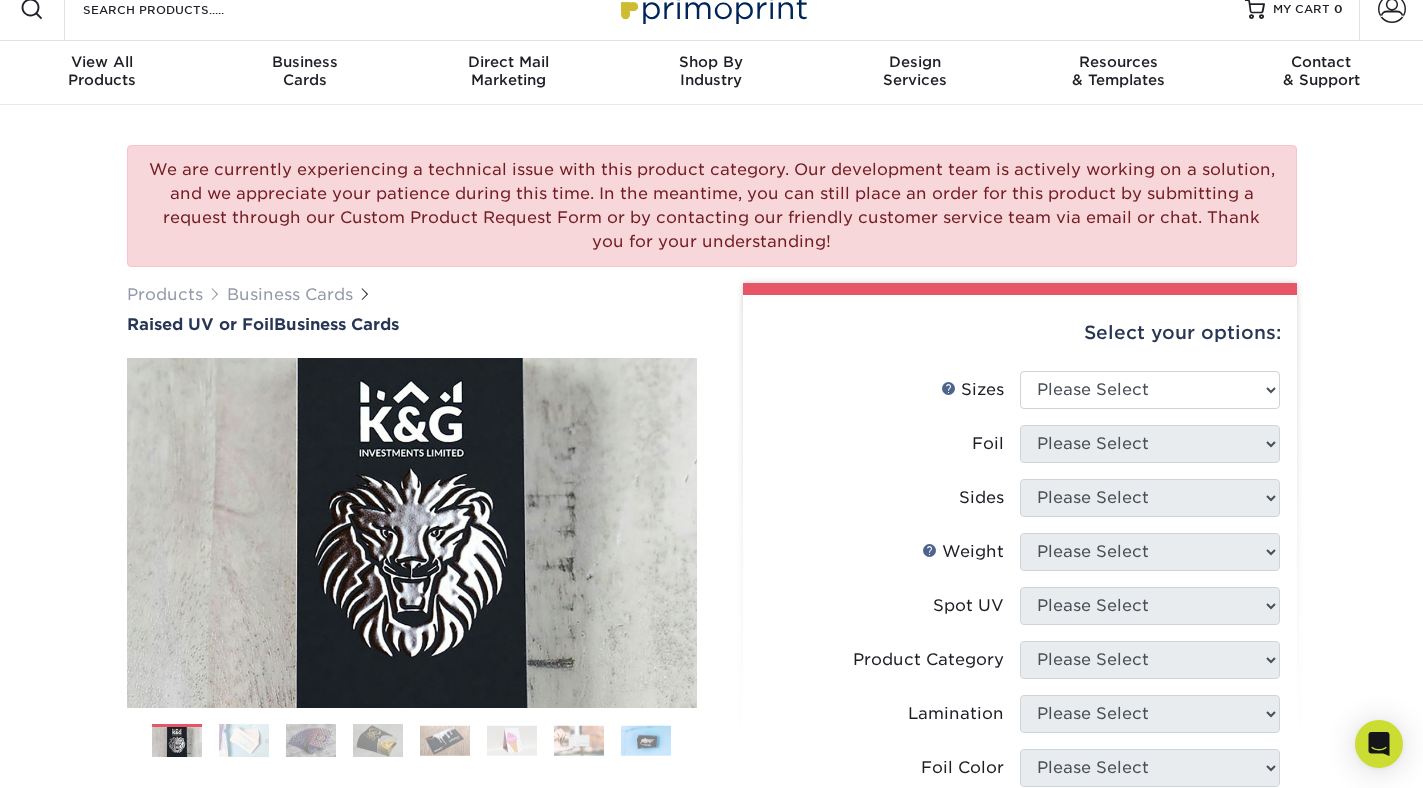 scroll, scrollTop: 24, scrollLeft: 0, axis: vertical 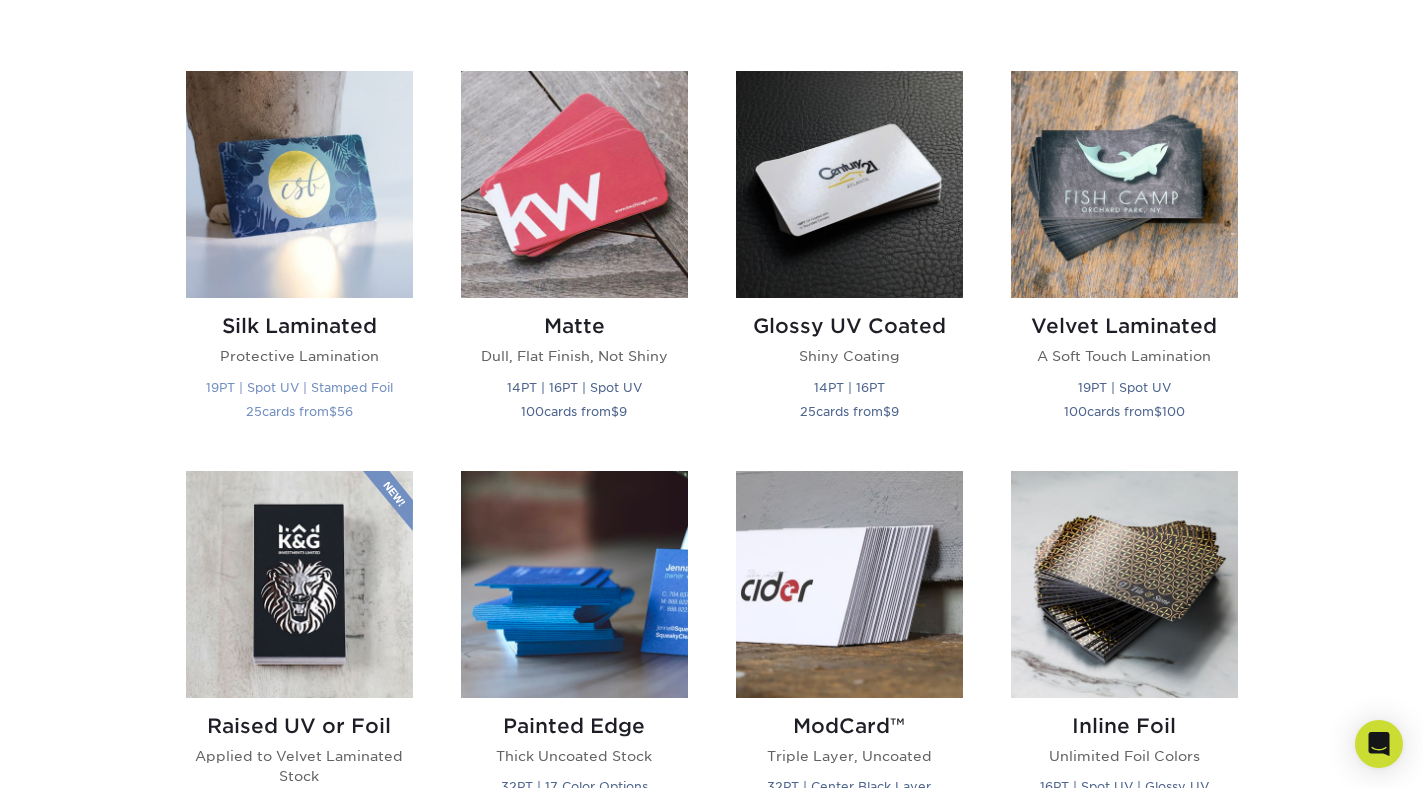 click at bounding box center (299, 184) 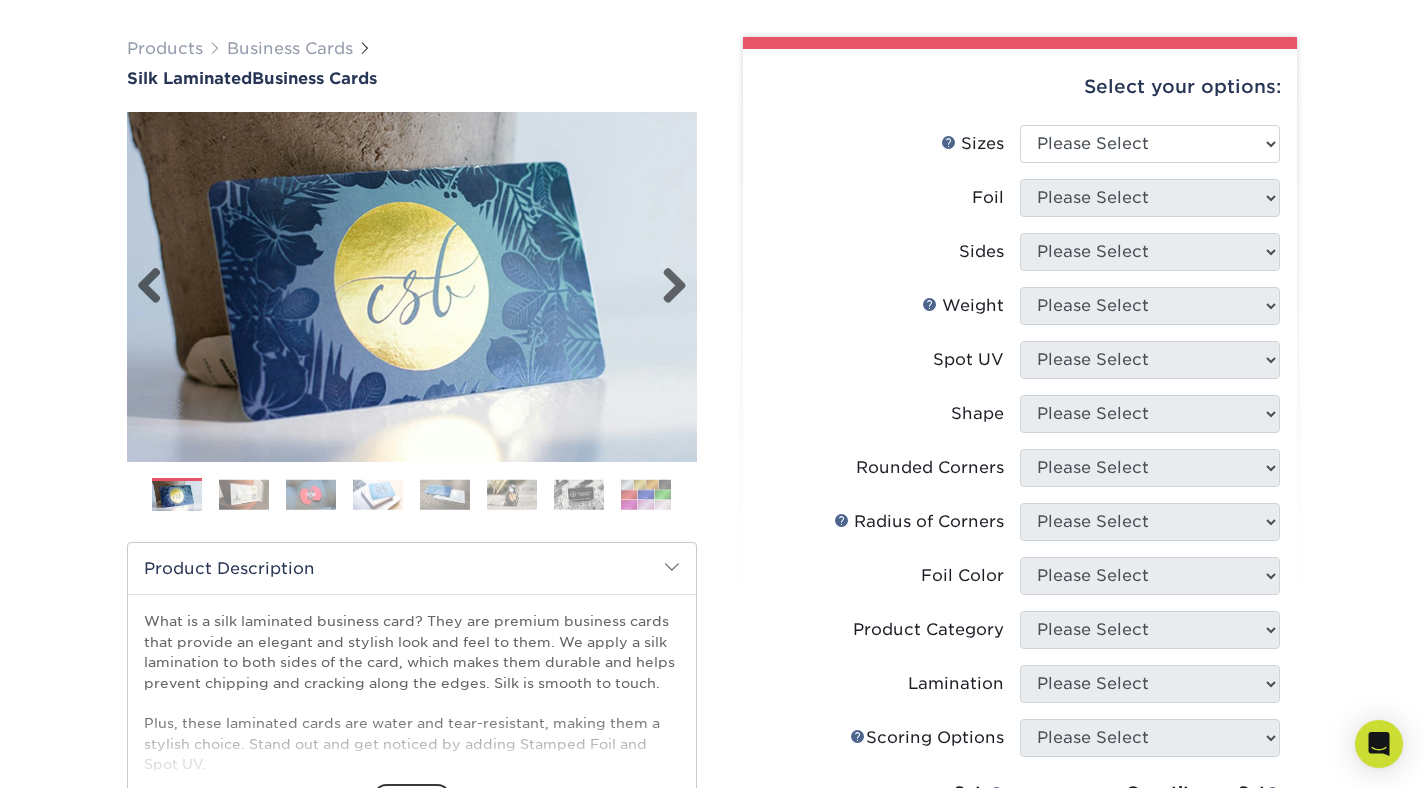 scroll, scrollTop: 132, scrollLeft: 0, axis: vertical 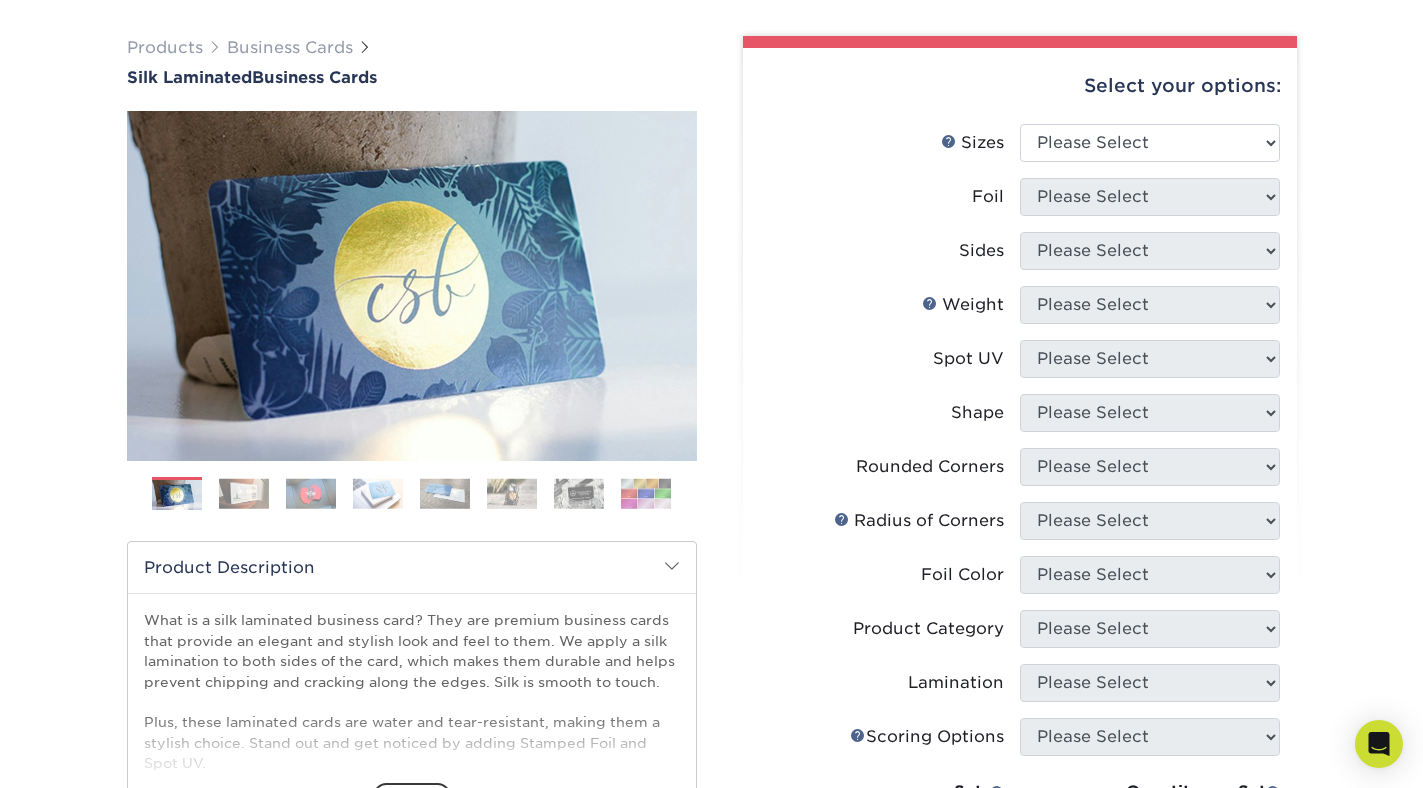 click at bounding box center (579, 493) 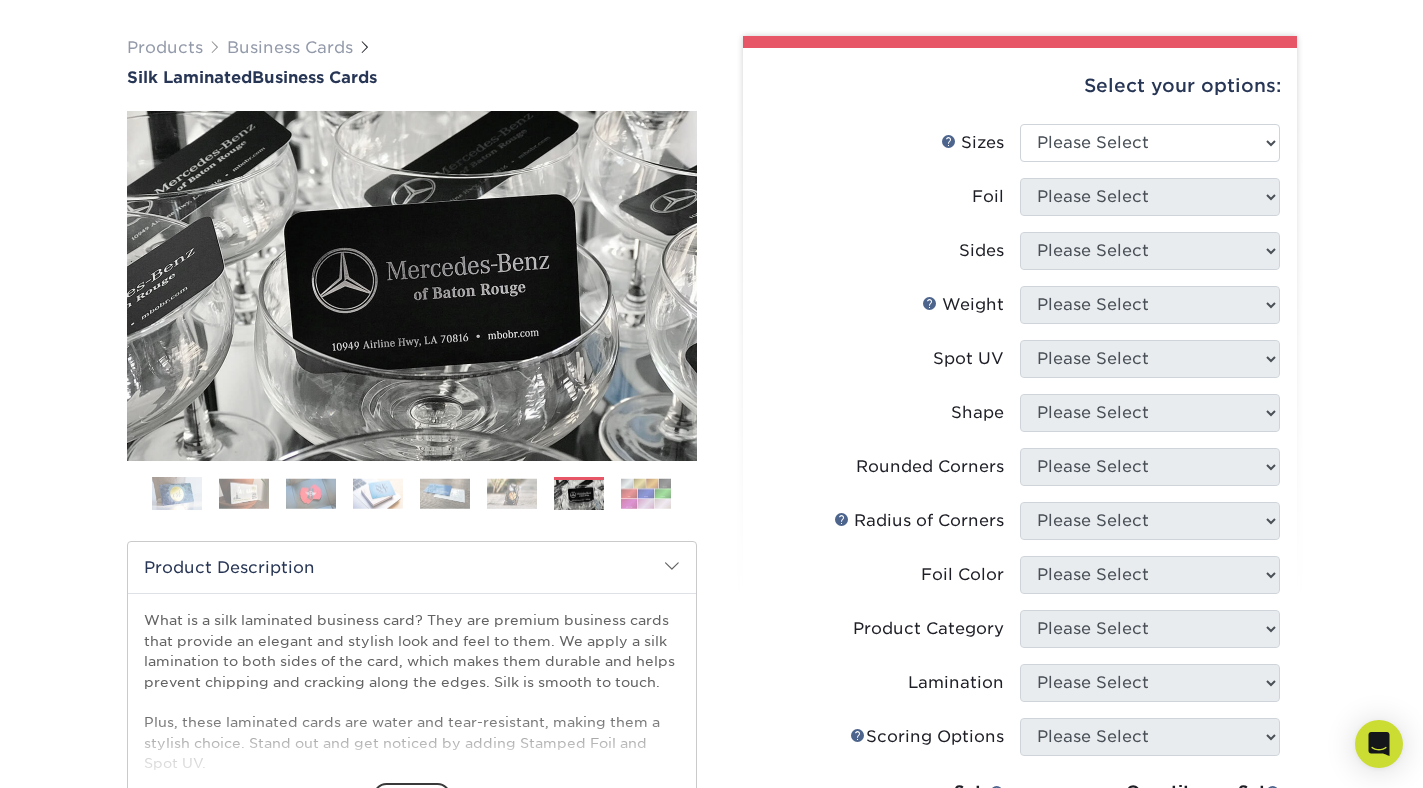 click at bounding box center (412, 501) 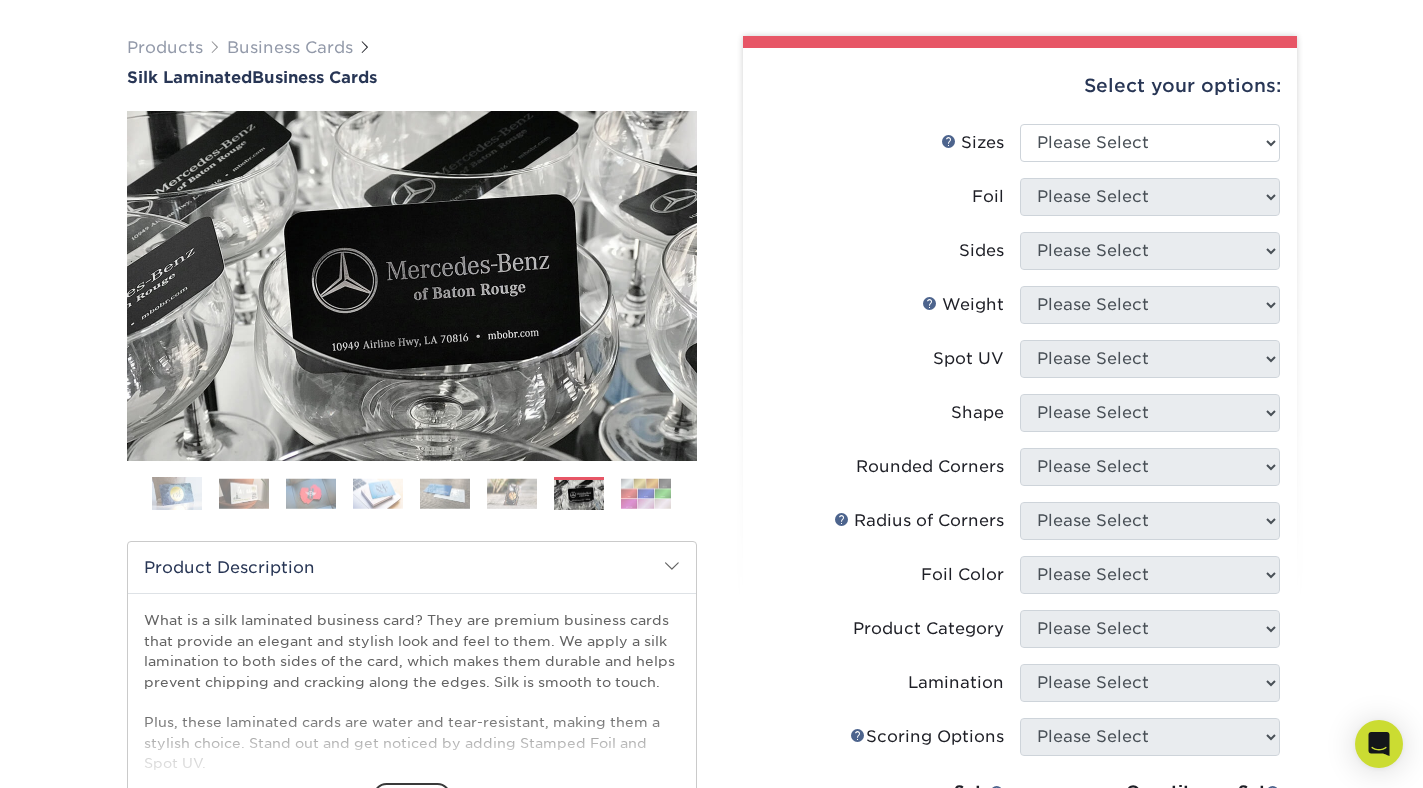 click at bounding box center (512, 493) 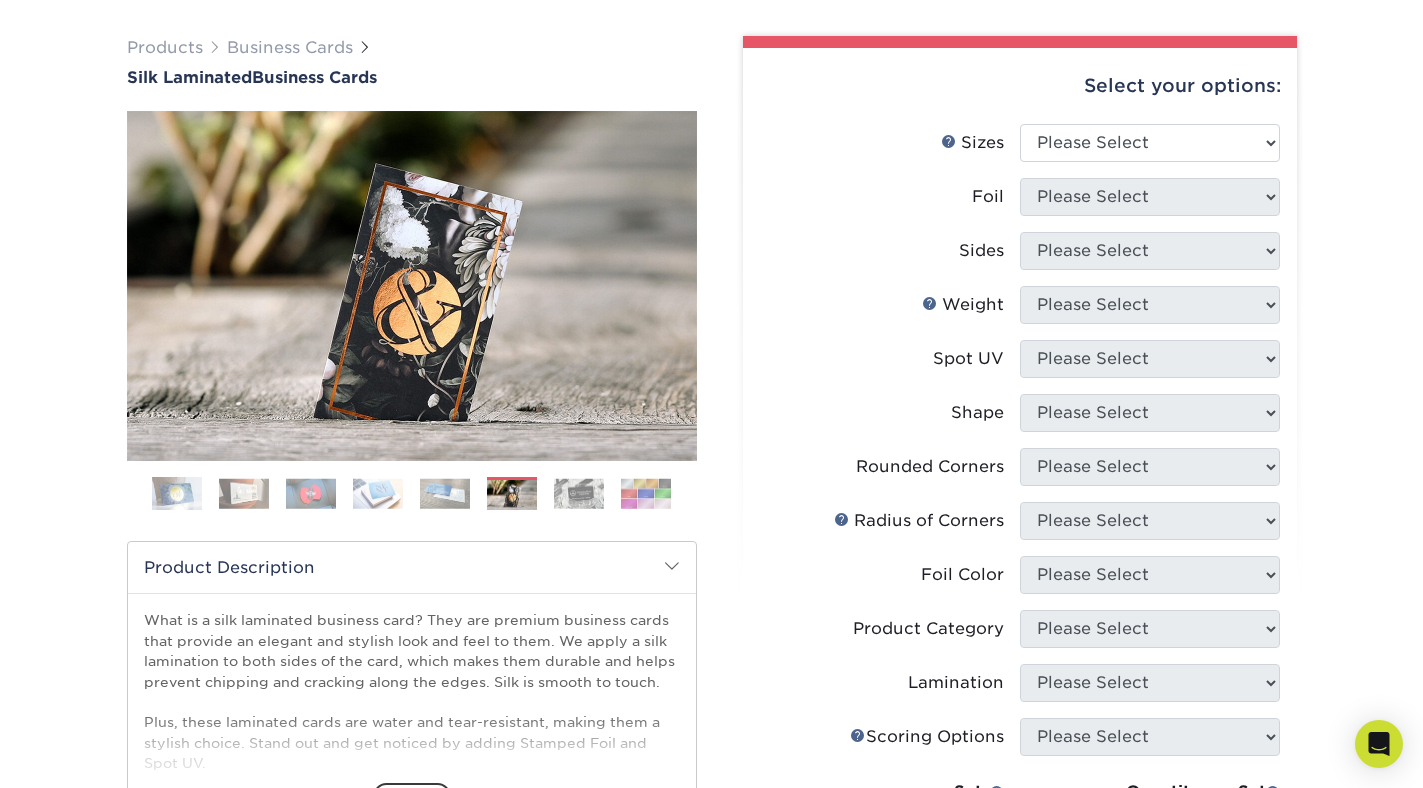 click on "Products
Business Cards
Silk Laminated  Business Cards
Previous Next" at bounding box center [711, 628] 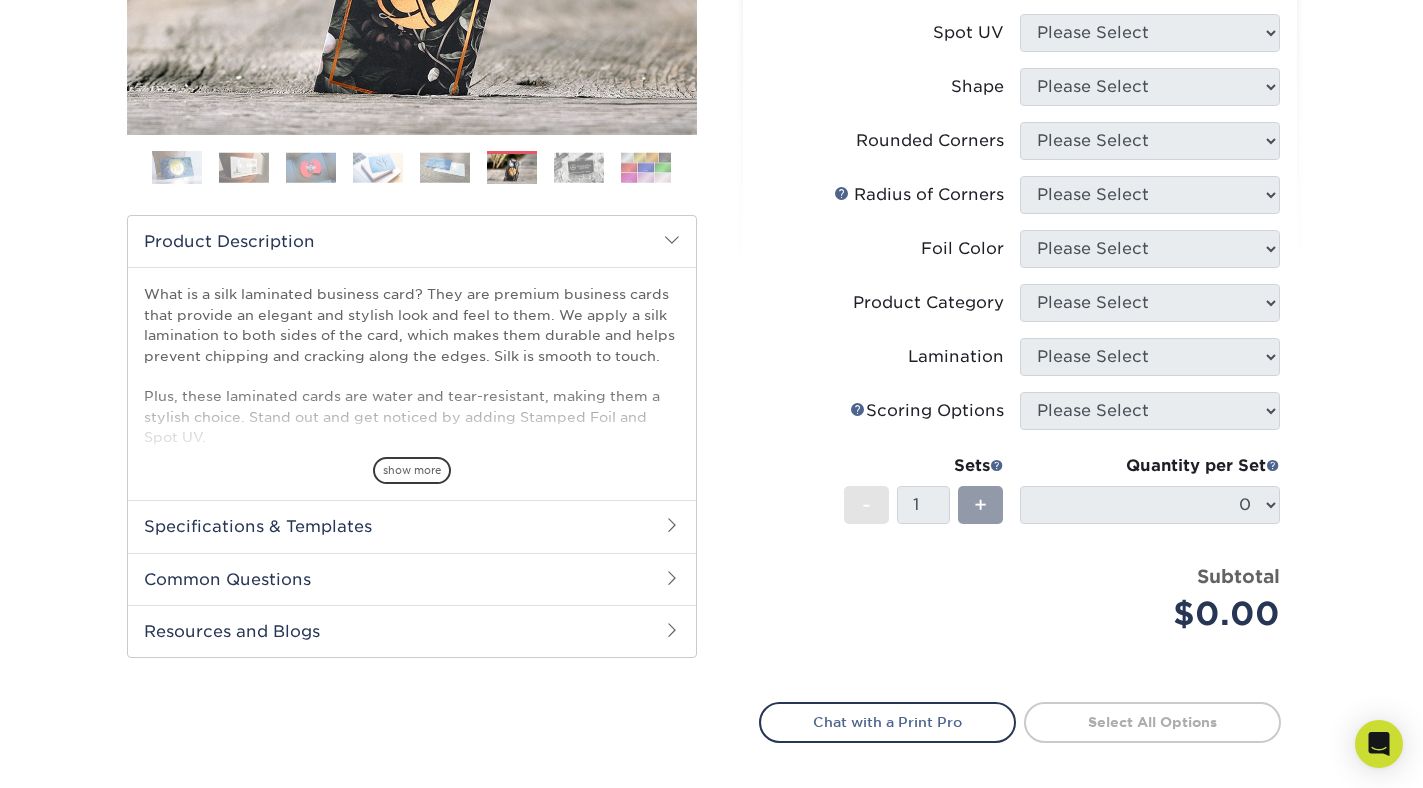 scroll, scrollTop: 492, scrollLeft: 0, axis: vertical 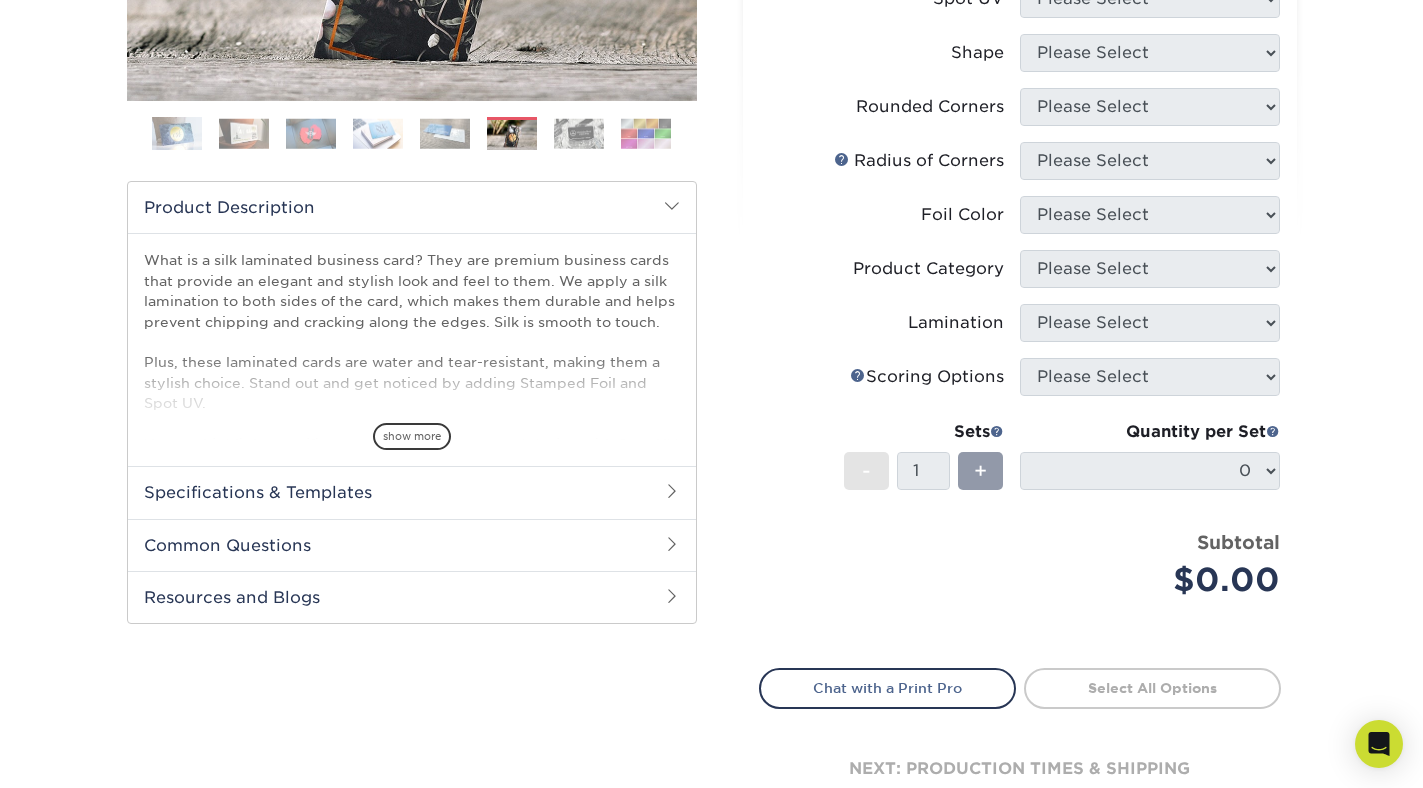 click on "Specifications & Templates" at bounding box center (412, 492) 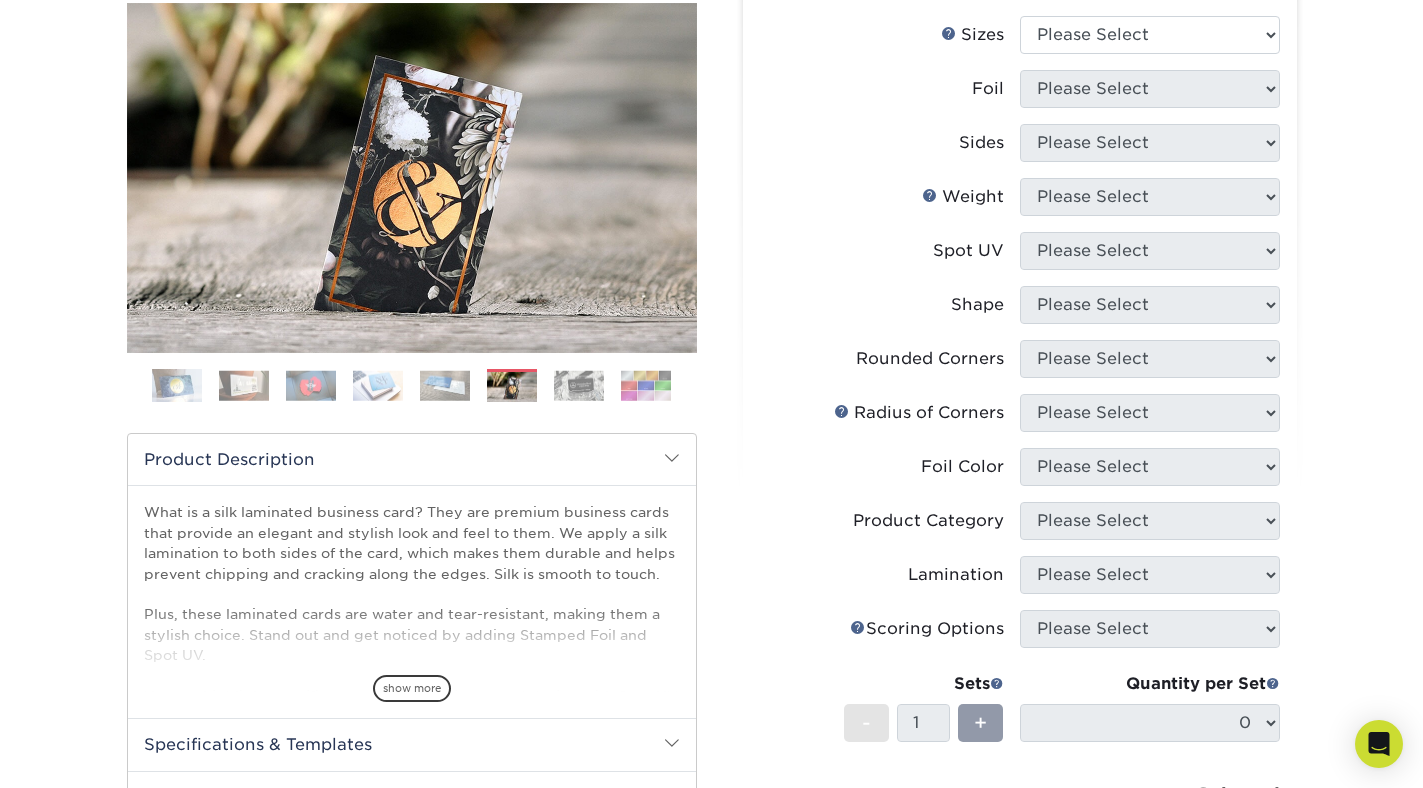 scroll, scrollTop: 0, scrollLeft: 0, axis: both 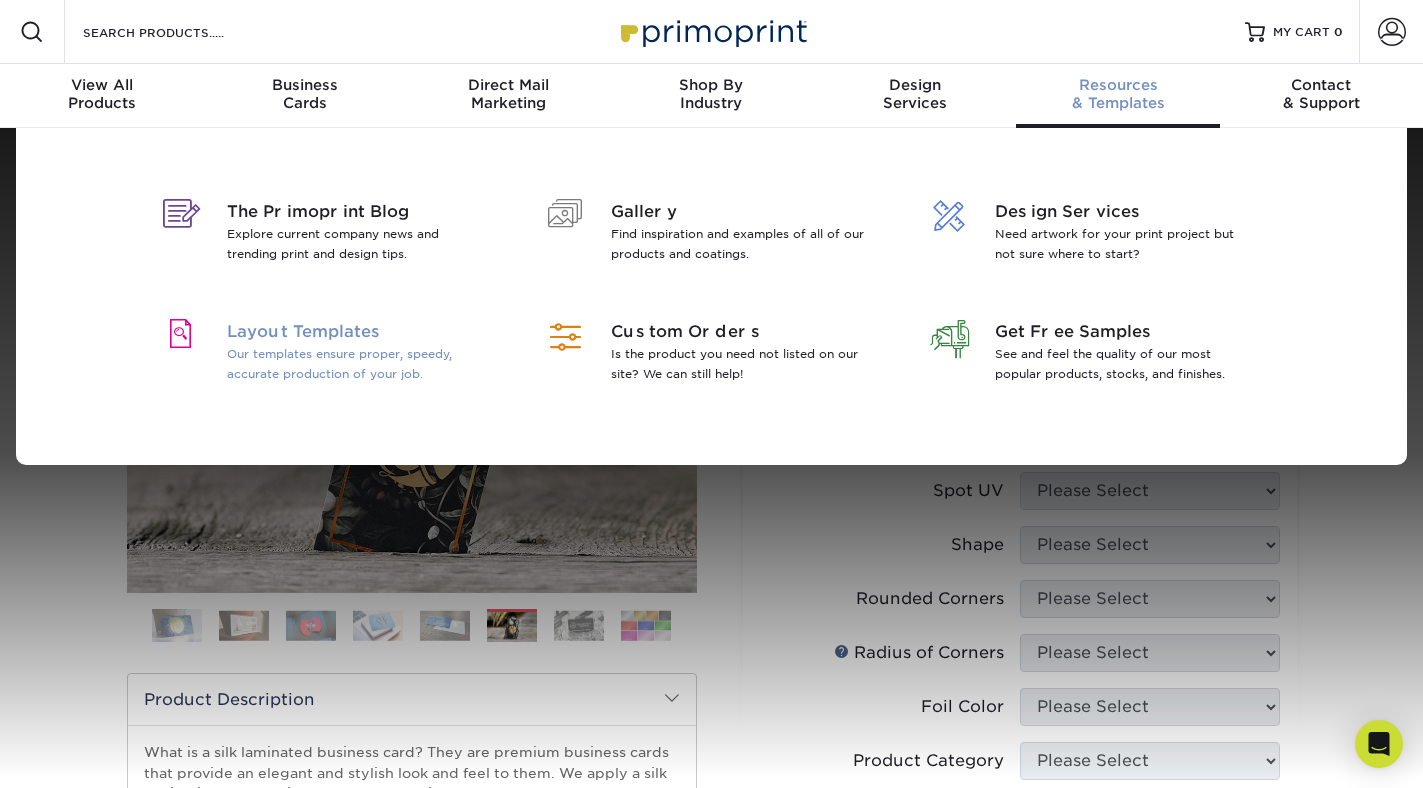 click on "Our templates ensure proper, speedy, accurate production of your job." at bounding box center (356, 364) 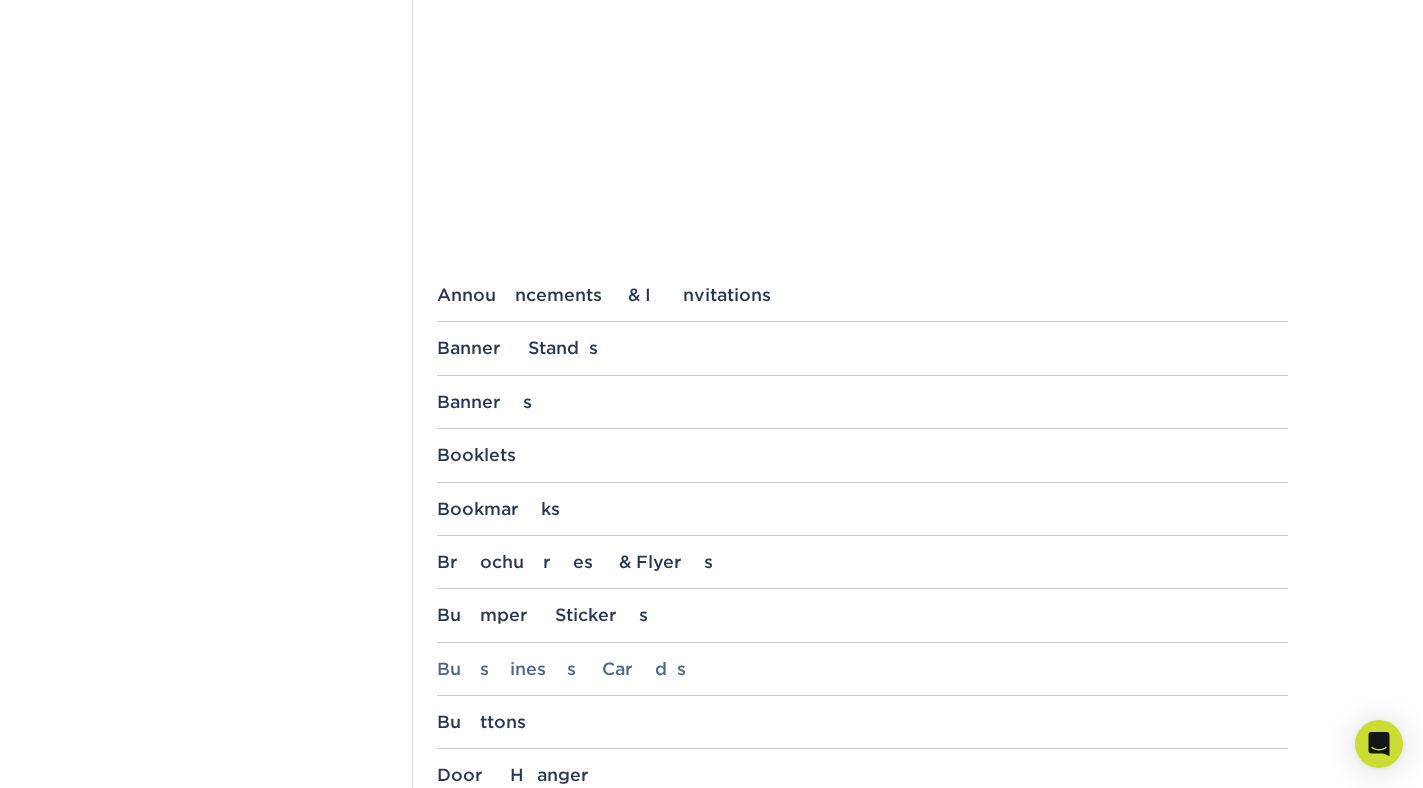 scroll, scrollTop: 580, scrollLeft: 0, axis: vertical 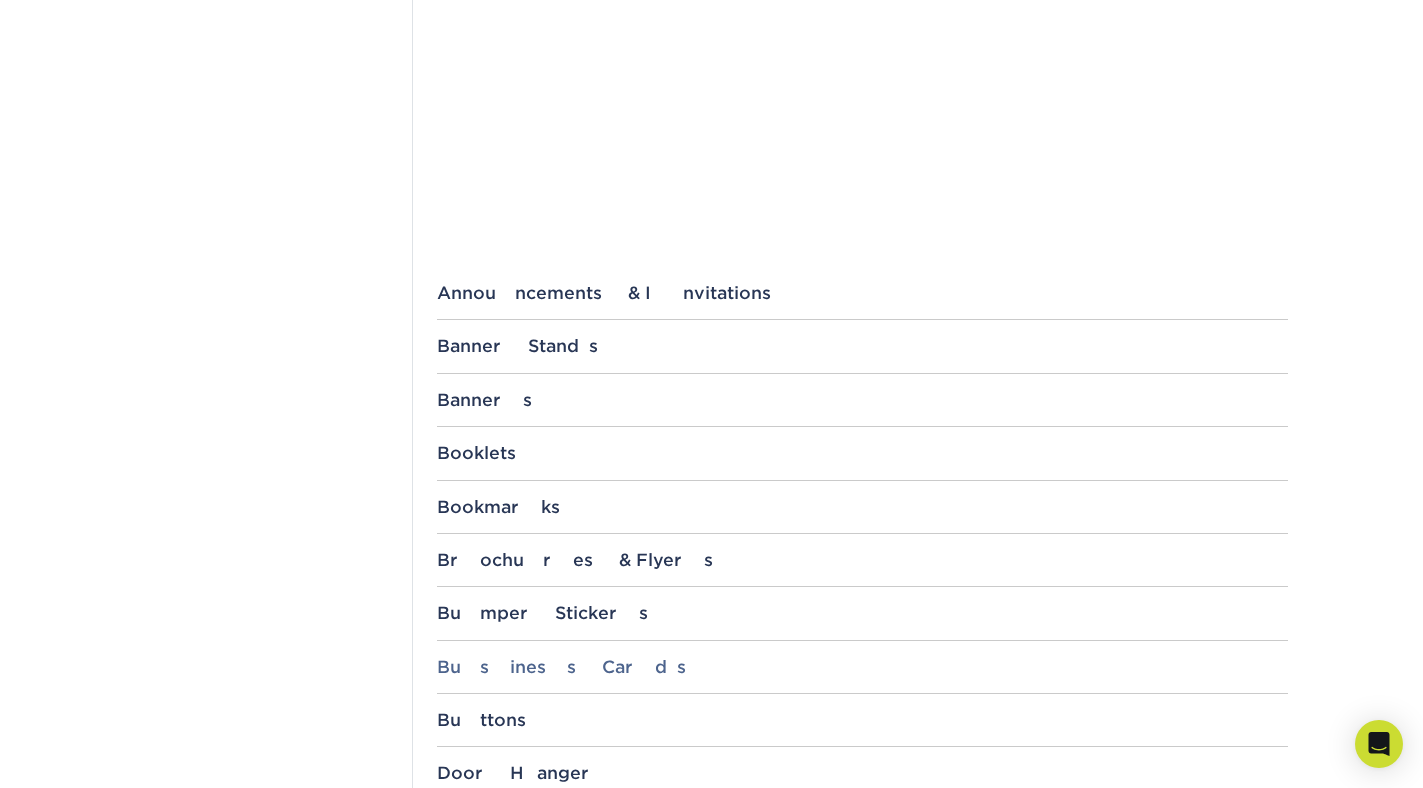 click on "Business Cards" at bounding box center [862, 667] 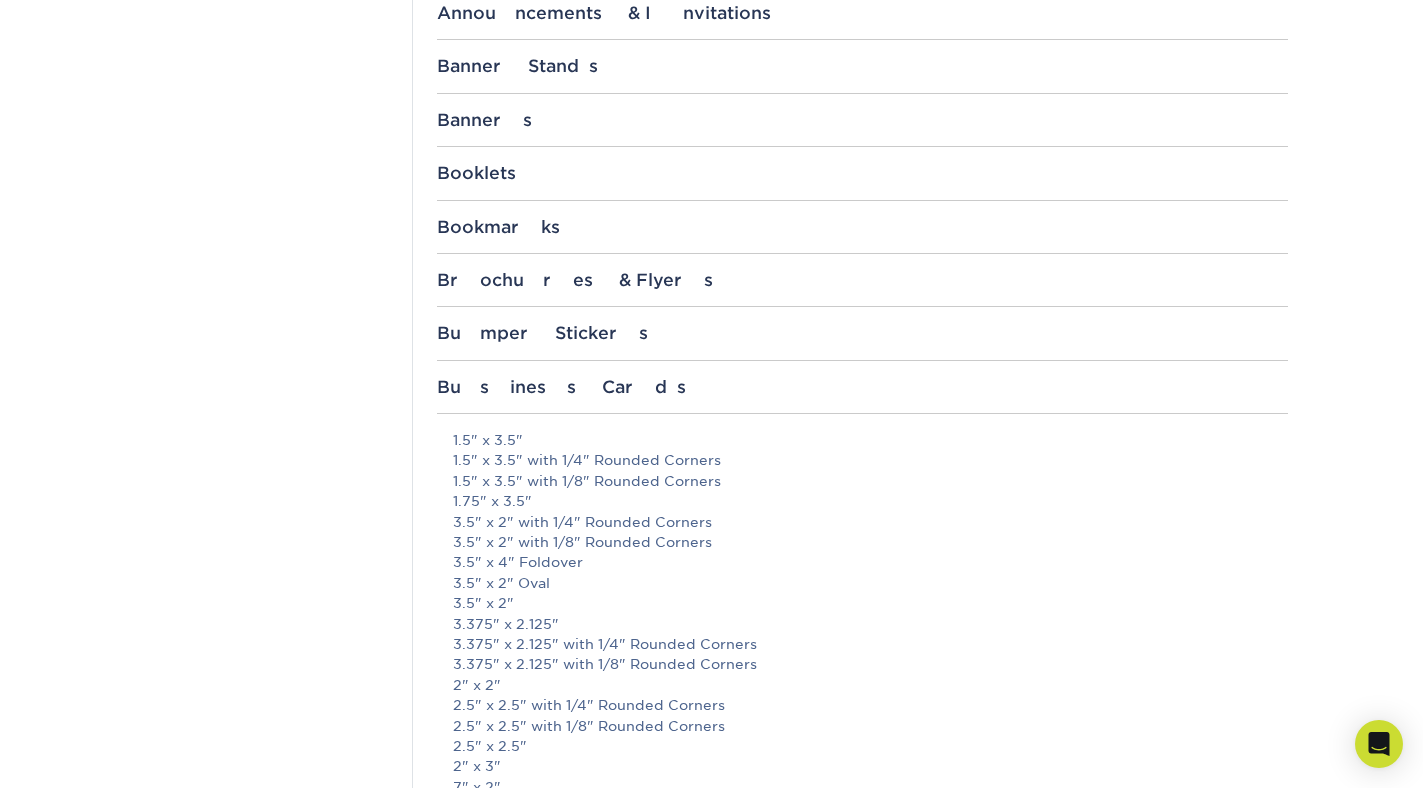 scroll, scrollTop: 1112, scrollLeft: 0, axis: vertical 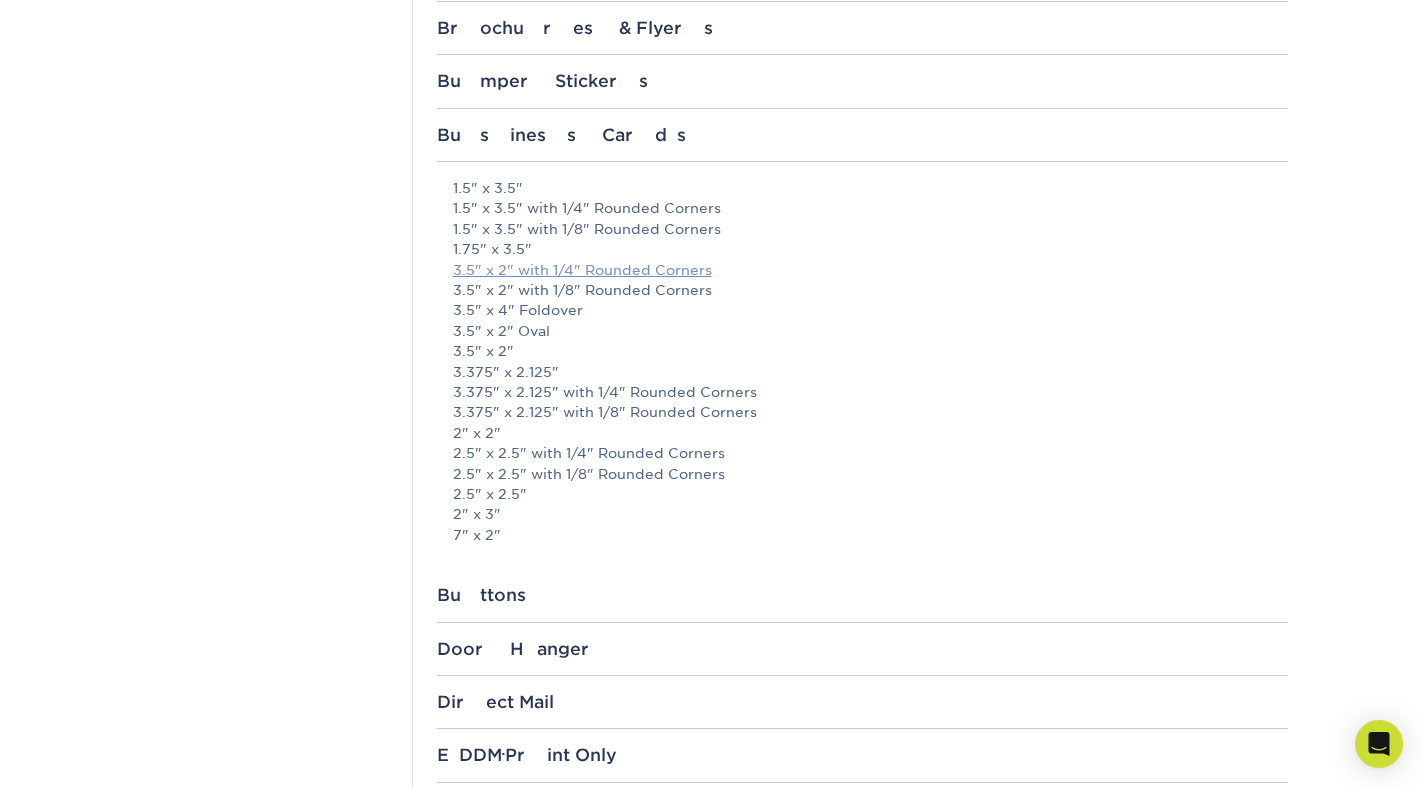 click on "3.5" x 2" with 1/4" Rounded Corners" at bounding box center [582, 270] 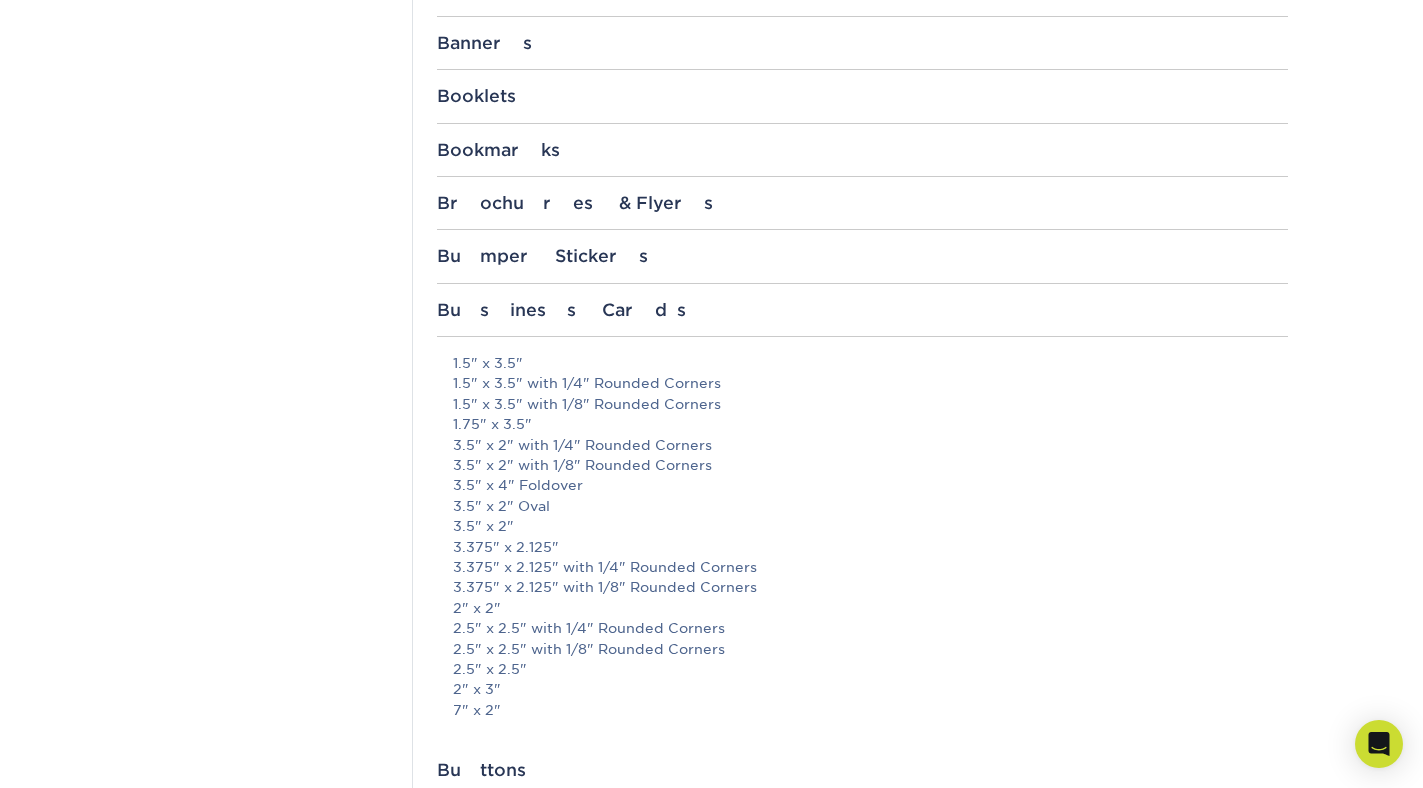scroll, scrollTop: 932, scrollLeft: 0, axis: vertical 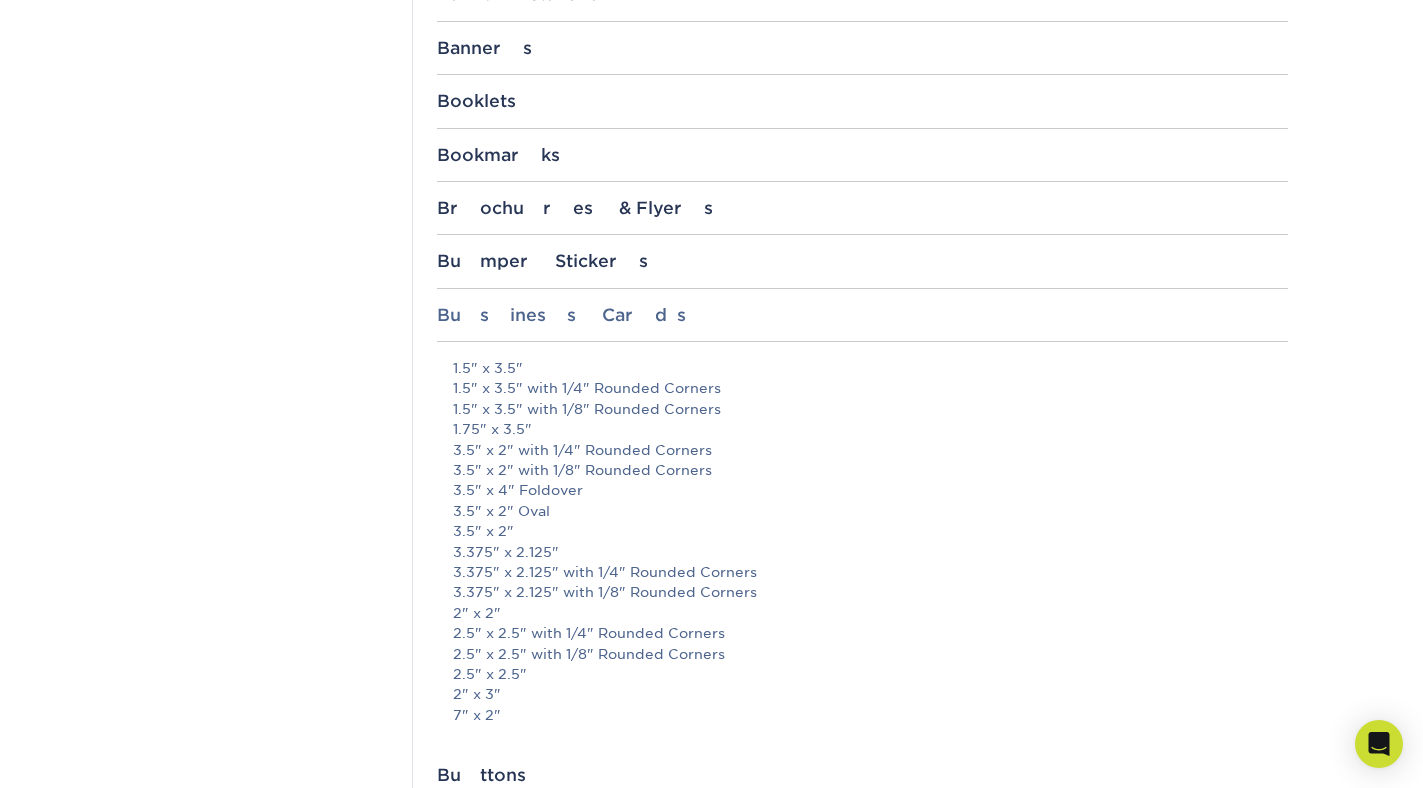 click on "Business Cards" at bounding box center (862, 315) 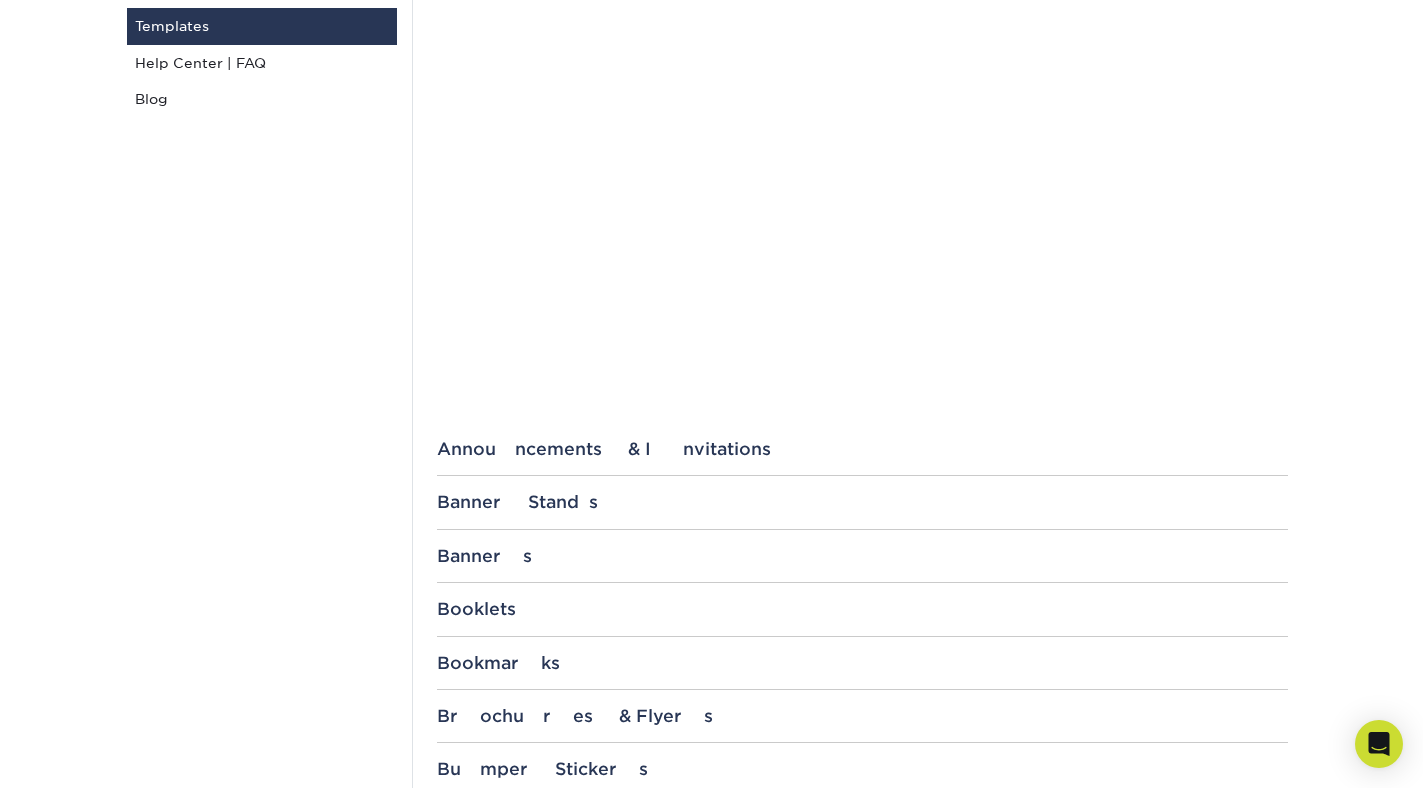 scroll, scrollTop: 0, scrollLeft: 0, axis: both 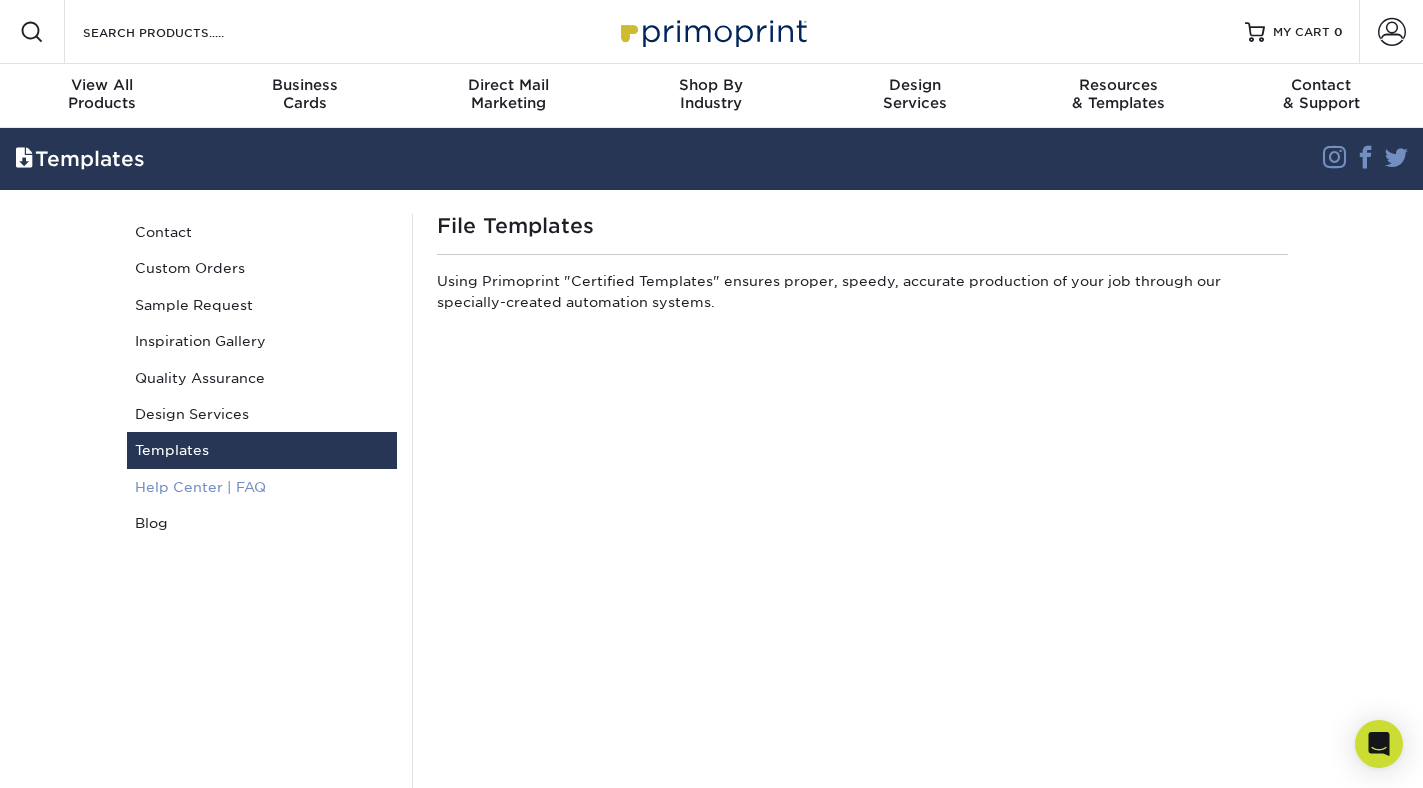 click on "Help Center | FAQ" at bounding box center [262, 487] 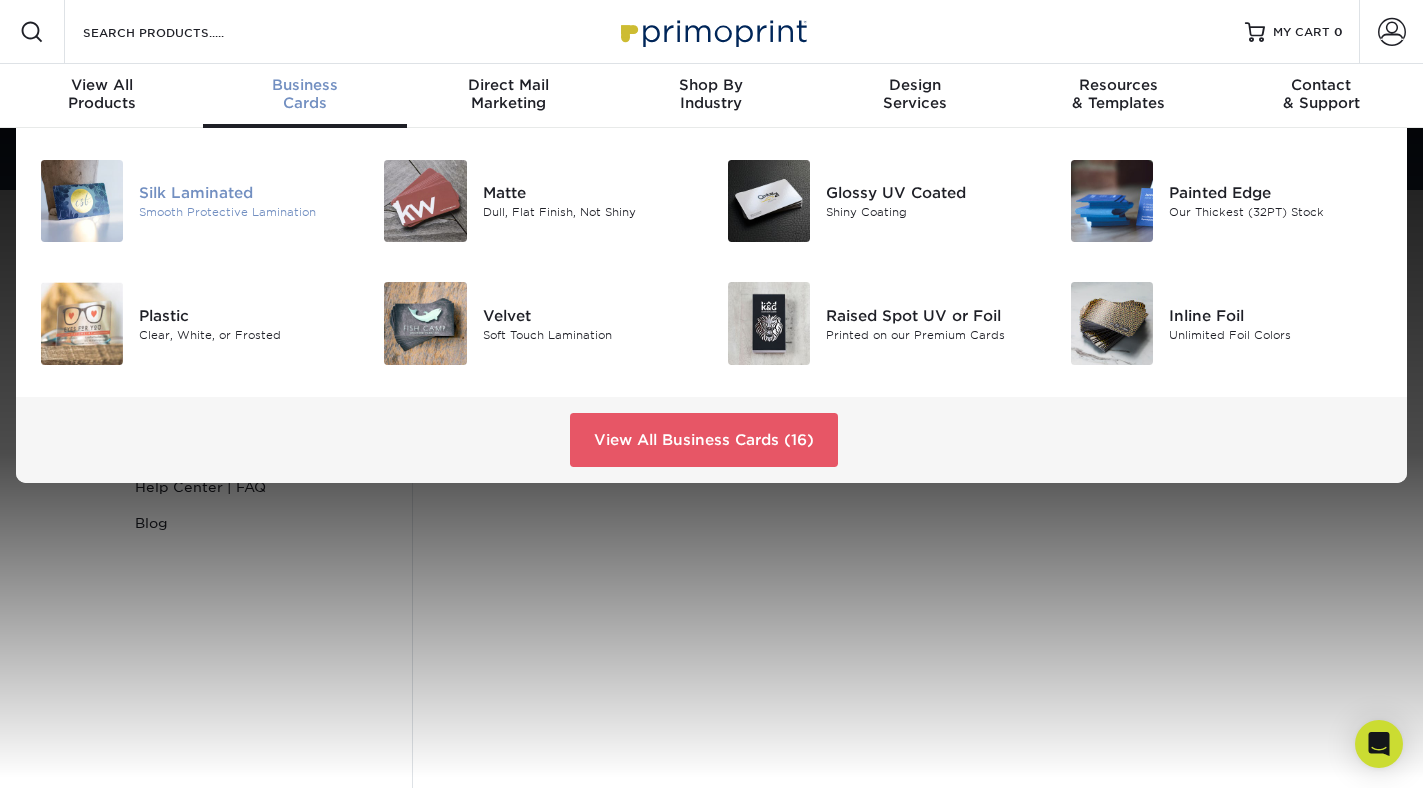 click on "Silk Laminated" at bounding box center [246, 193] 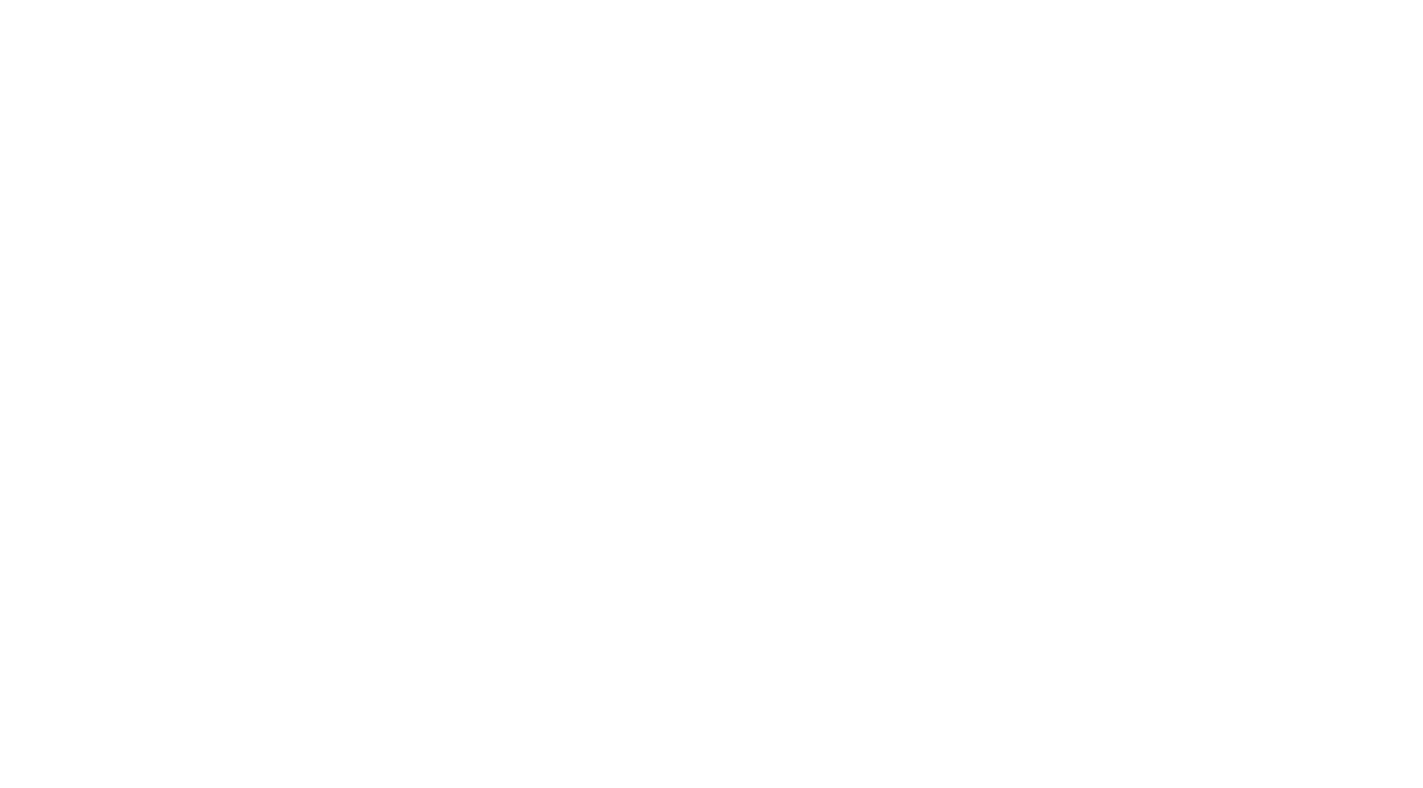 scroll, scrollTop: 0, scrollLeft: 0, axis: both 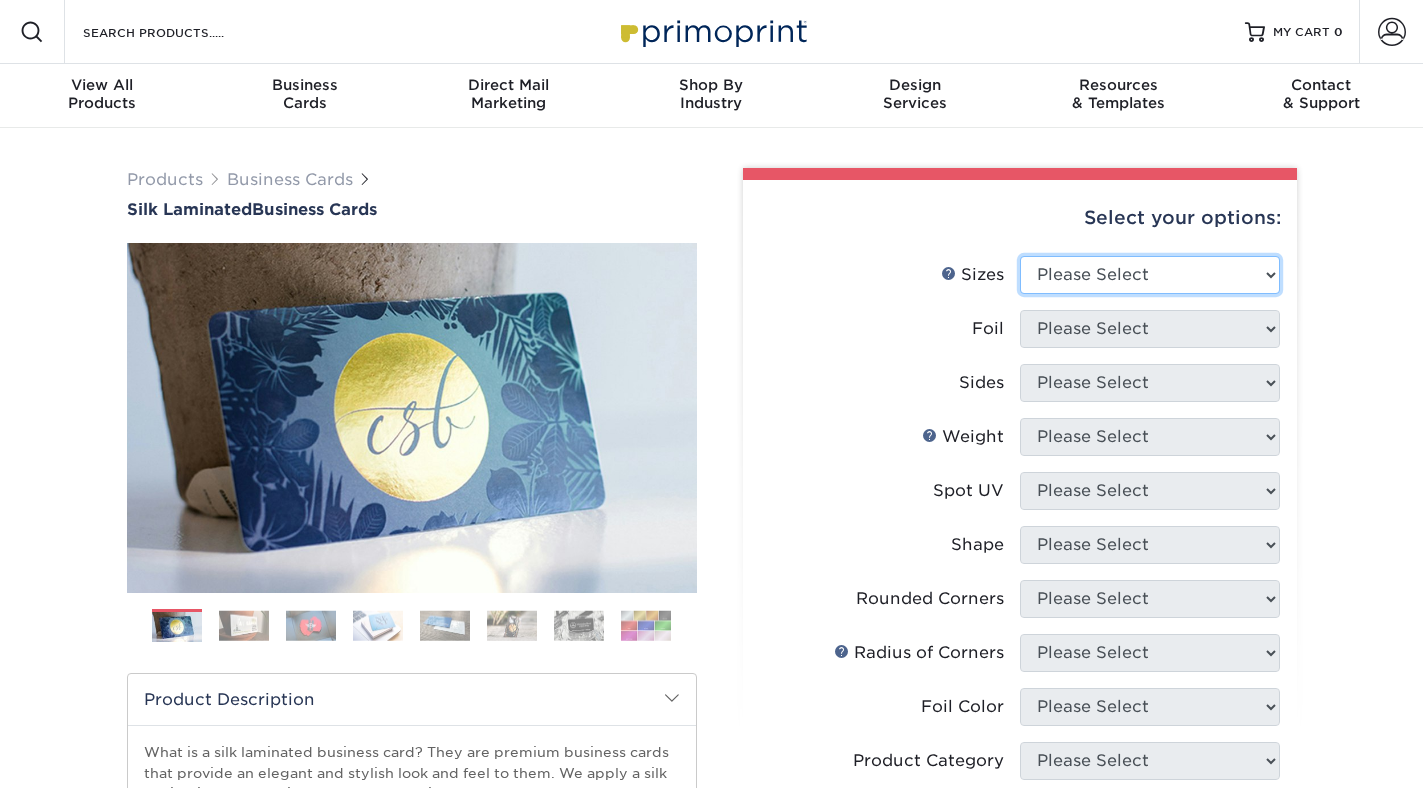 click on "Please Select
1.5" x 3.5"  - Mini
1.75" x 3.5" - Mini
2" x 2" - Square
2" x 3" - Mini
2" x 3.5" - Standard
2" x 7" - Foldover Card
2.125" x 3.375" - European
2.5" x 2.5" - Square 3.5" x 4" - Foldover Card" at bounding box center (1150, 275) 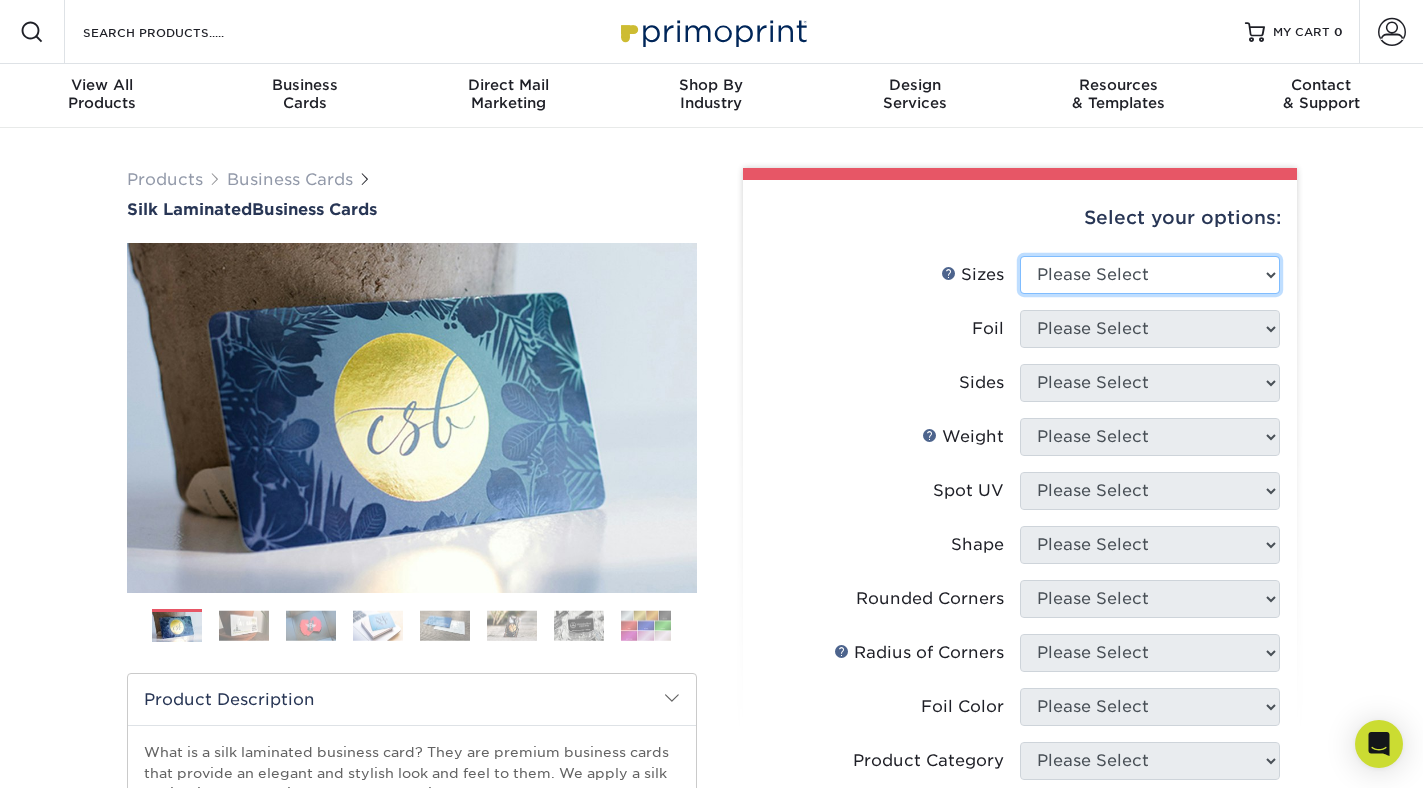 select on "2.00x3.50" 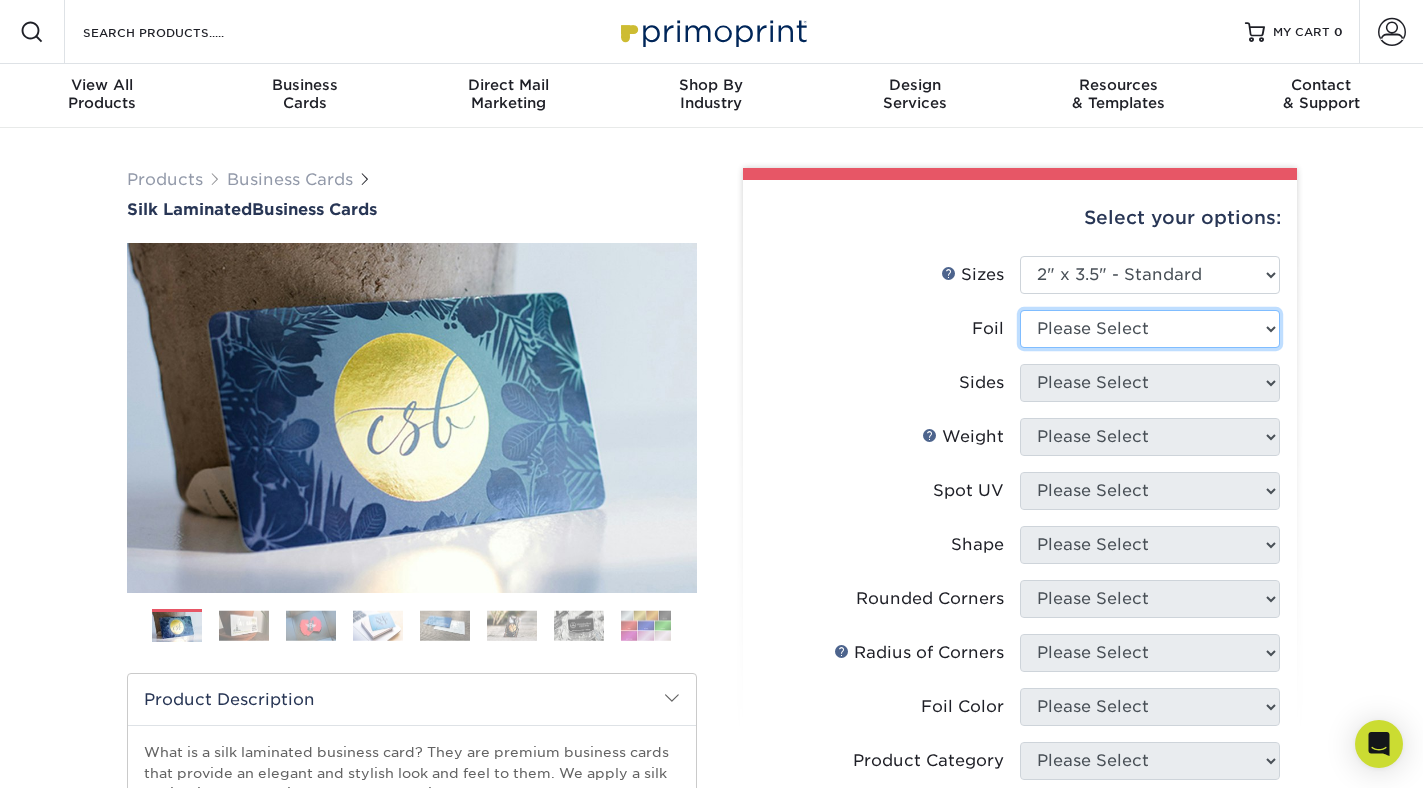 click on "Please Select Yes No" at bounding box center (1150, 329) 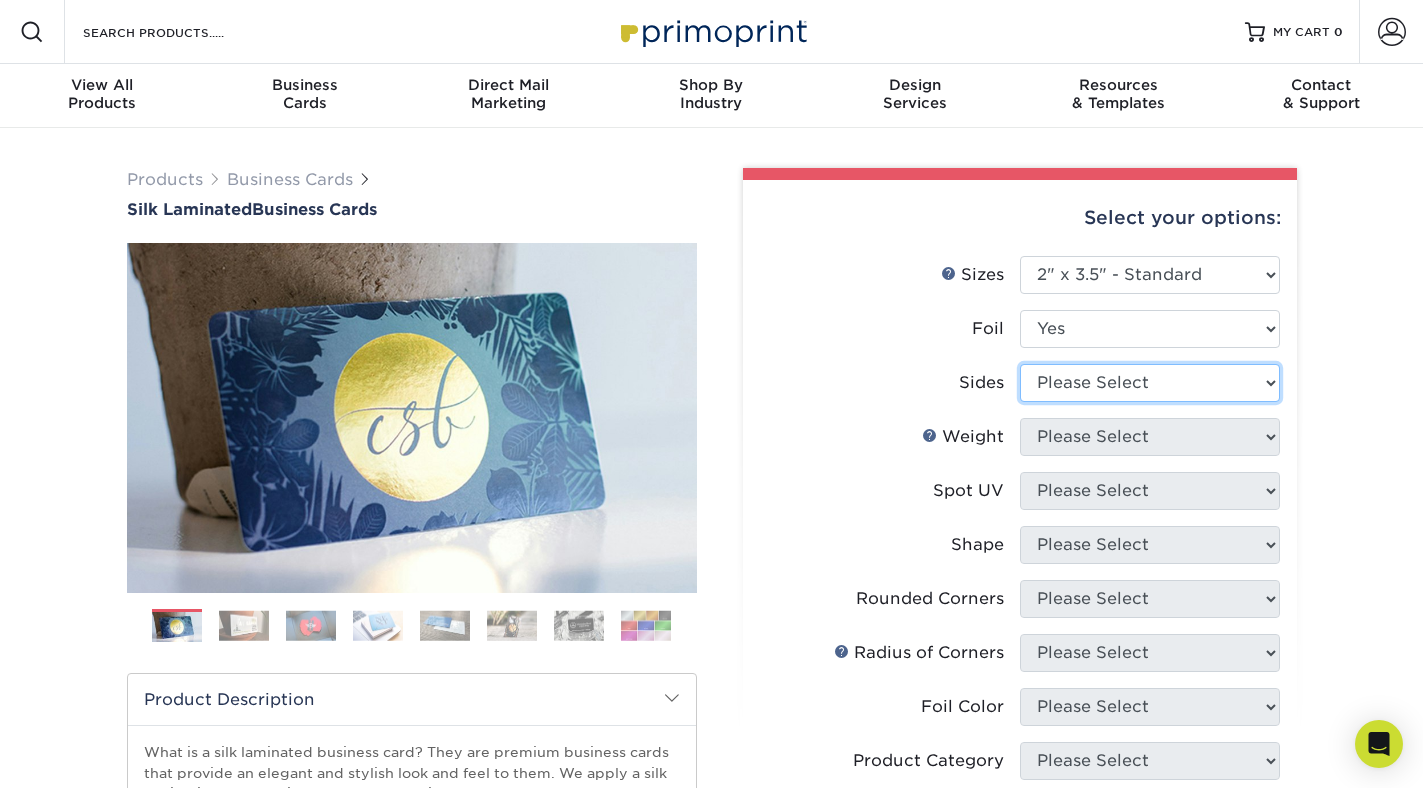 click on "Please Select Print Both Sides - Foil Both Sides Print Both Sides - Foil Front Only Print Front Only - Foil Front Only" at bounding box center [1150, 383] 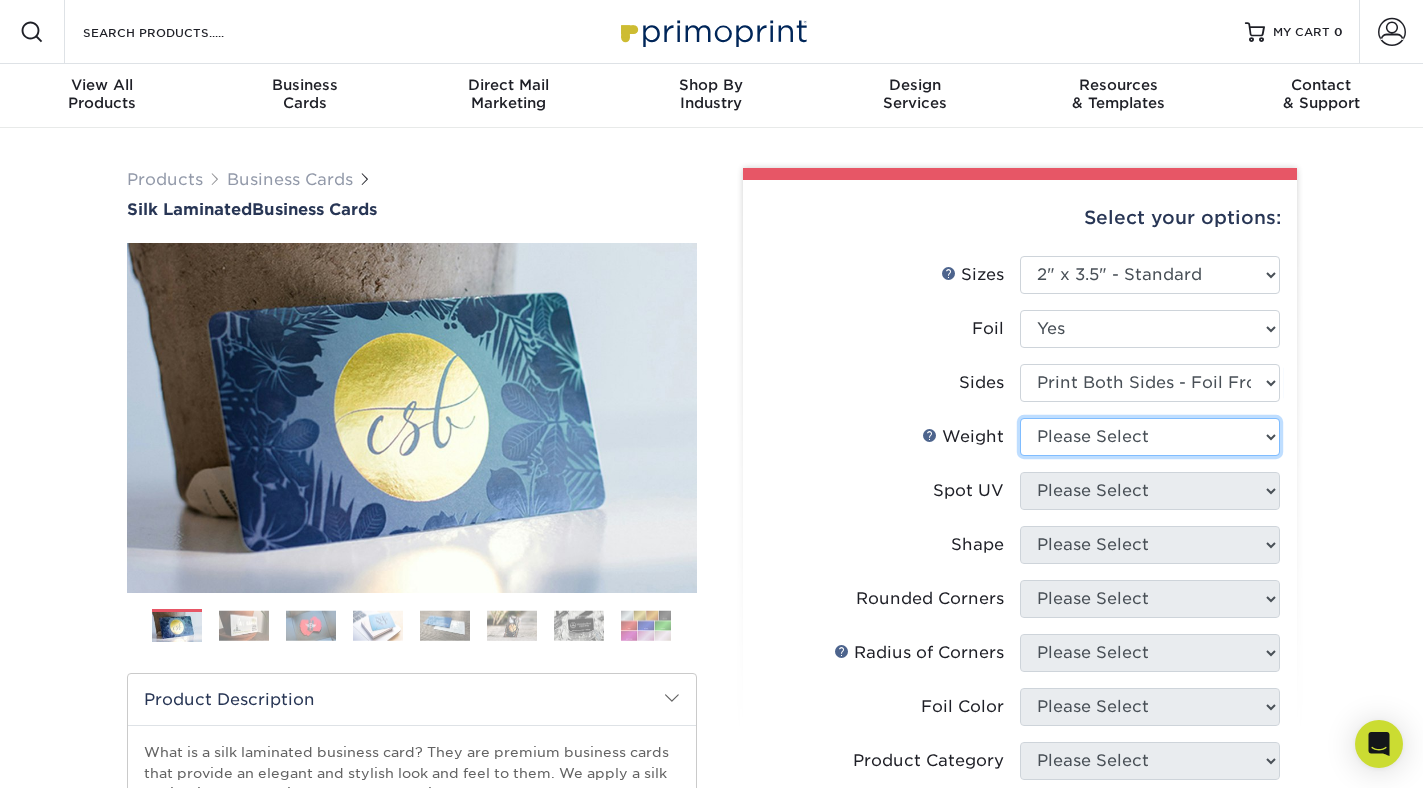 click on "Please Select 16PT" at bounding box center [1150, 437] 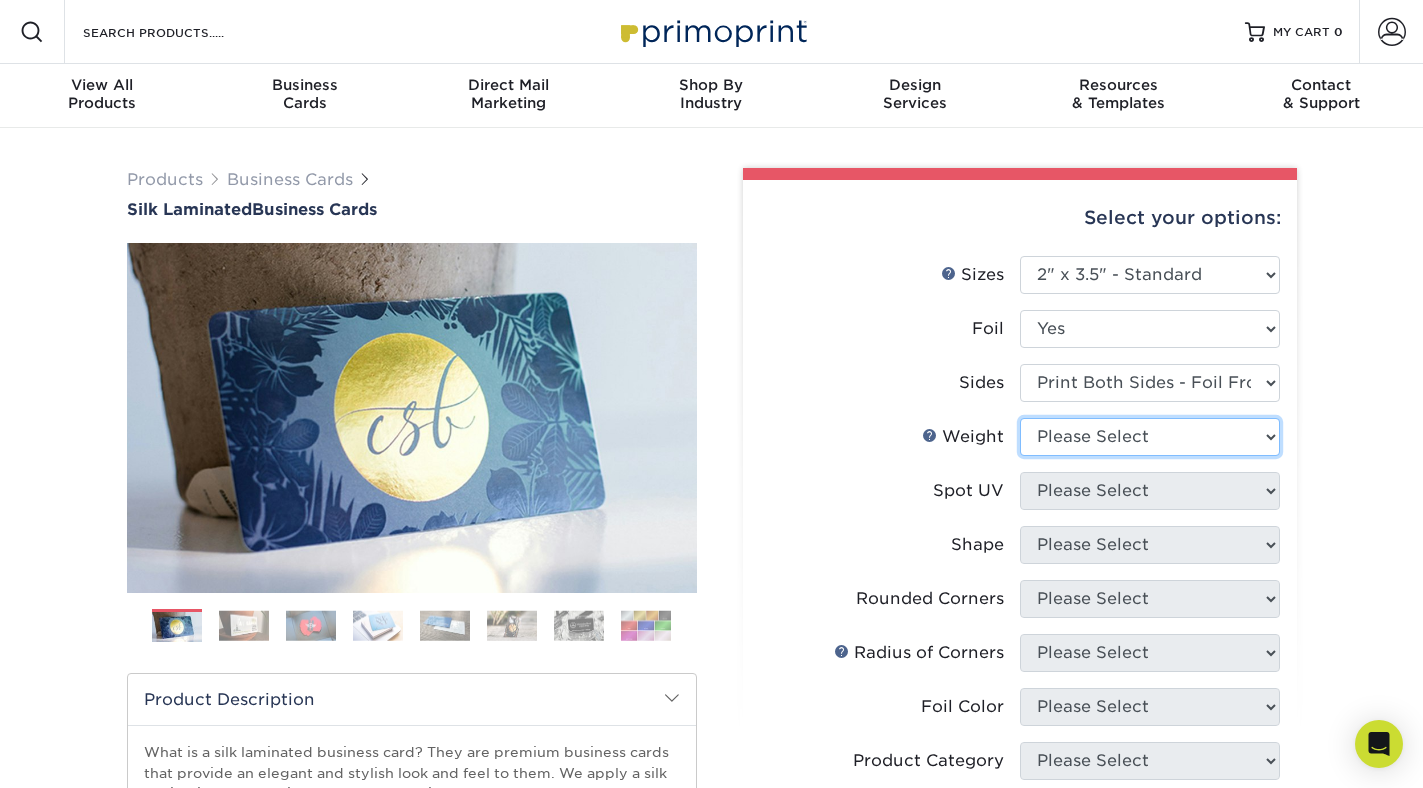 select on "16PT" 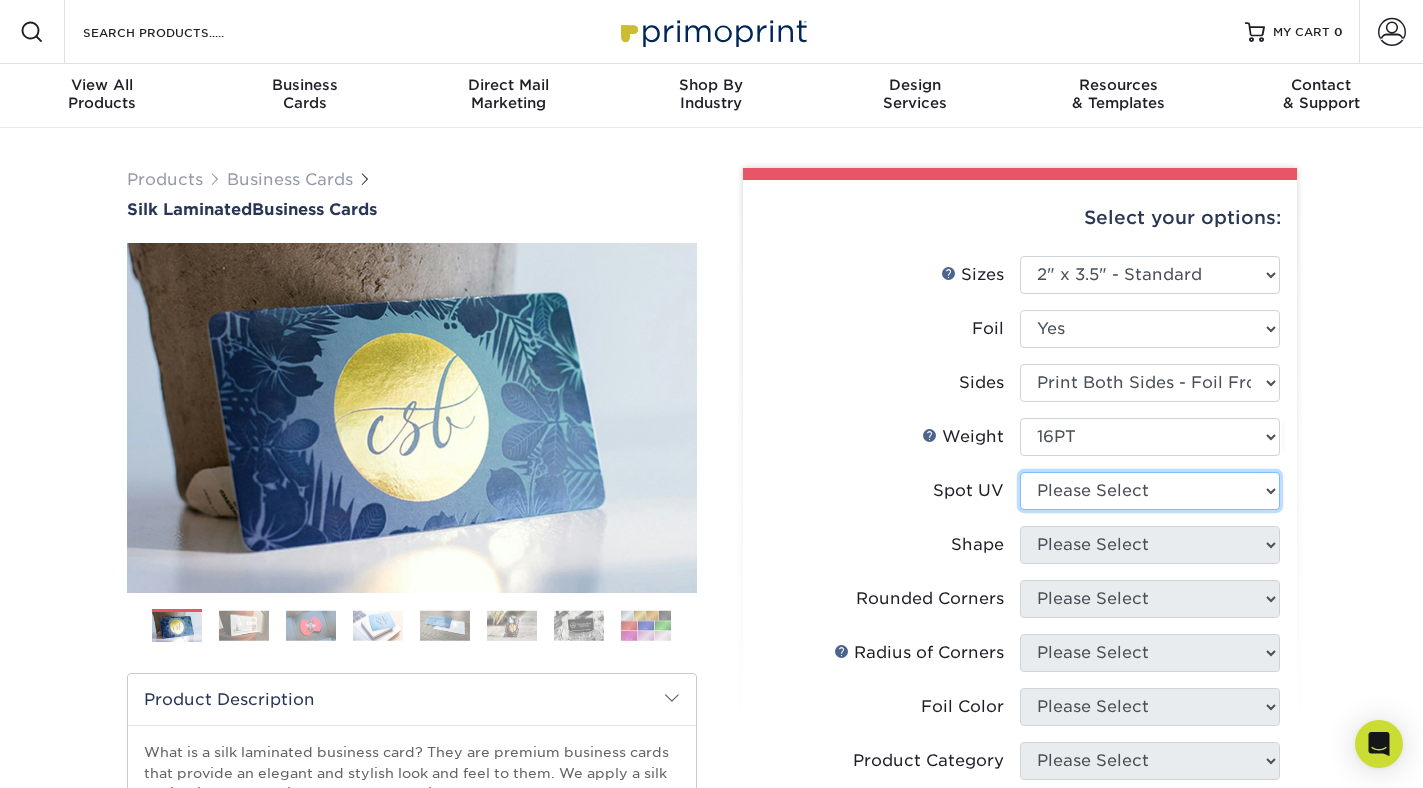 click on "Please Select No Spot UV Front and Back (Both Sides) Front Only Back Only" at bounding box center [1150, 491] 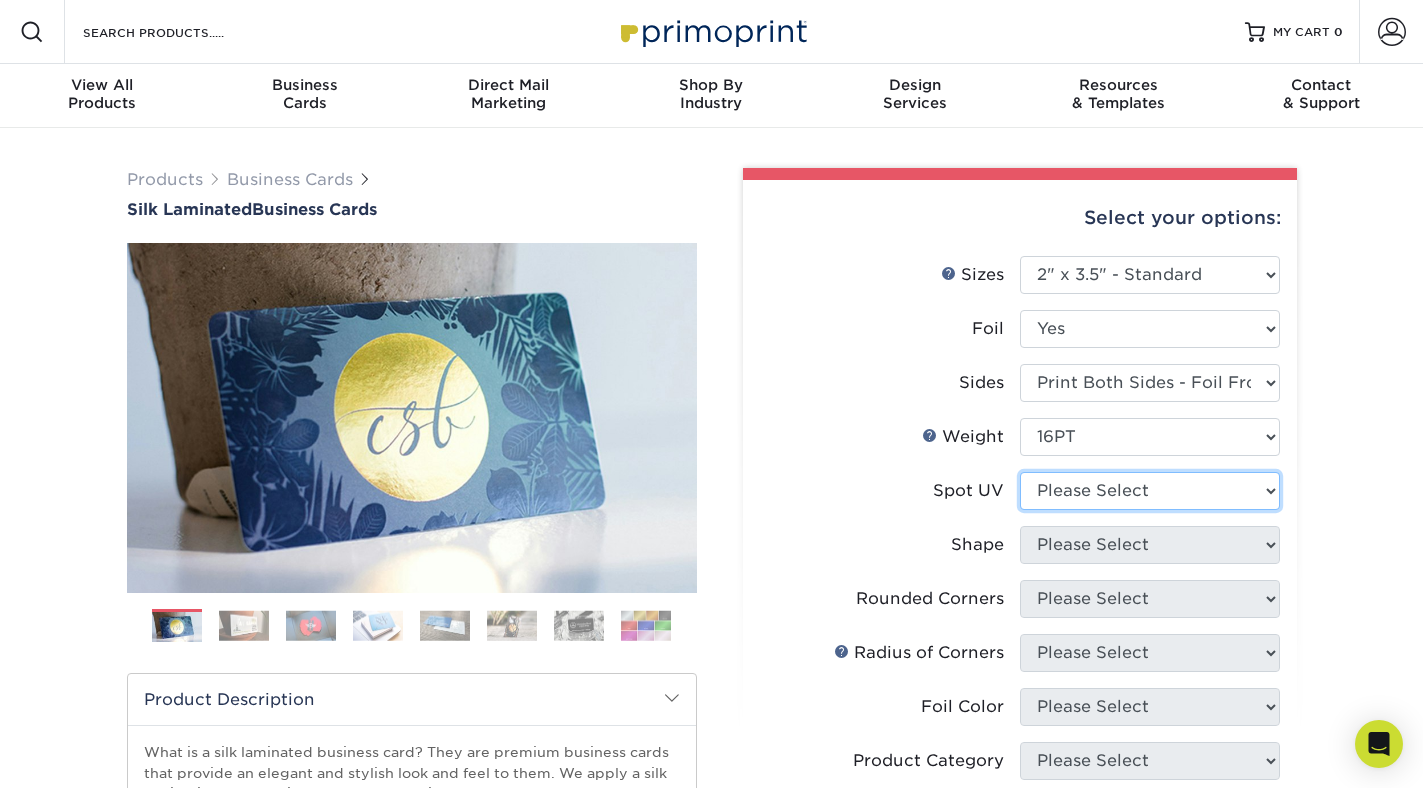 click on "Please Select No Spot UV Front and Back (Both Sides) Front Only Back Only" at bounding box center [1150, 491] 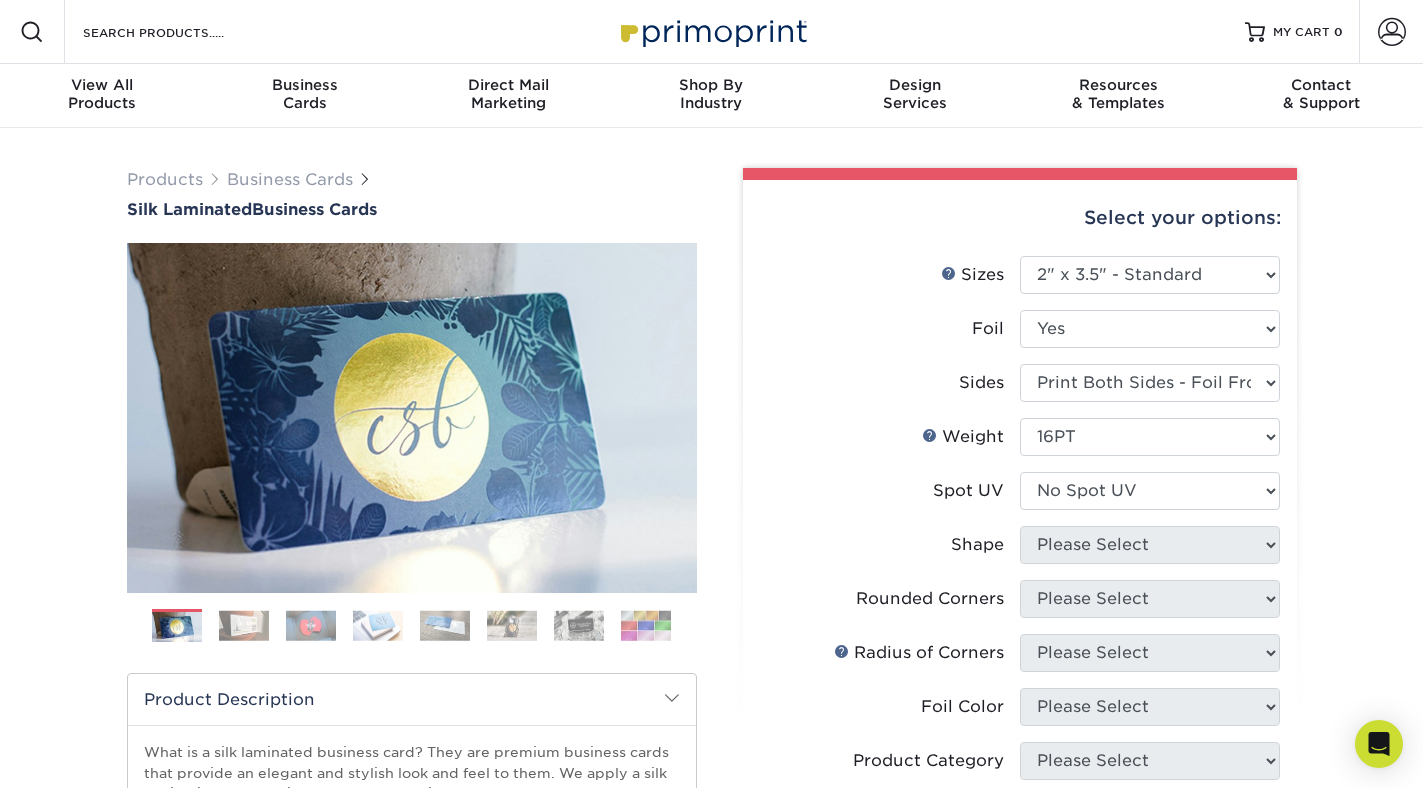 click at bounding box center [0, 0] 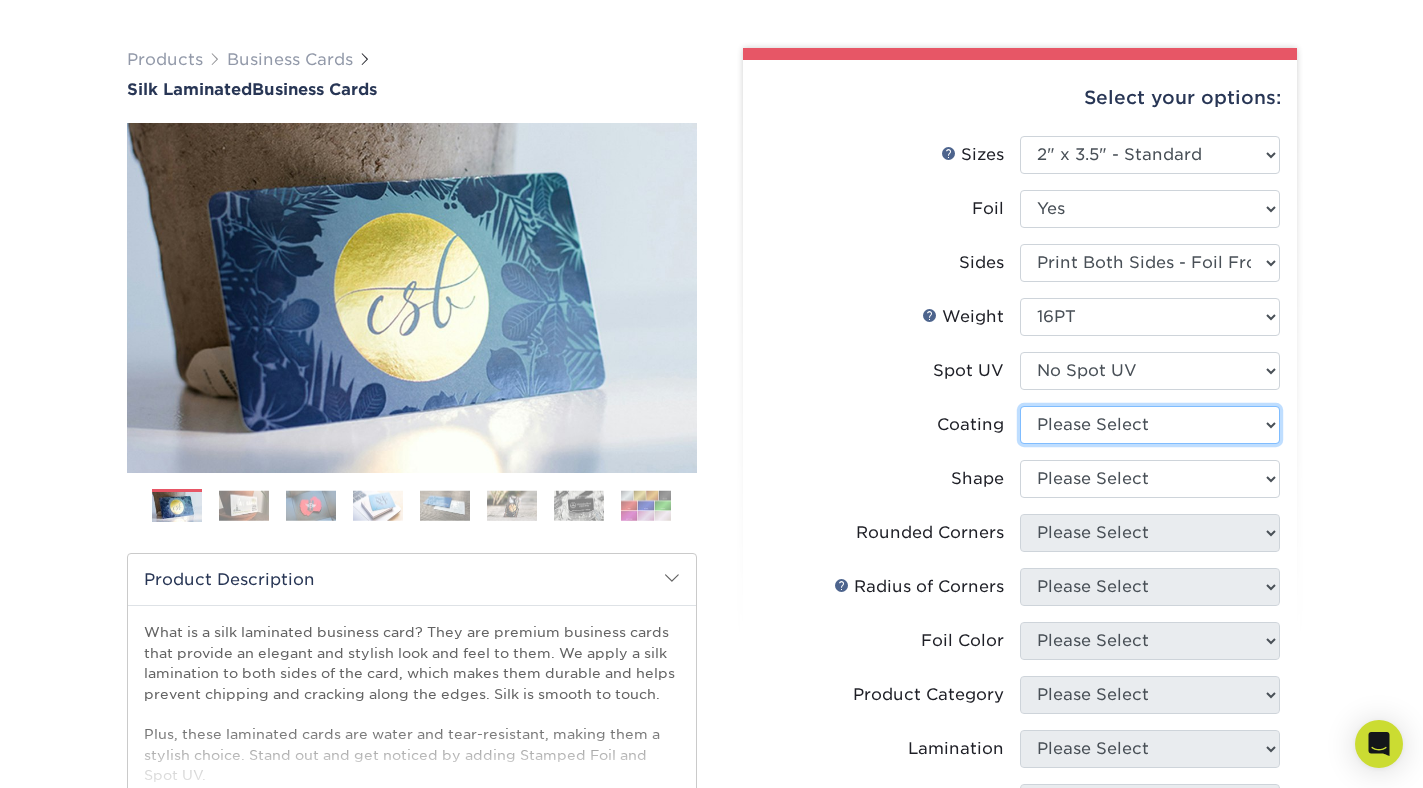 scroll, scrollTop: 192, scrollLeft: 0, axis: vertical 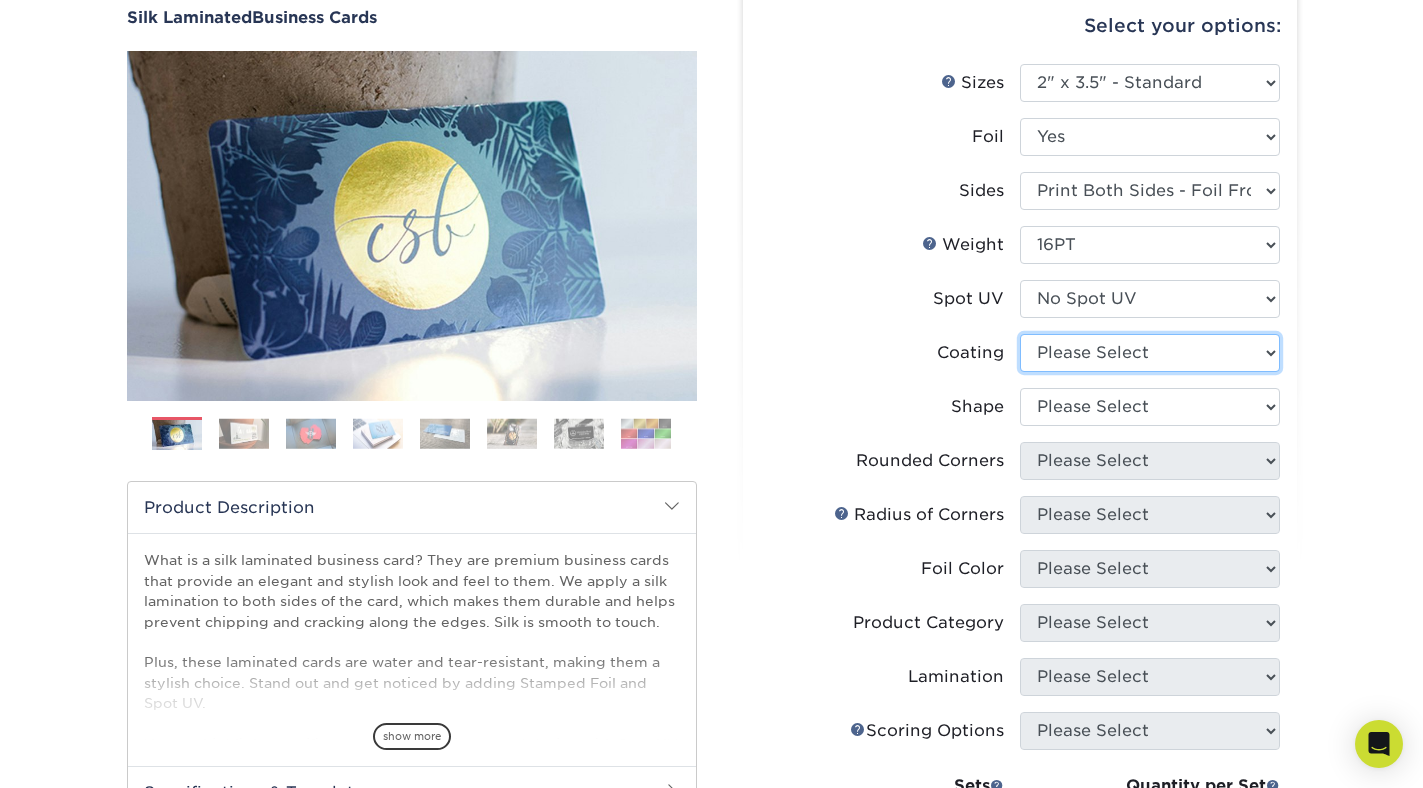 click at bounding box center (1150, 353) 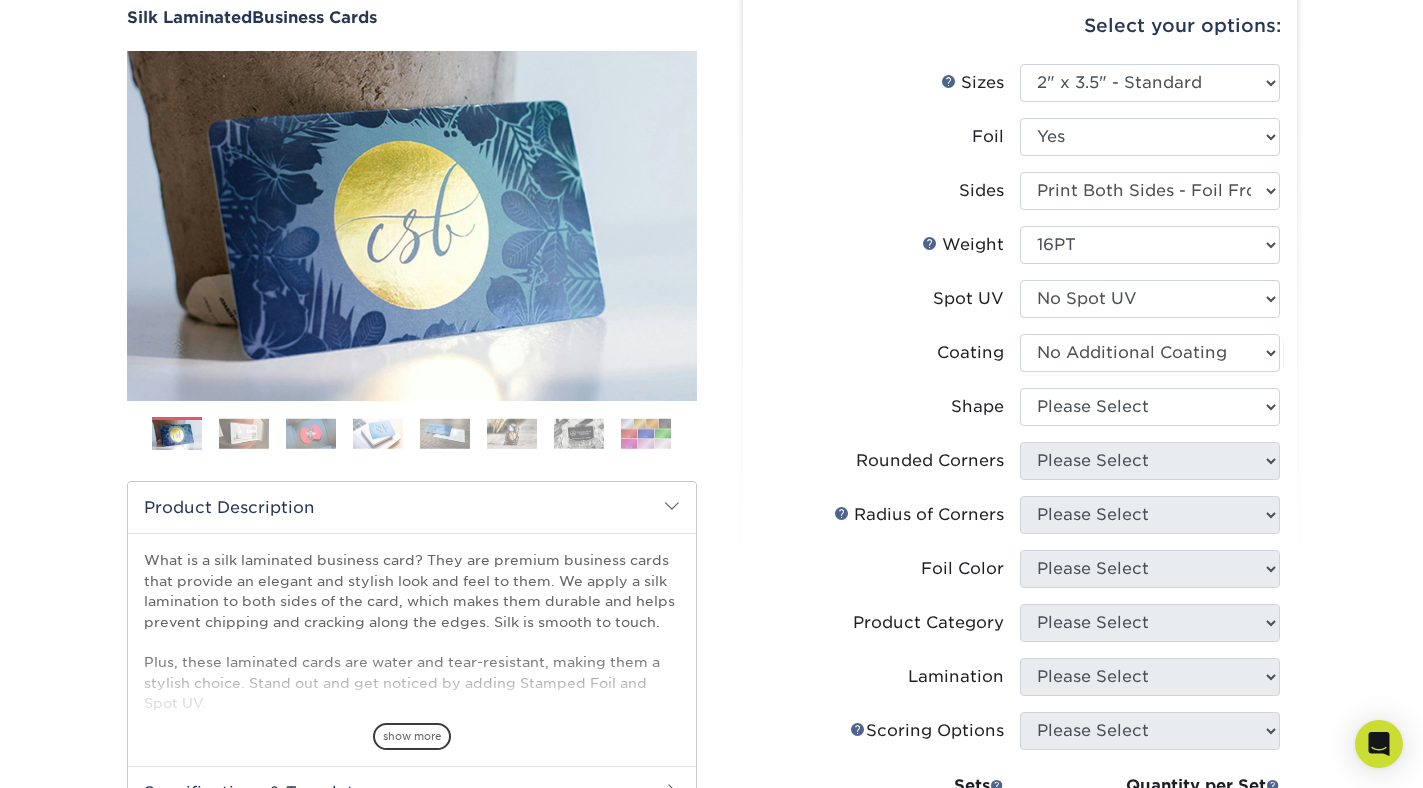 click at bounding box center (0, 0) 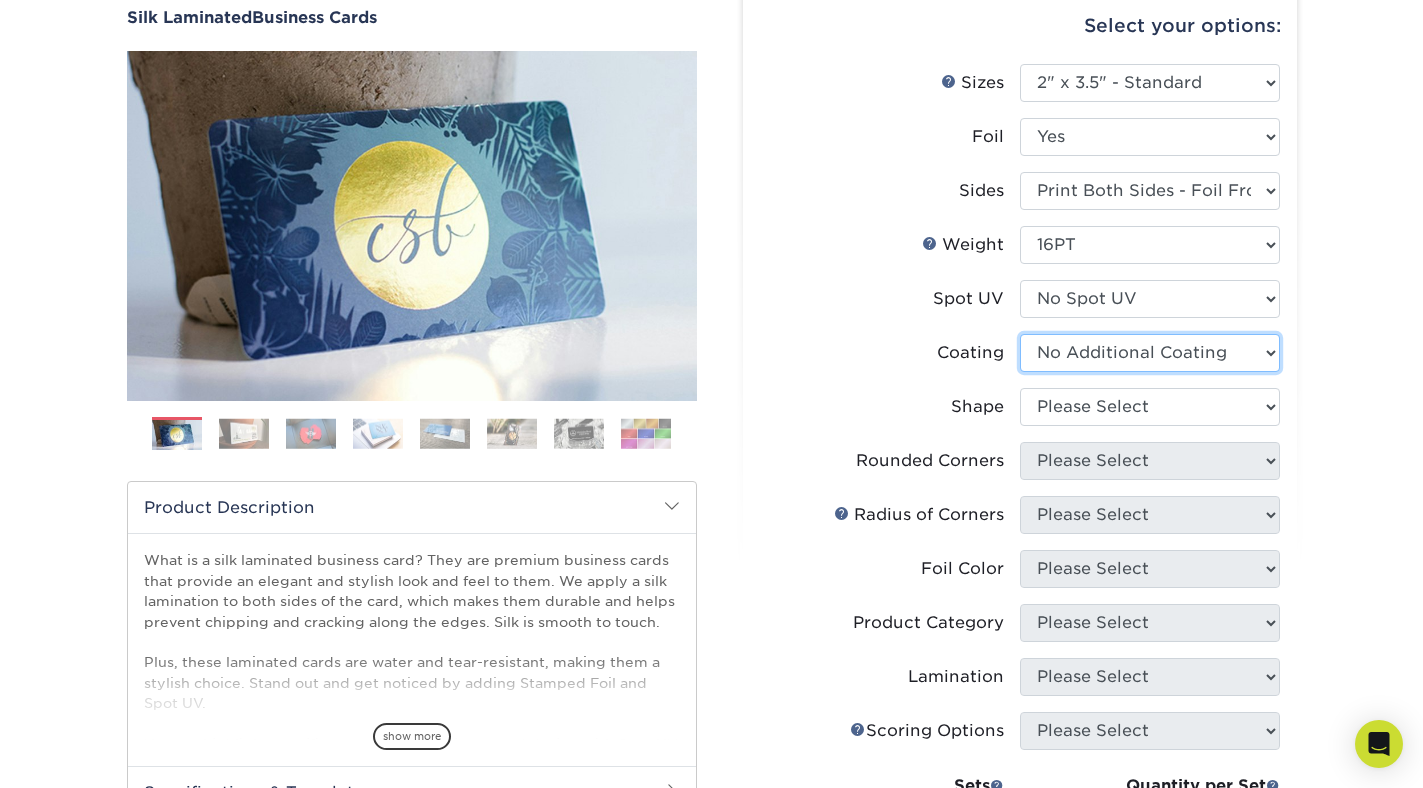 click at bounding box center [1150, 353] 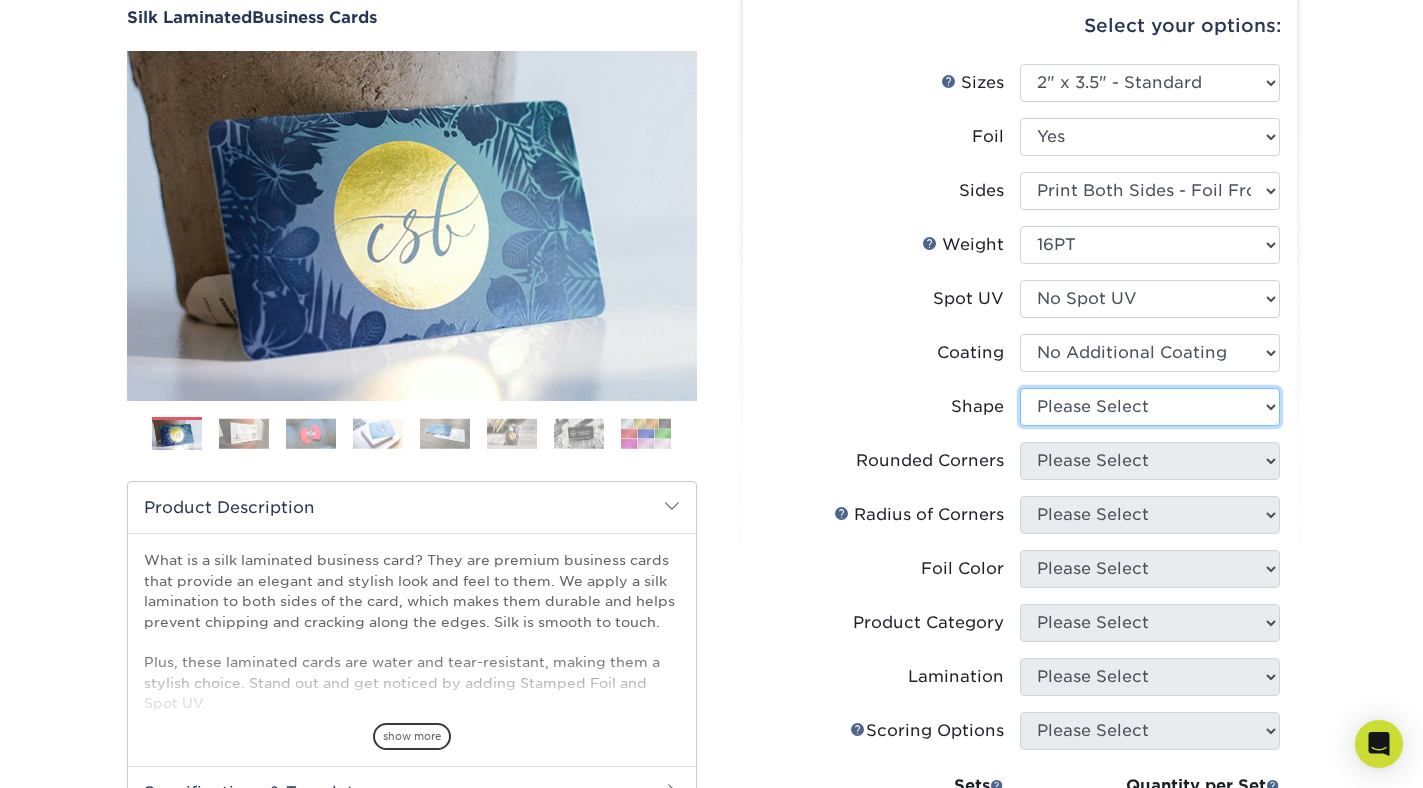 click on "Please Select Standard" at bounding box center (1150, 407) 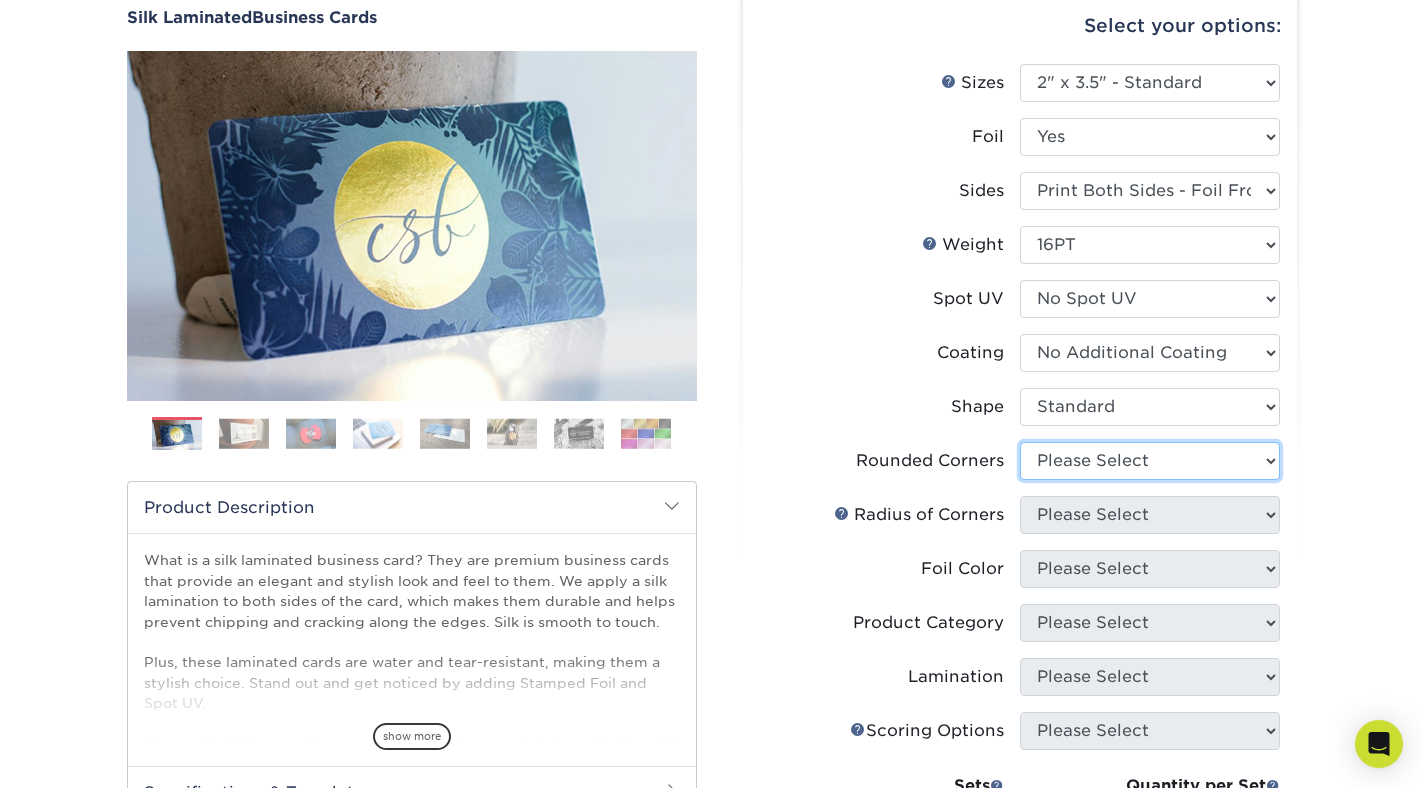 click on "Please Select
Yes - Round 2 Corners                                                    Yes - Round 4 Corners                                                    No" at bounding box center [1150, 461] 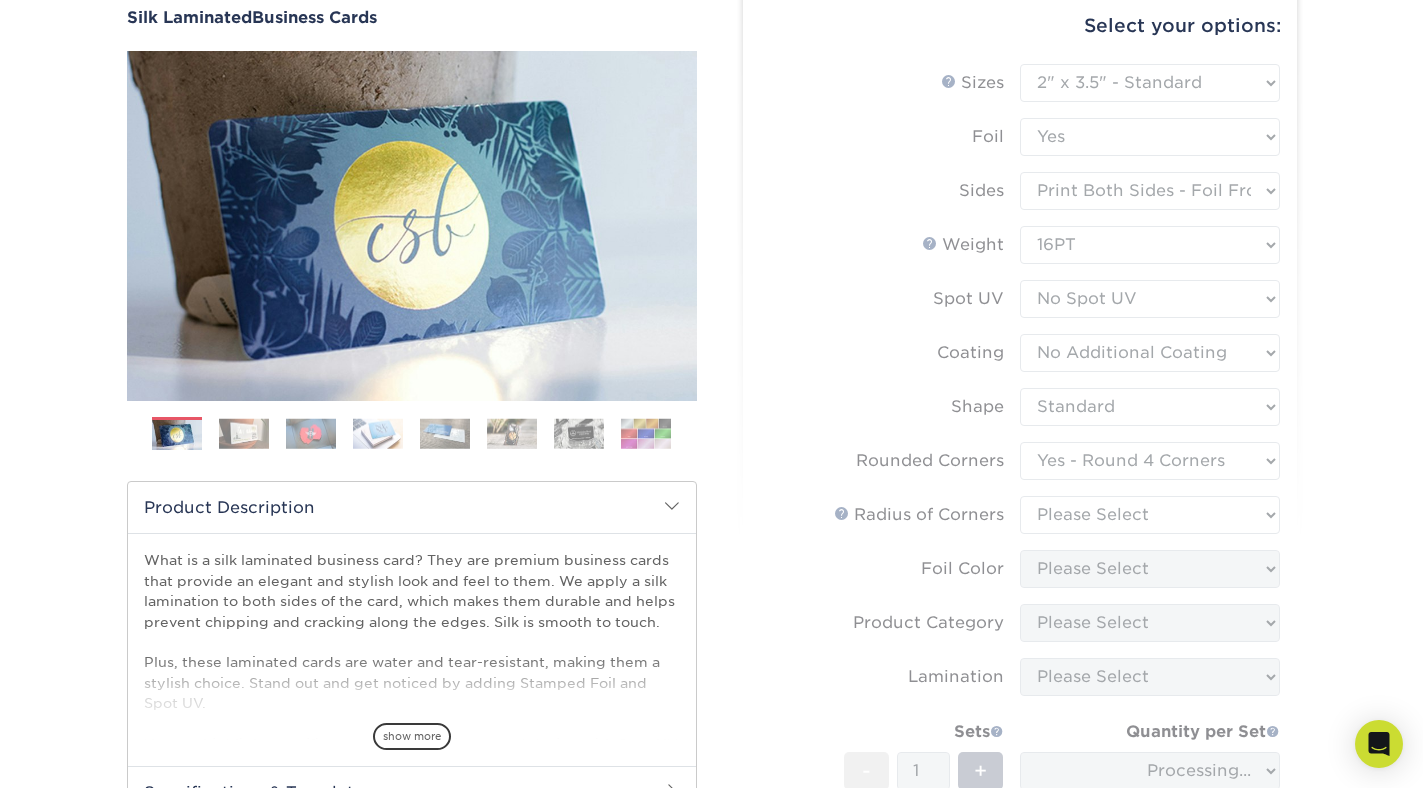 click on "Sizes Help Sizes
Please Select
1.5" x 3.5"  - Mini
1.75" x 3.5" - Mini 2" x 2" - Square 2" x 3" - Mini No" at bounding box center [1020, 504] 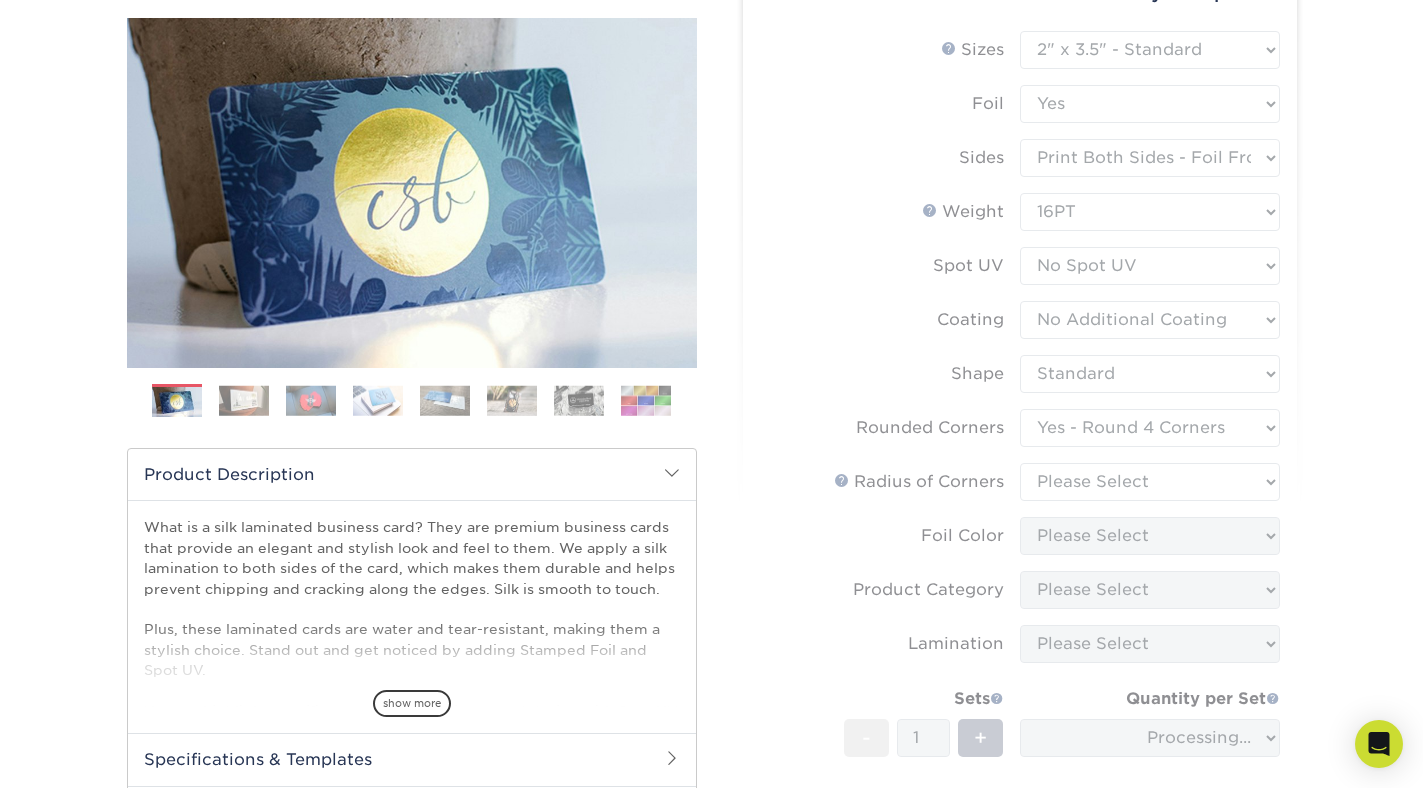 scroll, scrollTop: 248, scrollLeft: 0, axis: vertical 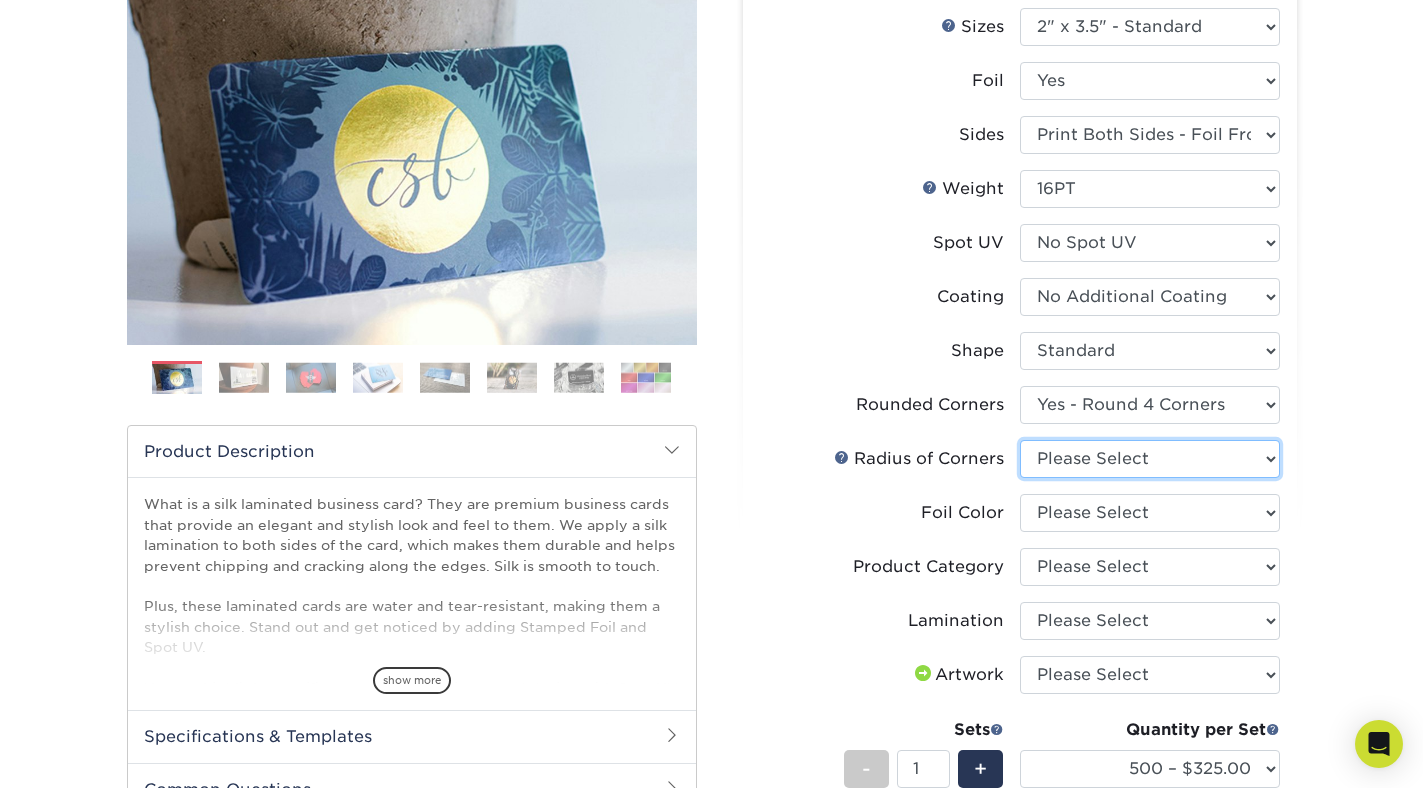 click on "Please Select Rounded 1/8" Rounded 1/4"" at bounding box center [1150, 459] 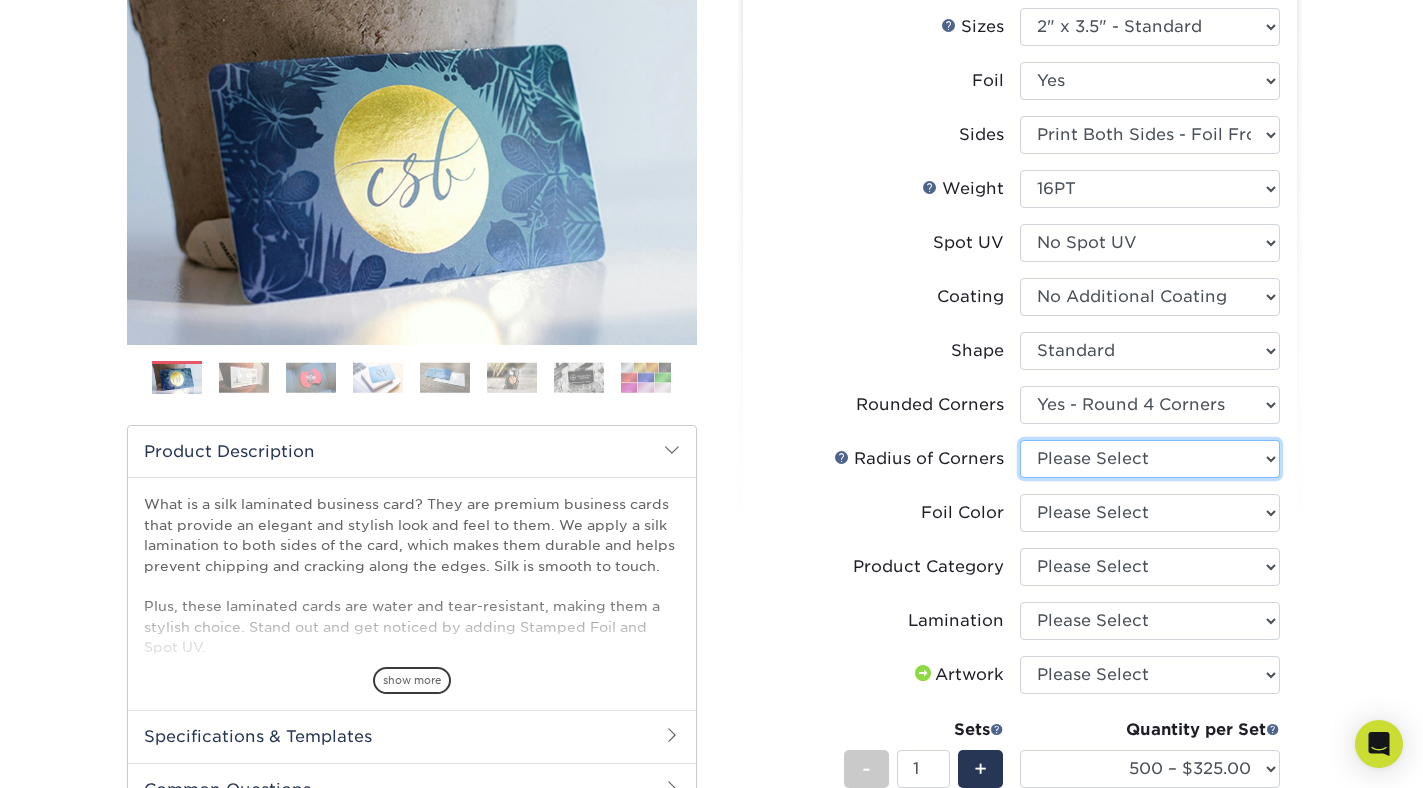 select on "479fbfe7-6a0c-4895-8c9a-81739b7486c9" 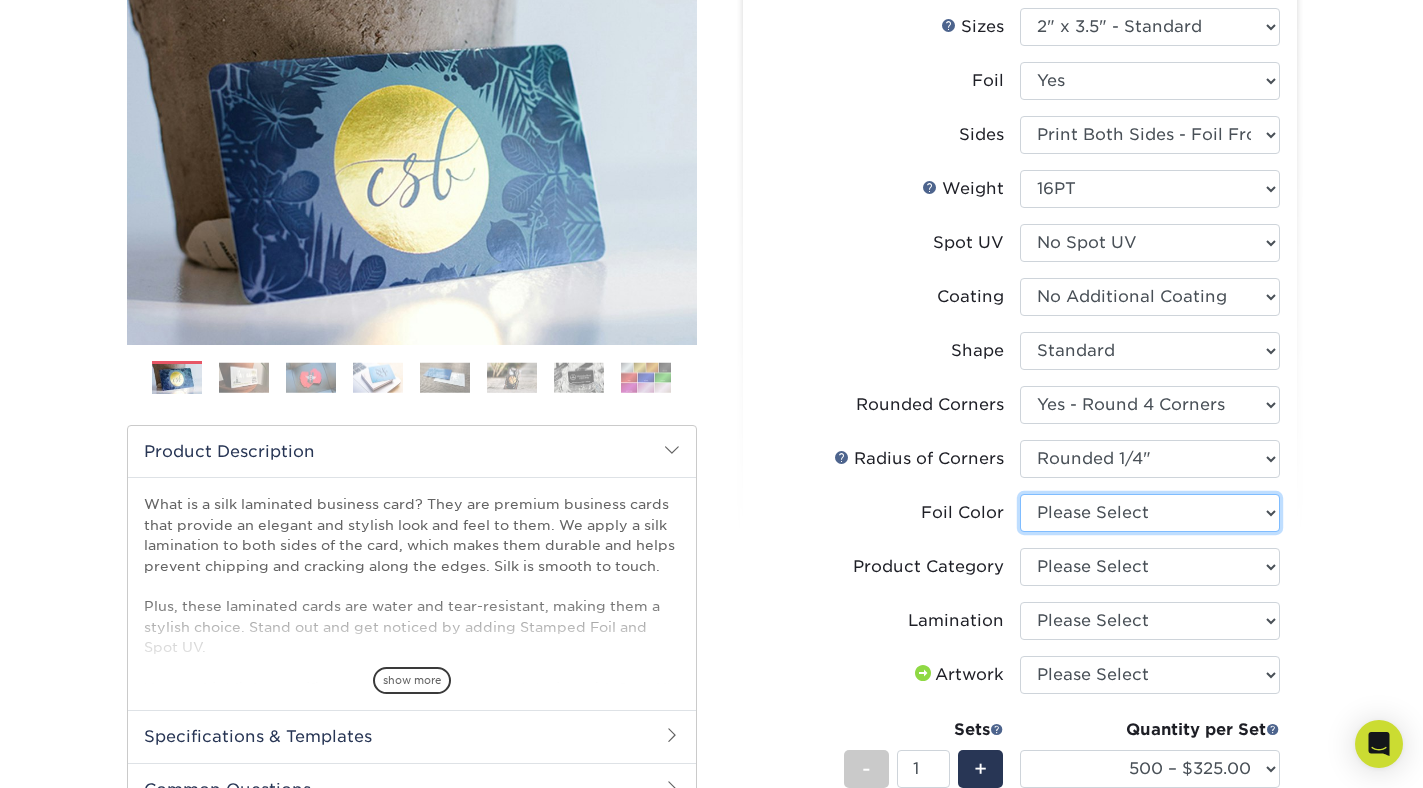 click on "Please Select Silver Foil Black Foil Blue Foil Copper Foil Gold Foil Red Foil Rose Gold Foil" at bounding box center [1150, 513] 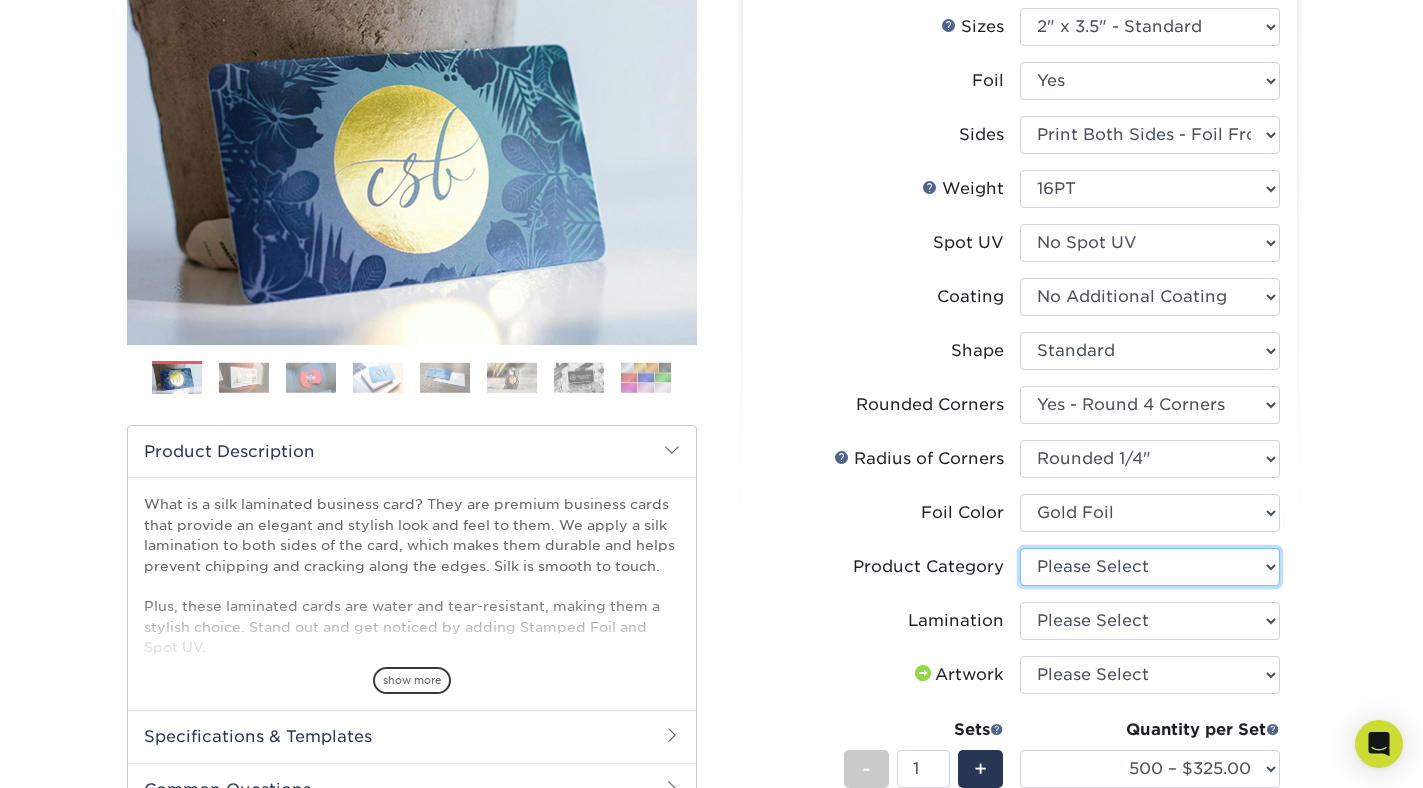 click on "Please Select Business Cards" at bounding box center [1150, 567] 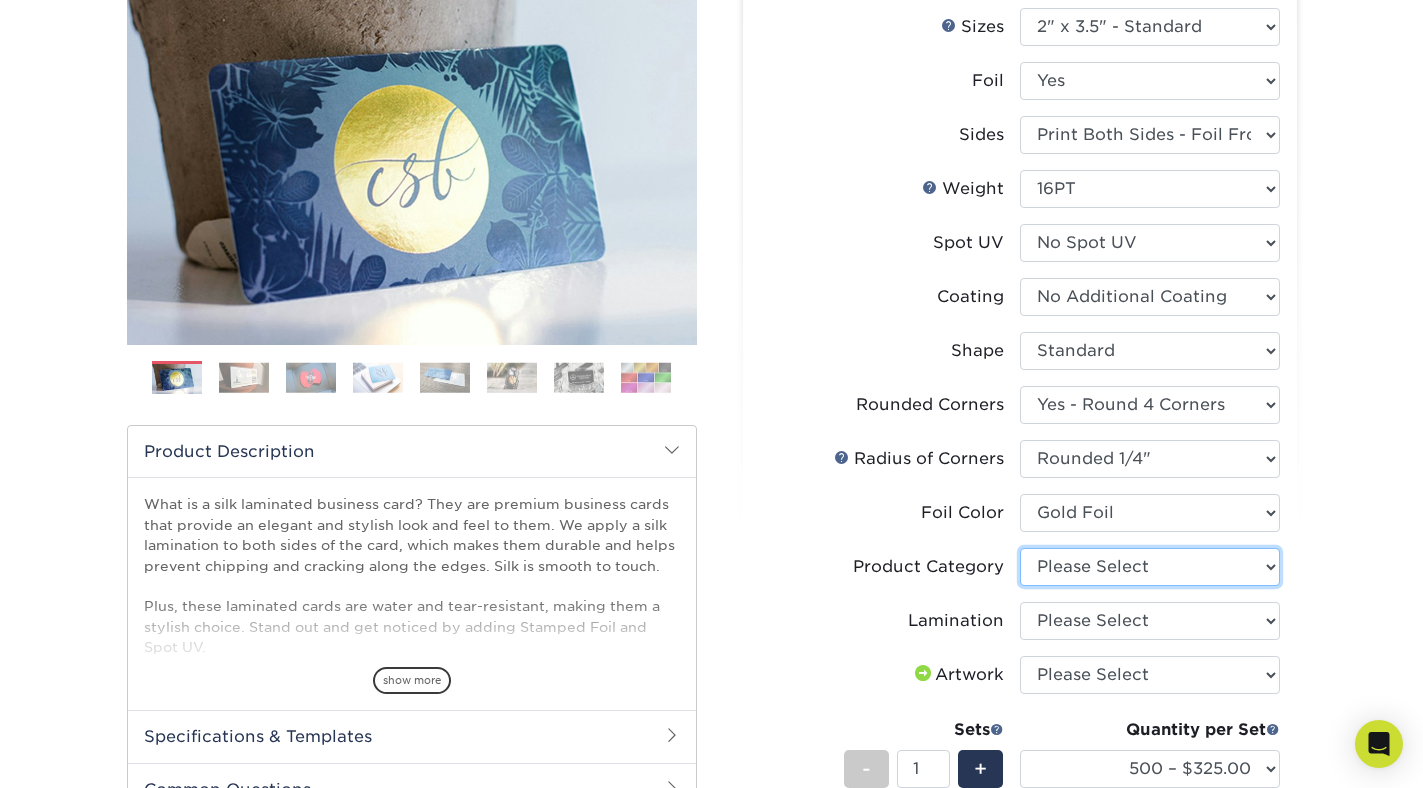 select on "3b5148f1-0588-4f88-a218-97bcfdce65c1" 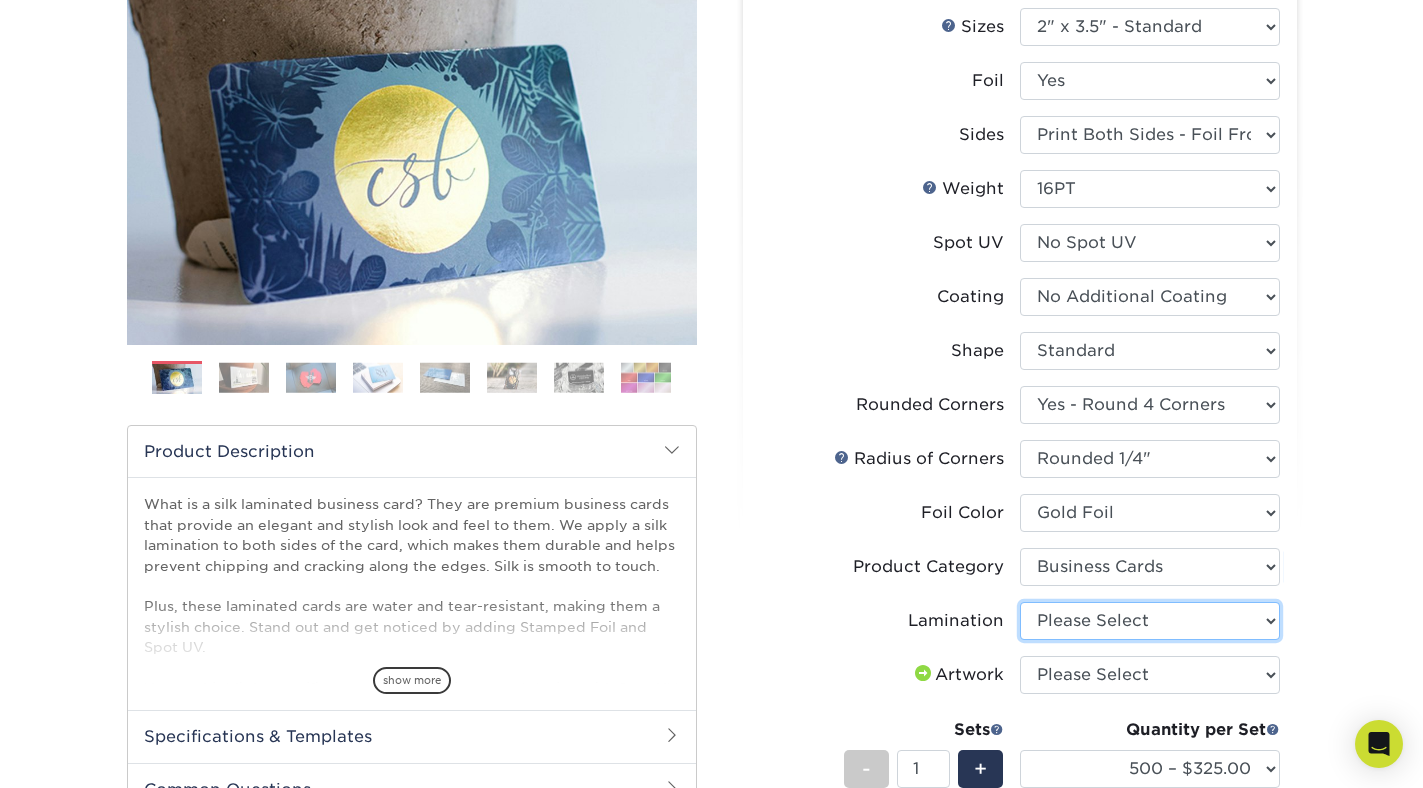 click on "Please Select Silk" at bounding box center [1150, 621] 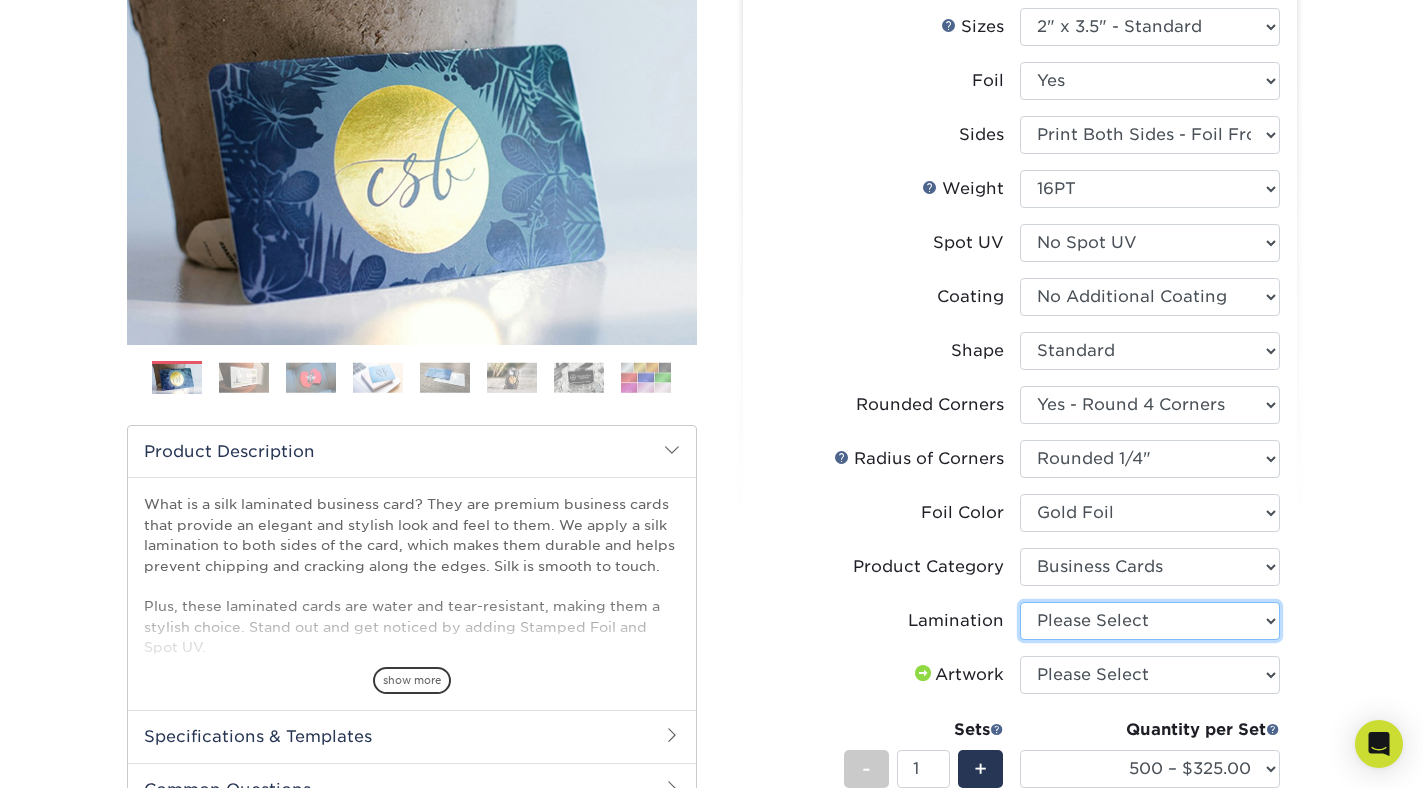 select on "ccacb42f-45f7-42d3-bbd3-7c8421cf37f0" 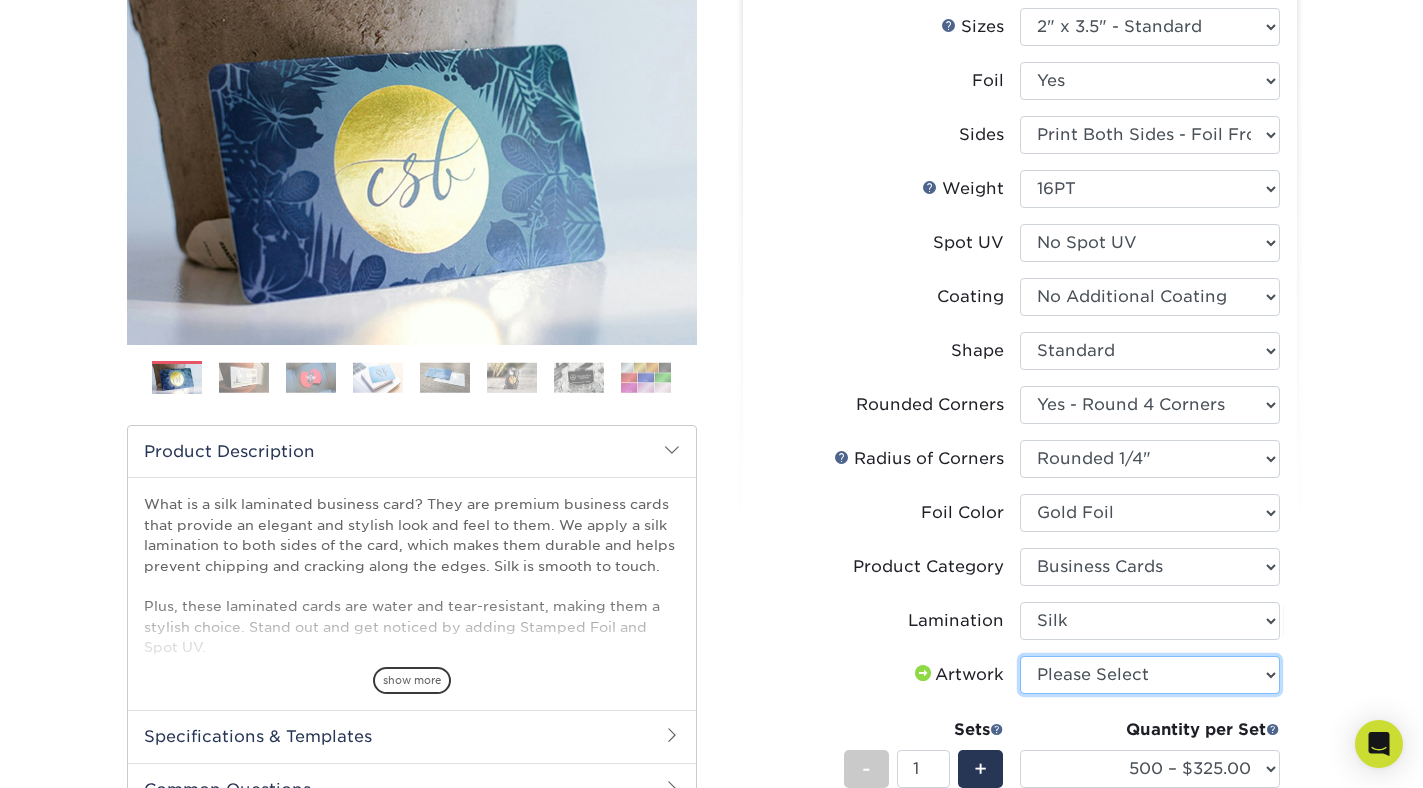 click on "Please Select I will upload files I need a design - $100" at bounding box center [1150, 675] 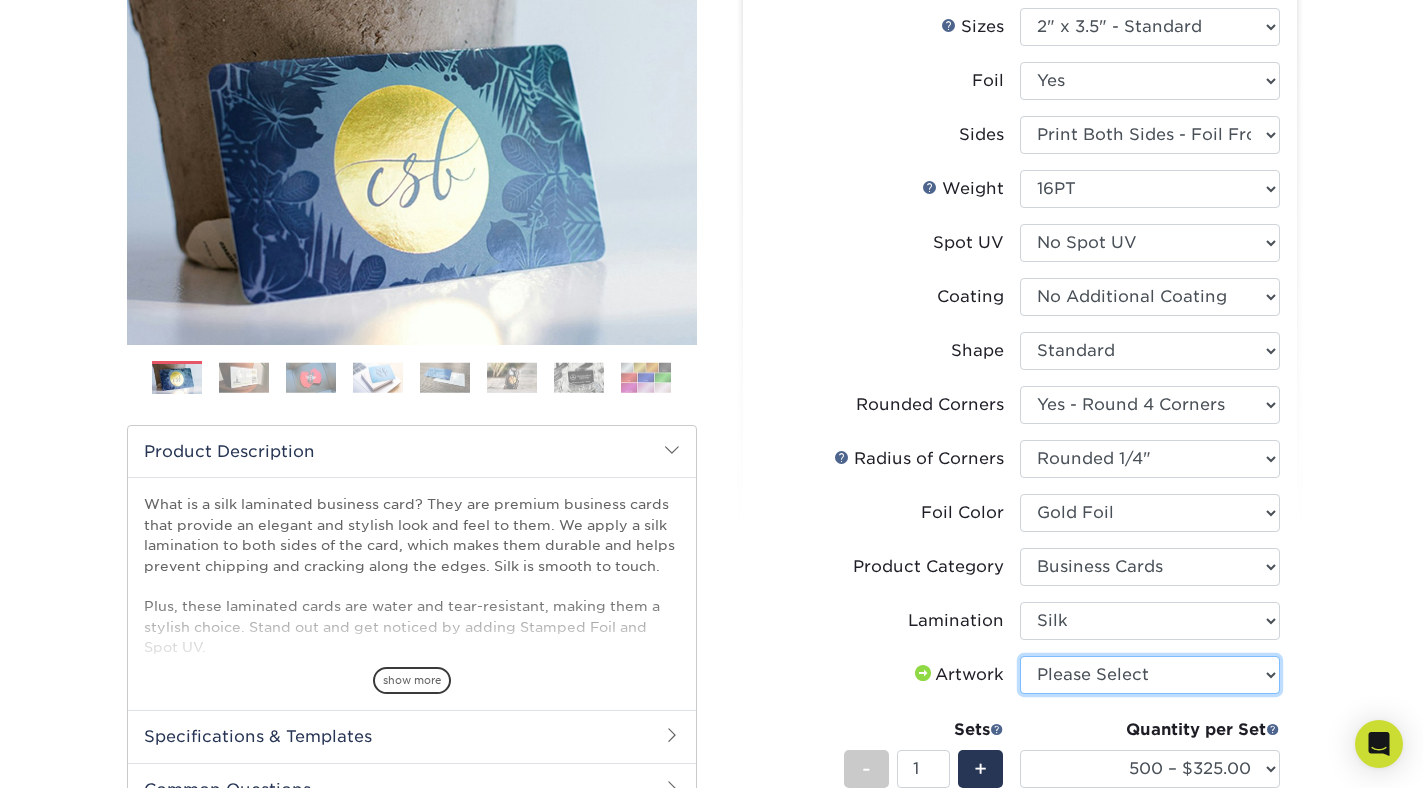 select on "upload" 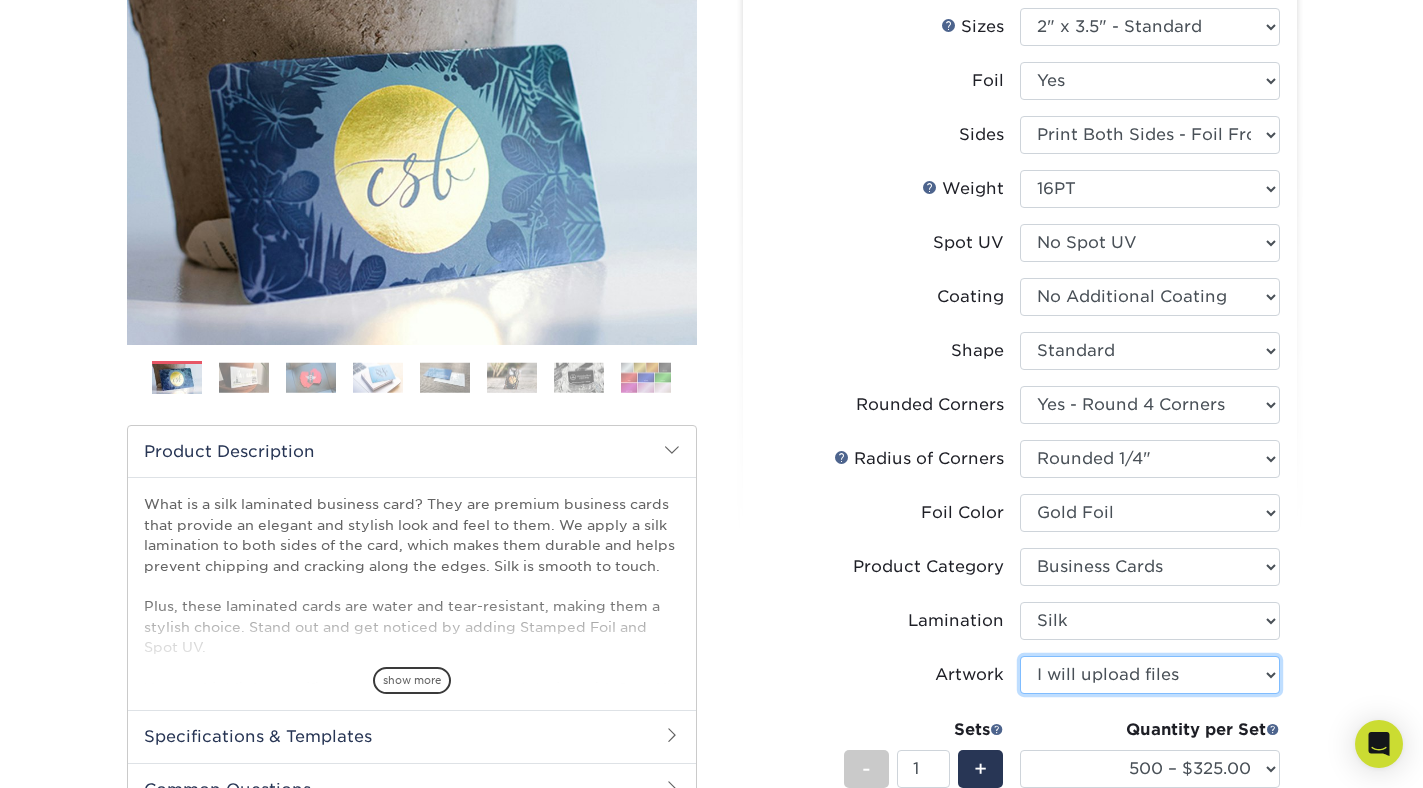 scroll, scrollTop: 556, scrollLeft: 0, axis: vertical 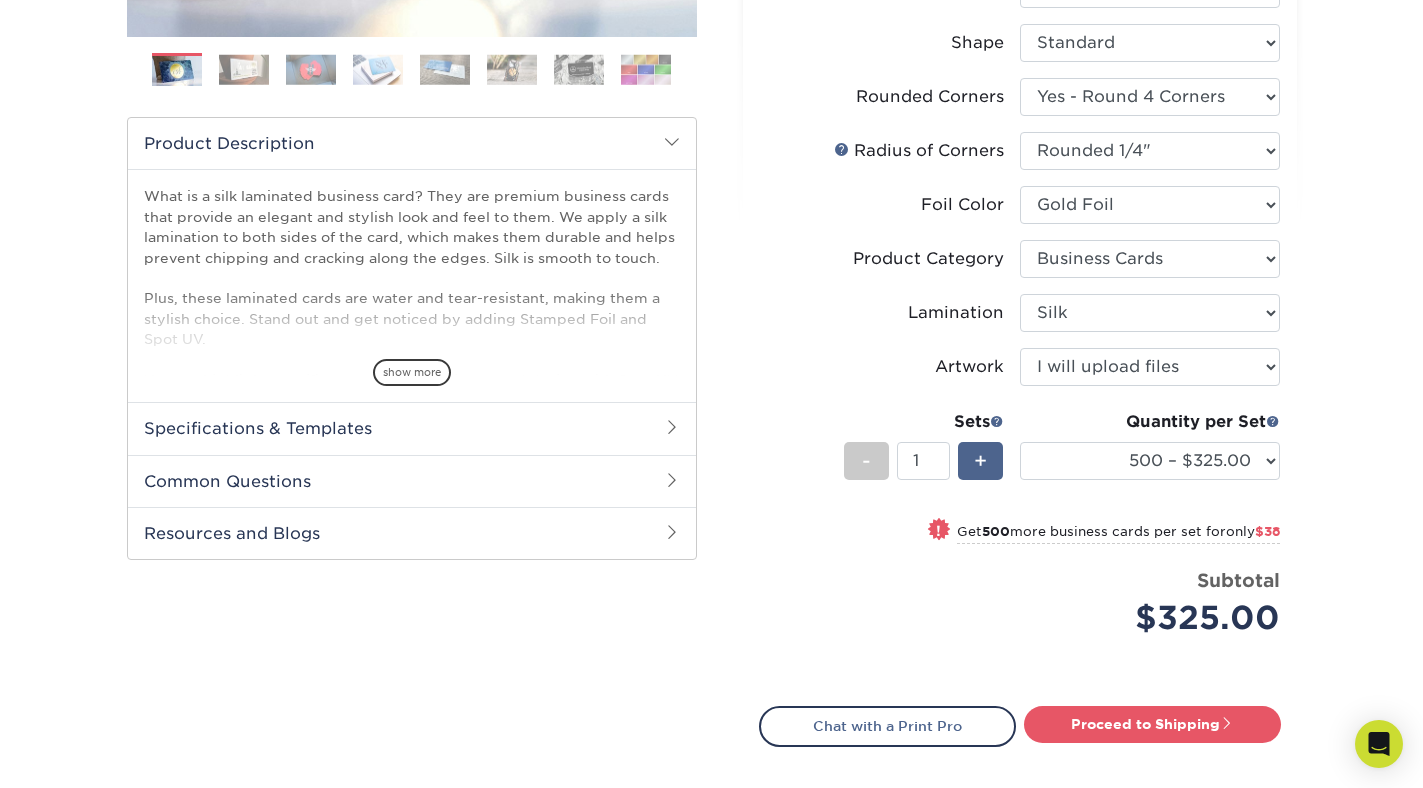 click on "+" at bounding box center (980, 461) 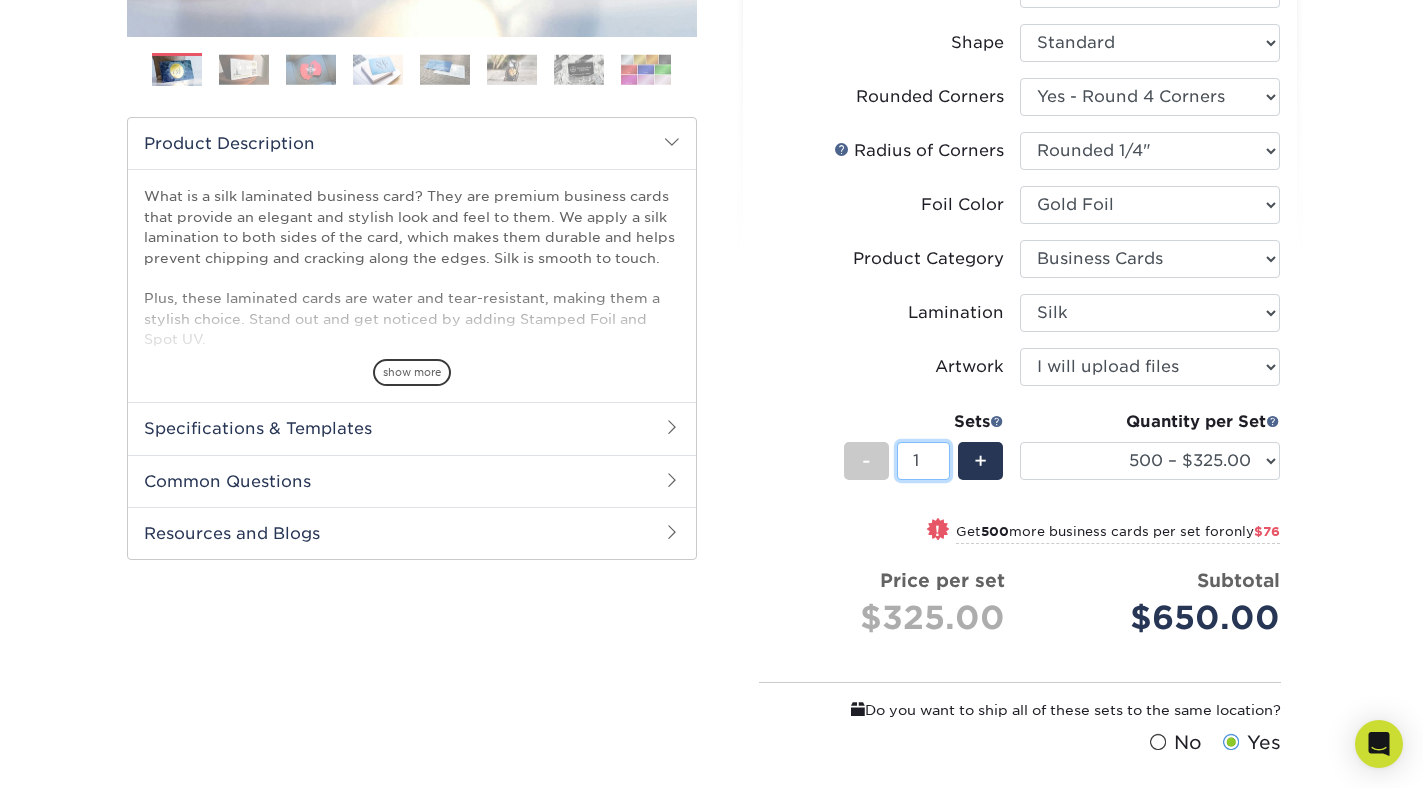type on "1" 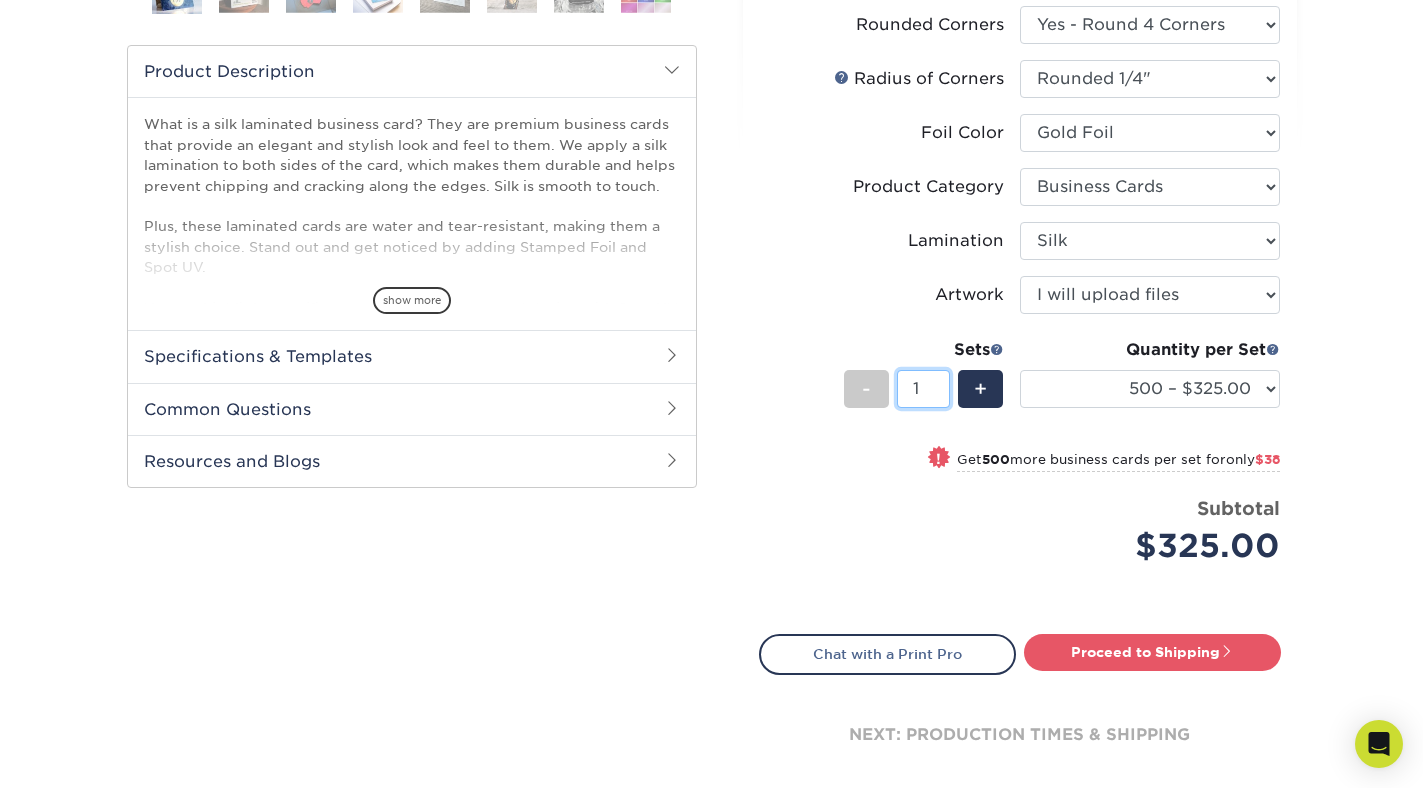 scroll, scrollTop: 632, scrollLeft: 0, axis: vertical 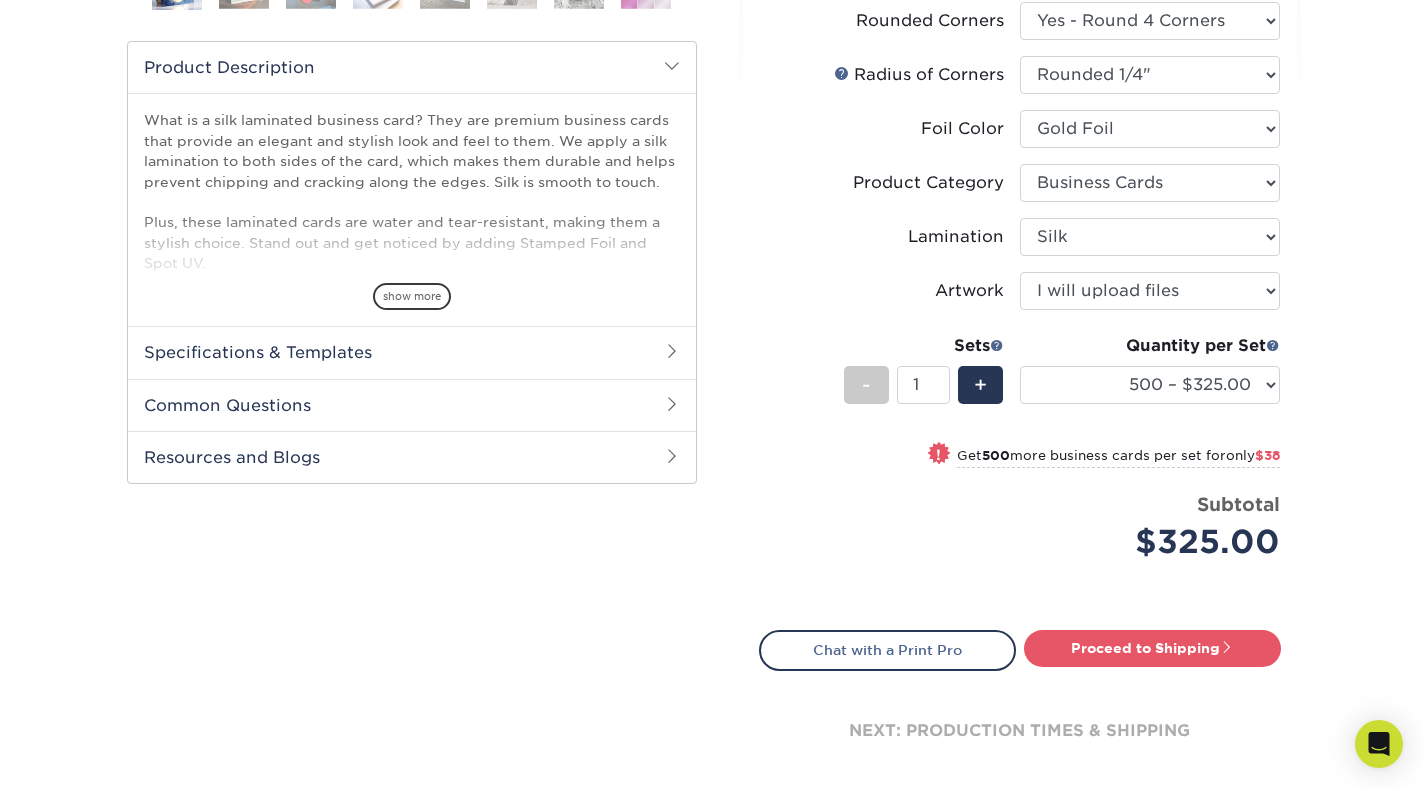 click on "Get  500  more business cards per set for  only  $38" at bounding box center [1118, 458] 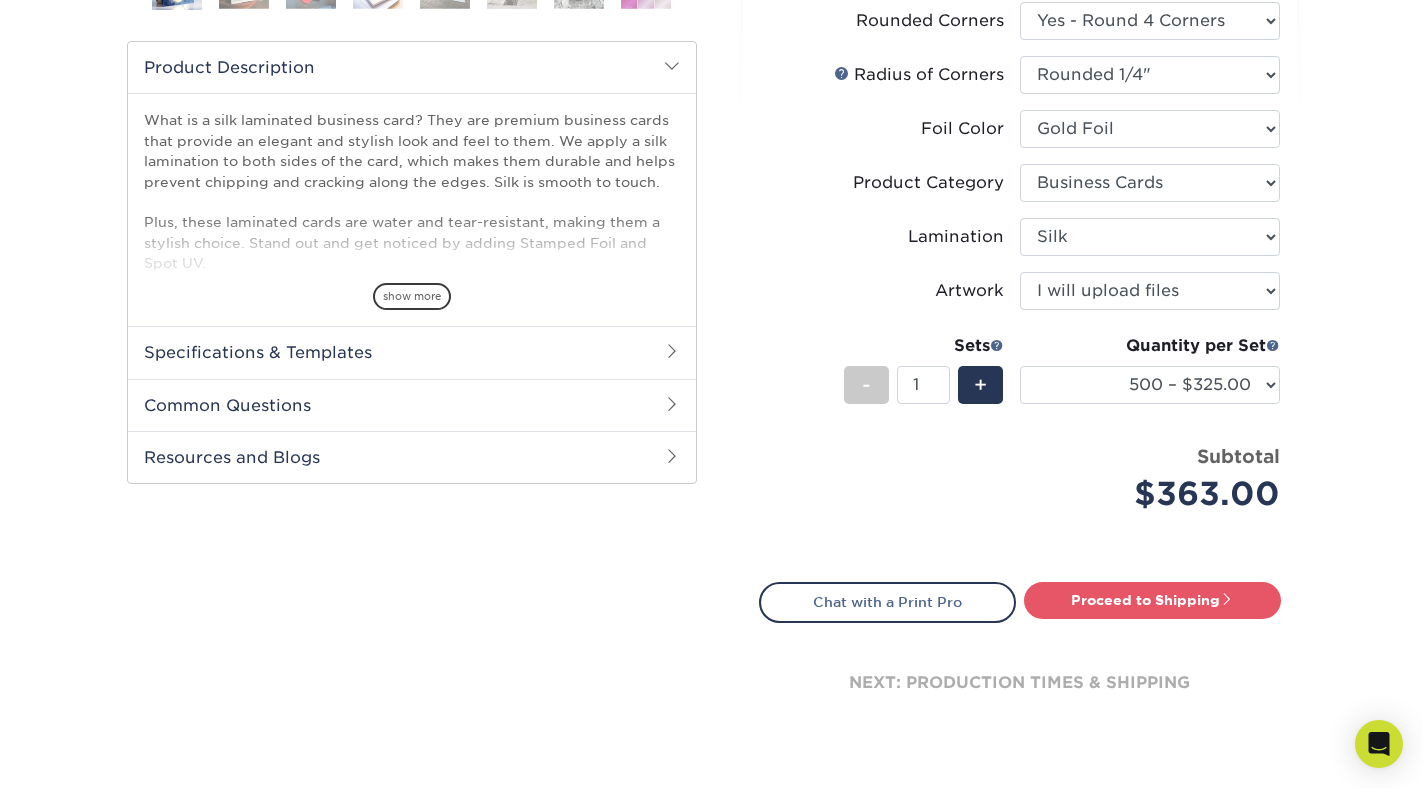 select on "1000 – $363.00" 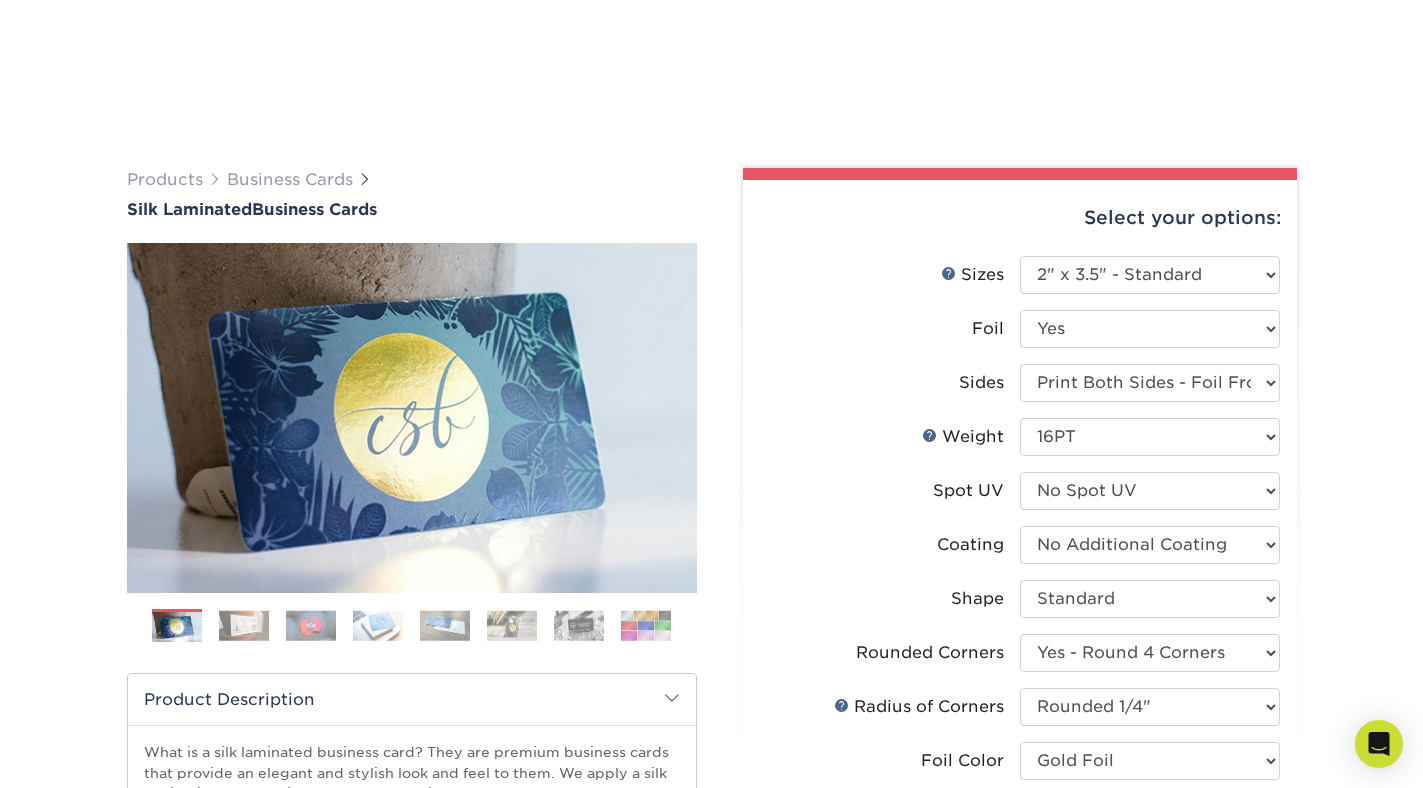 scroll, scrollTop: 972, scrollLeft: 0, axis: vertical 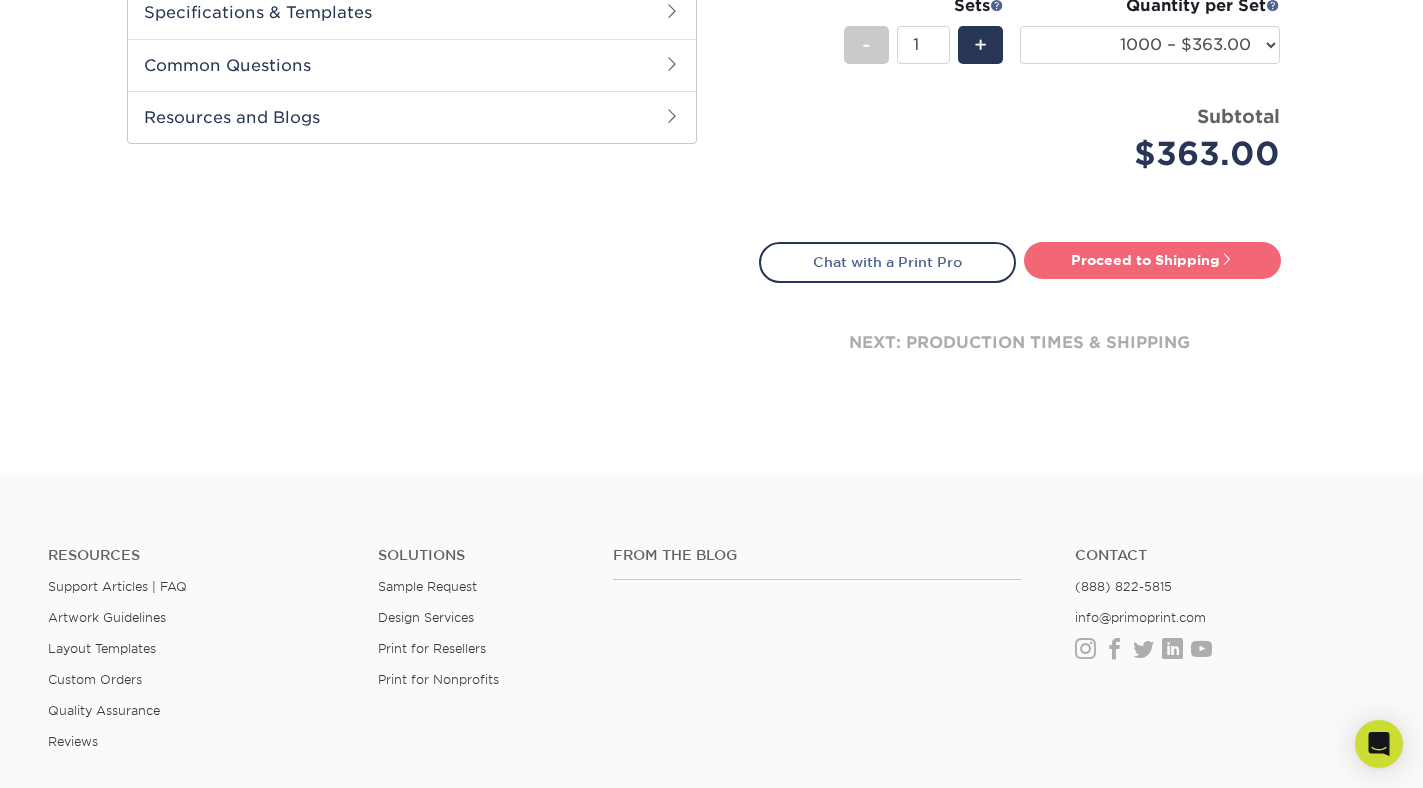 click on "Proceed to Shipping" at bounding box center [1152, 260] 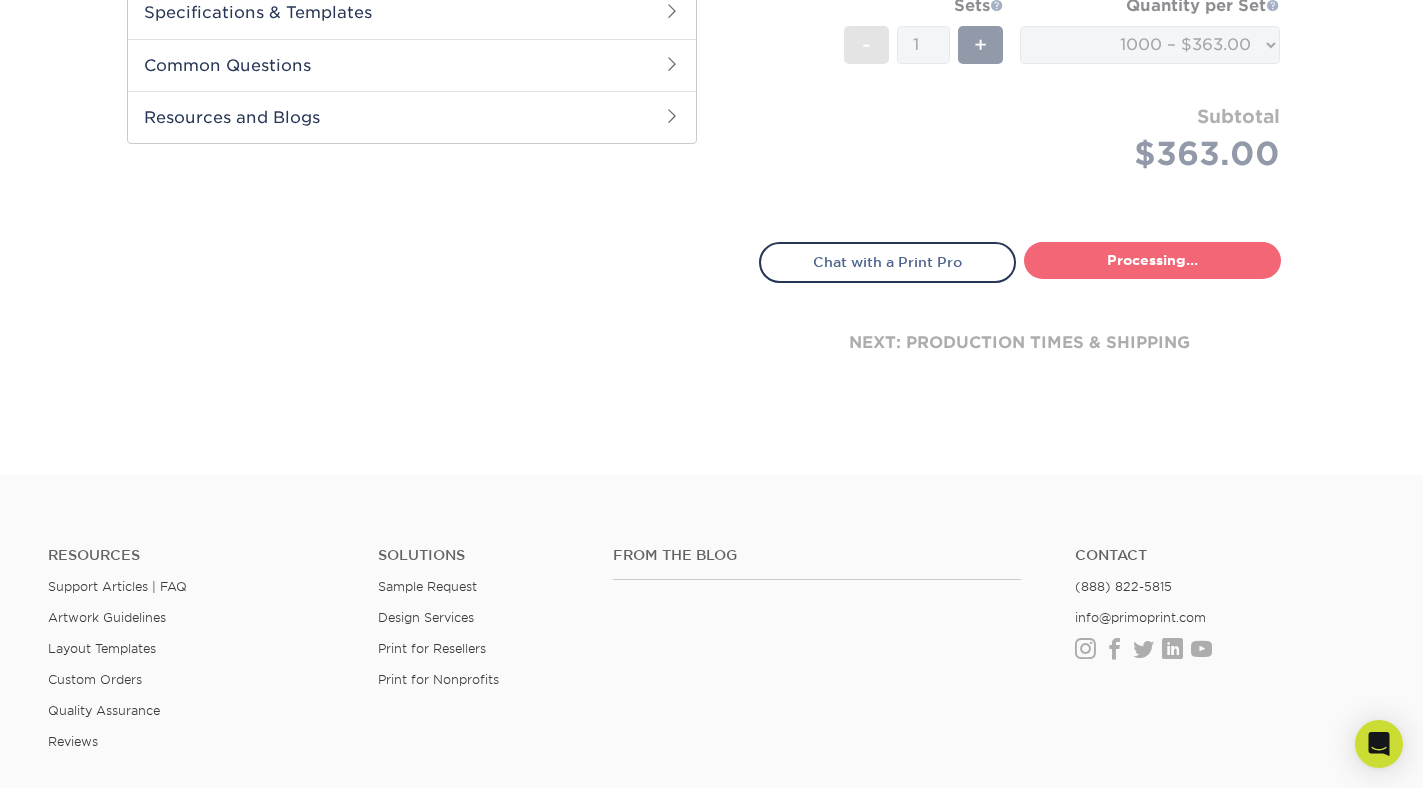 type on "Set 1" 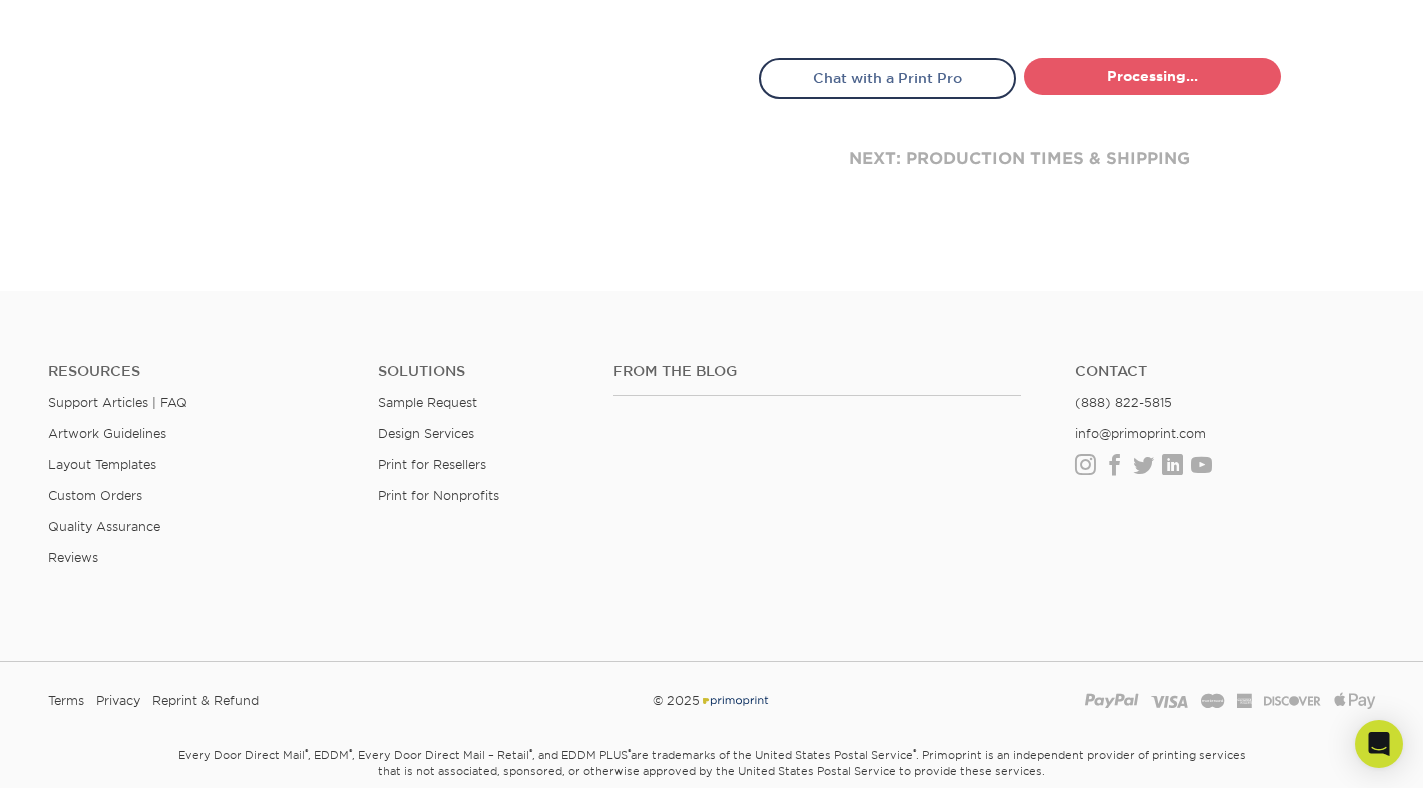 select on "e01ba748-d1da-43e2-ac9b-8248b974db26" 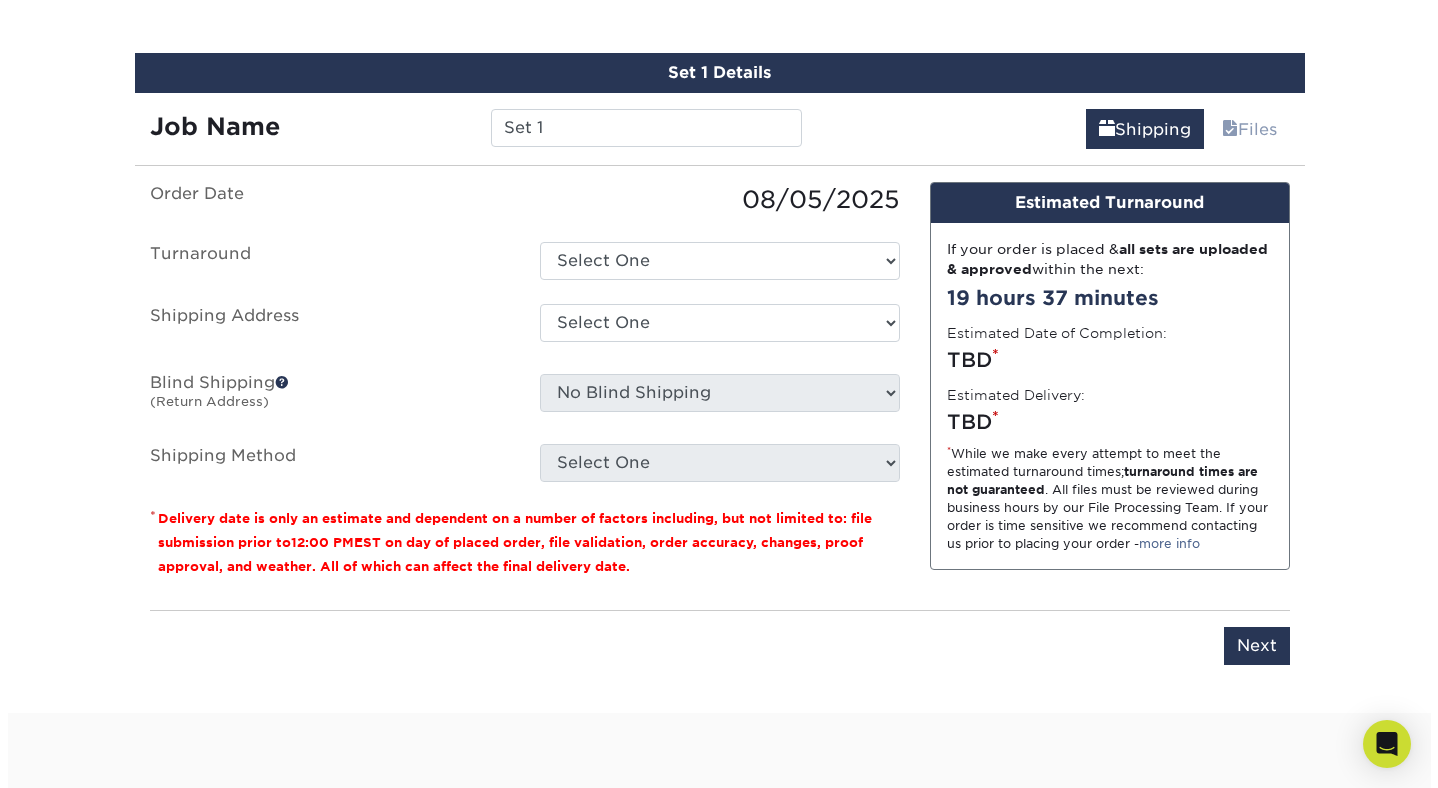 scroll, scrollTop: 1268, scrollLeft: 0, axis: vertical 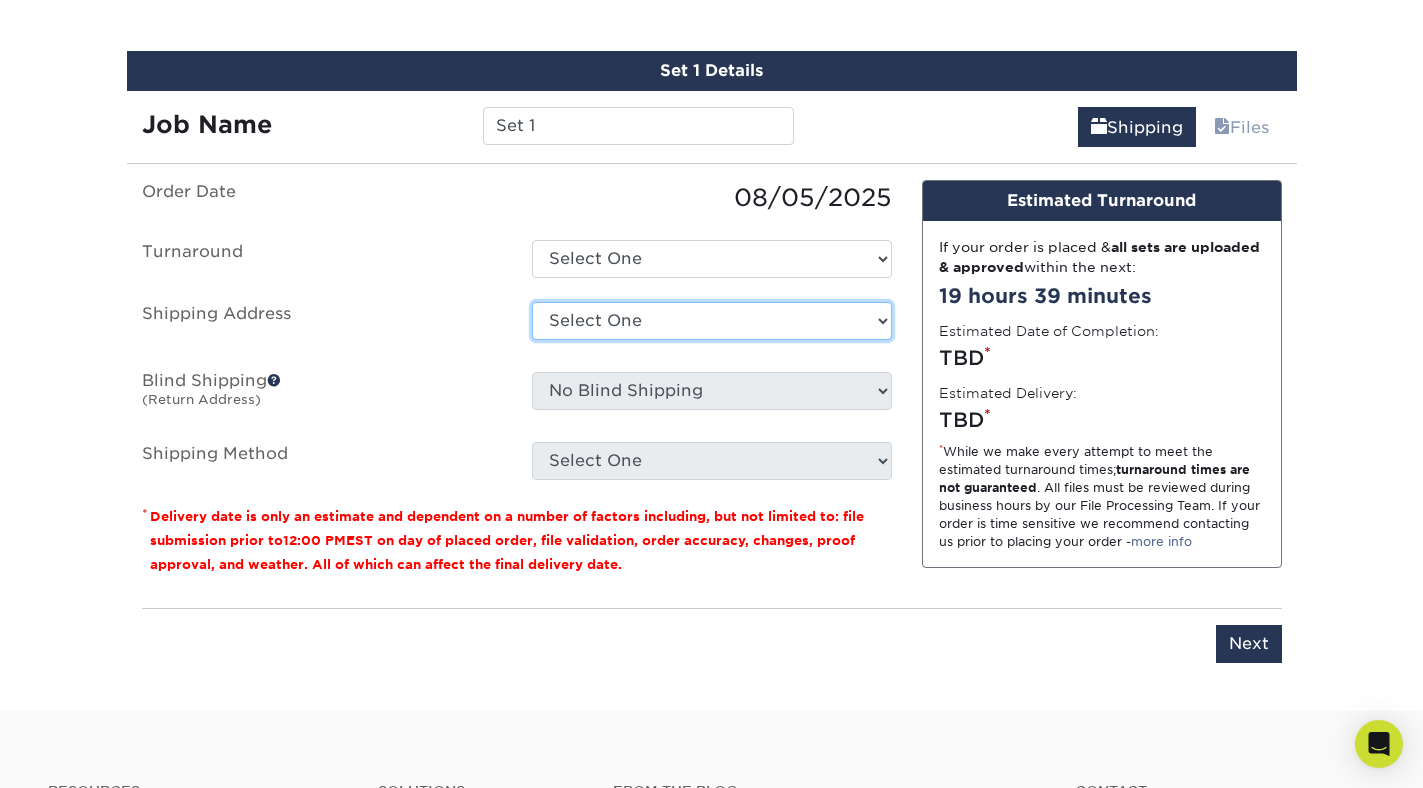click on "Select One
+ Add New Address
- Login" at bounding box center (712, 321) 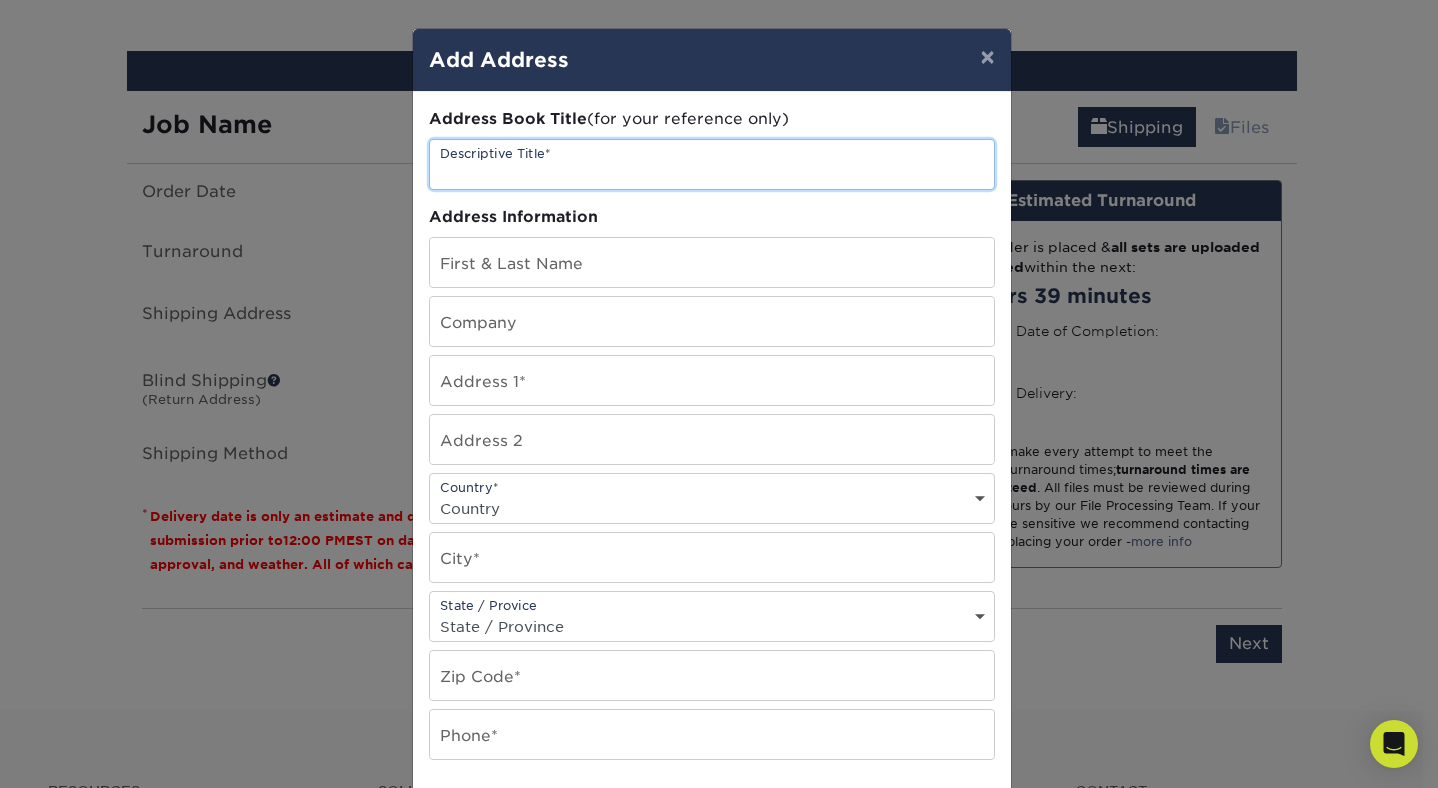 click at bounding box center [712, 164] 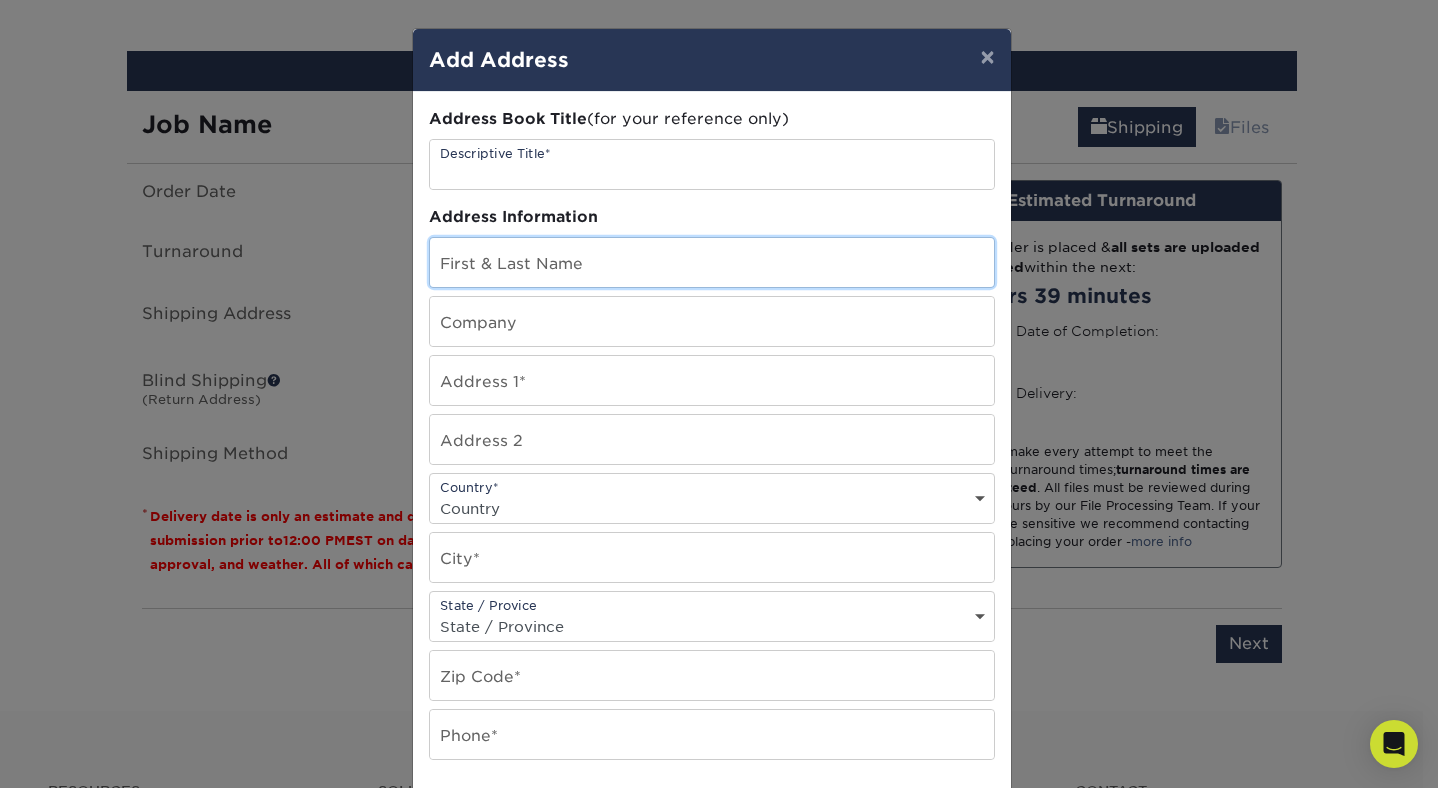 click at bounding box center [712, 262] 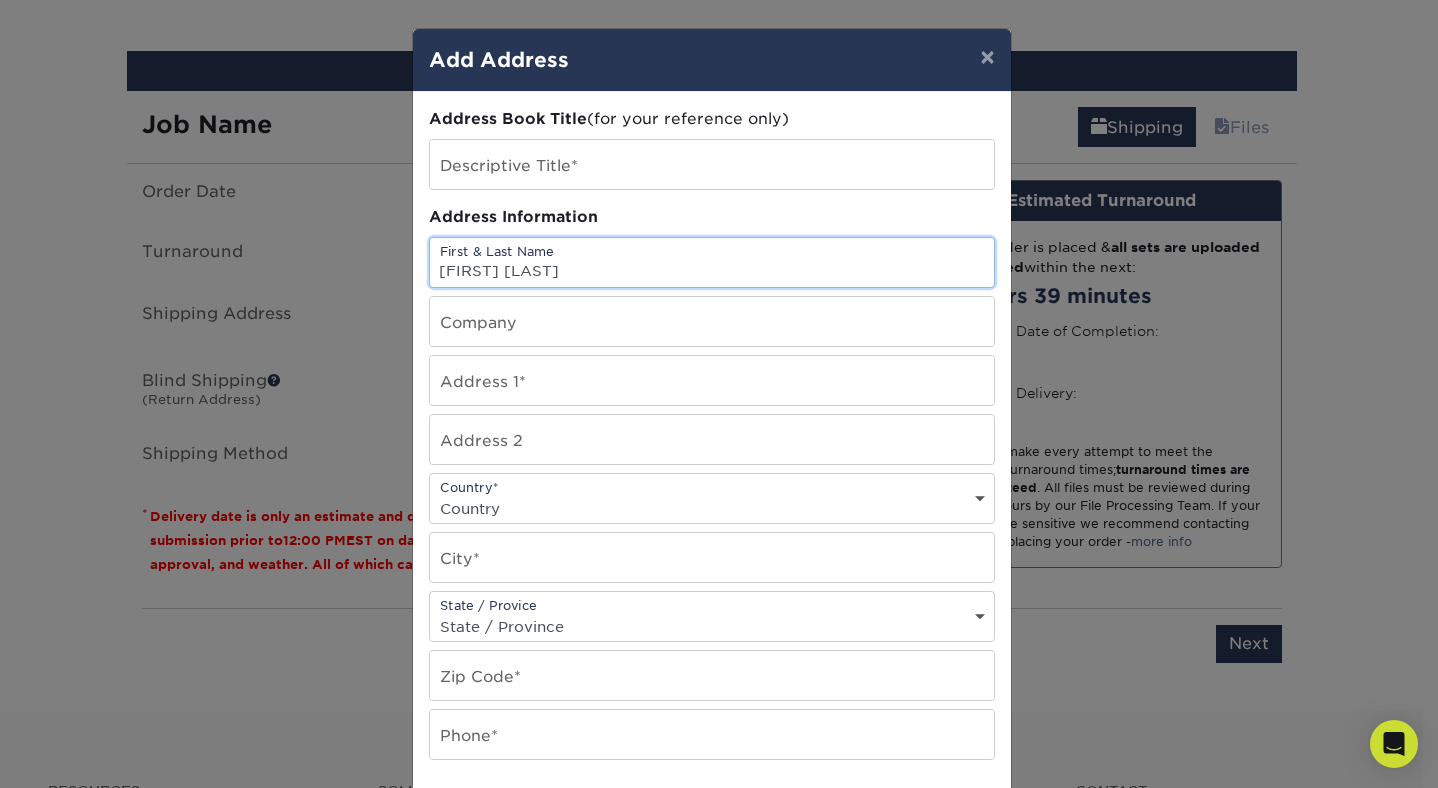 type on "[FIRST] [LAST]" 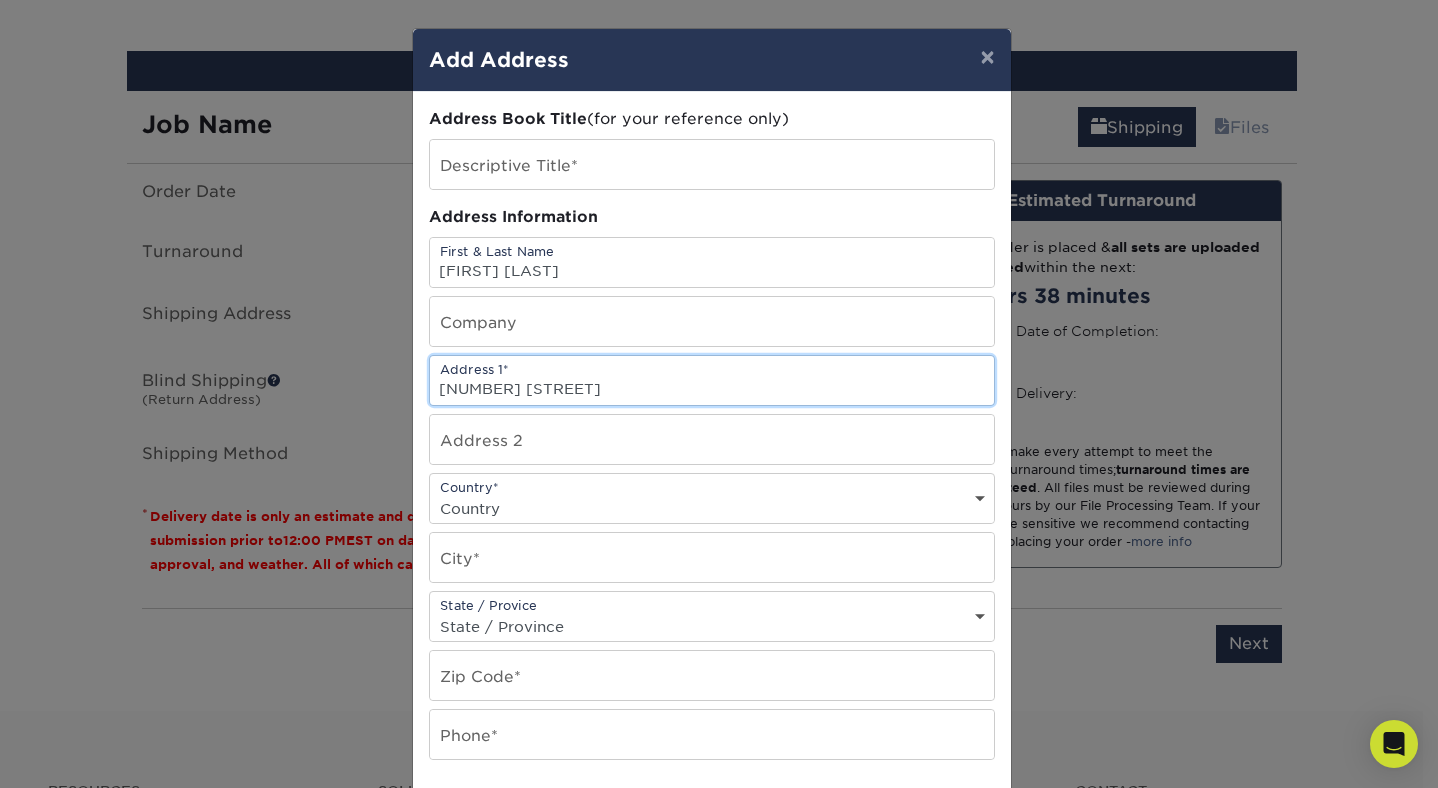 type on "5424 Shore Drive" 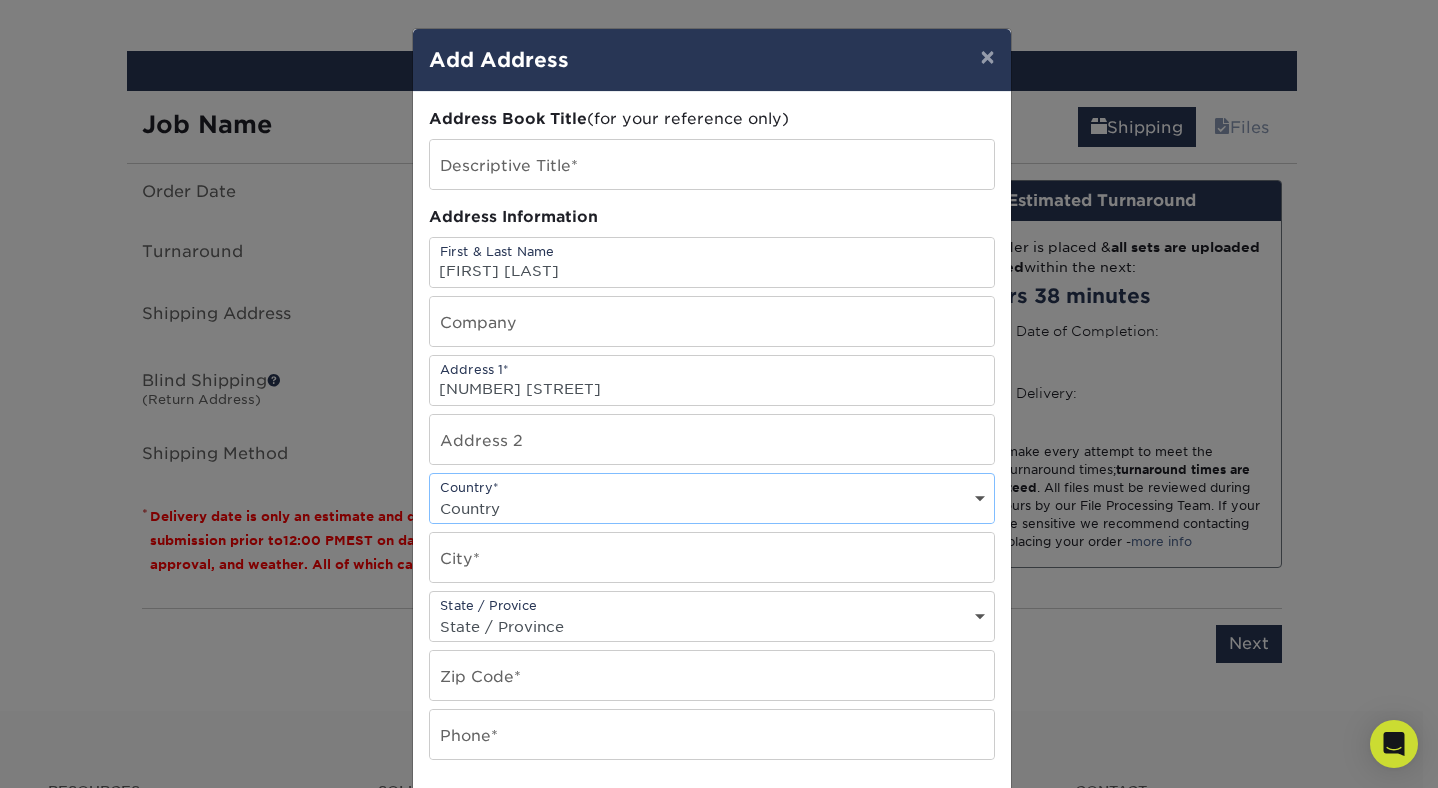 select on "US" 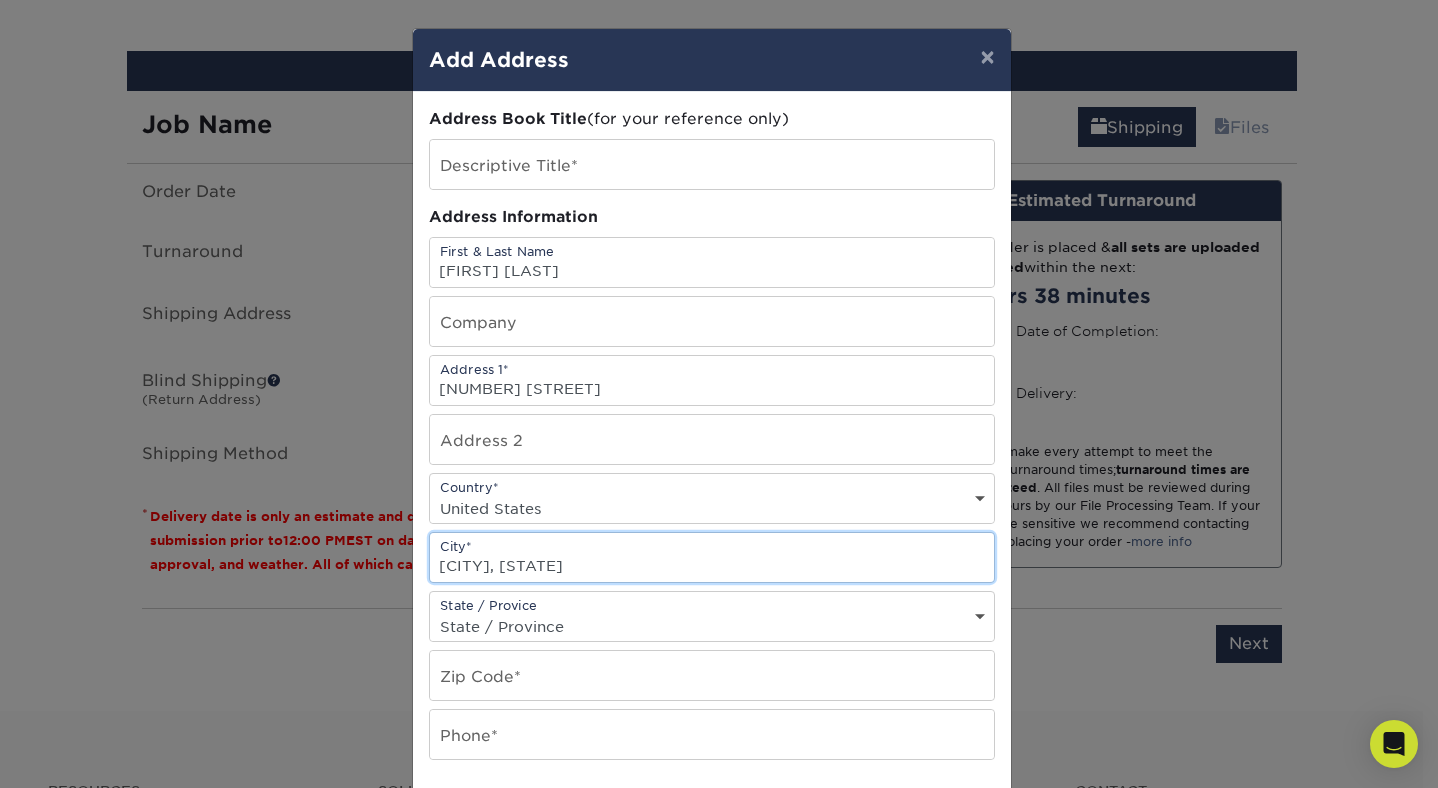 type on "Saint Augustine" 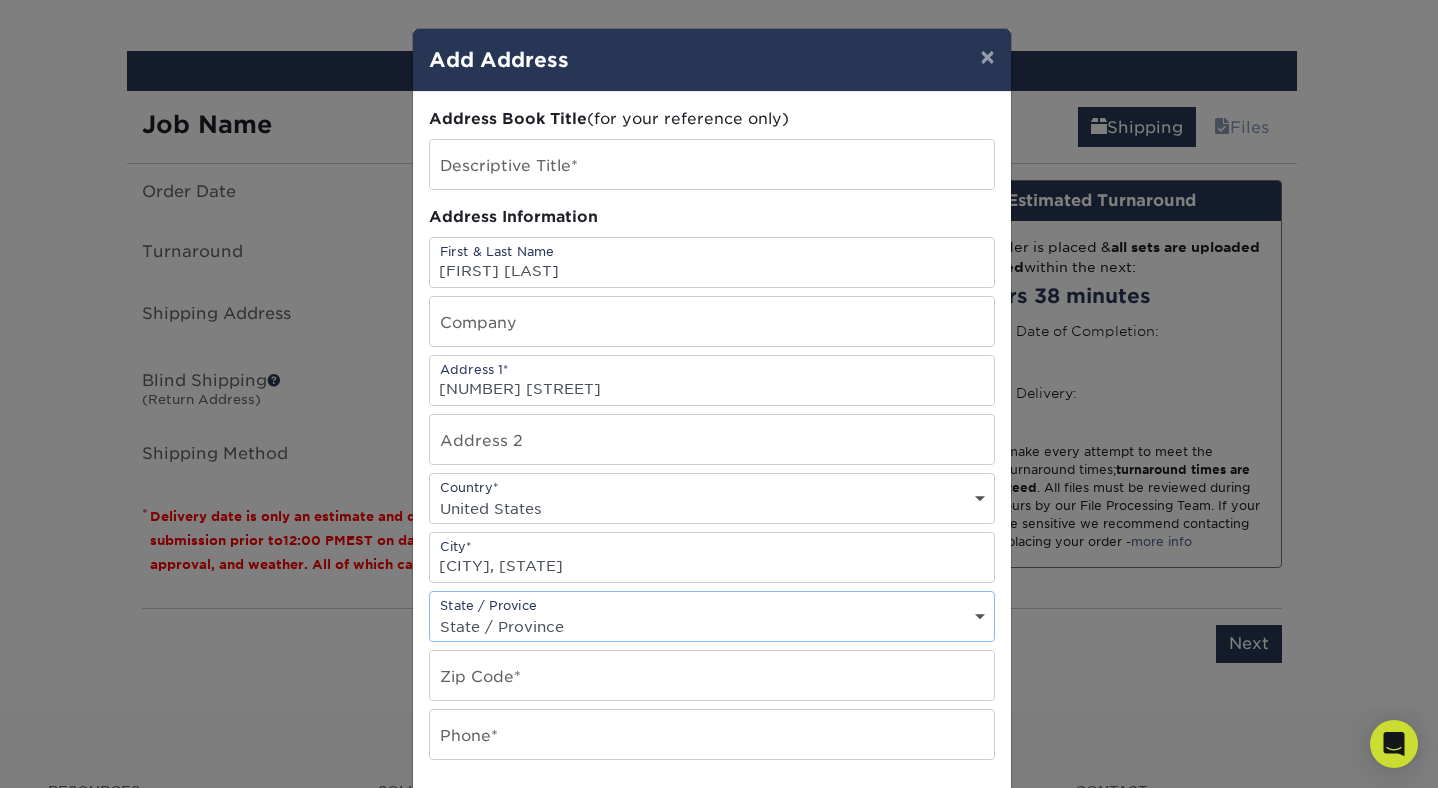 select on "FL" 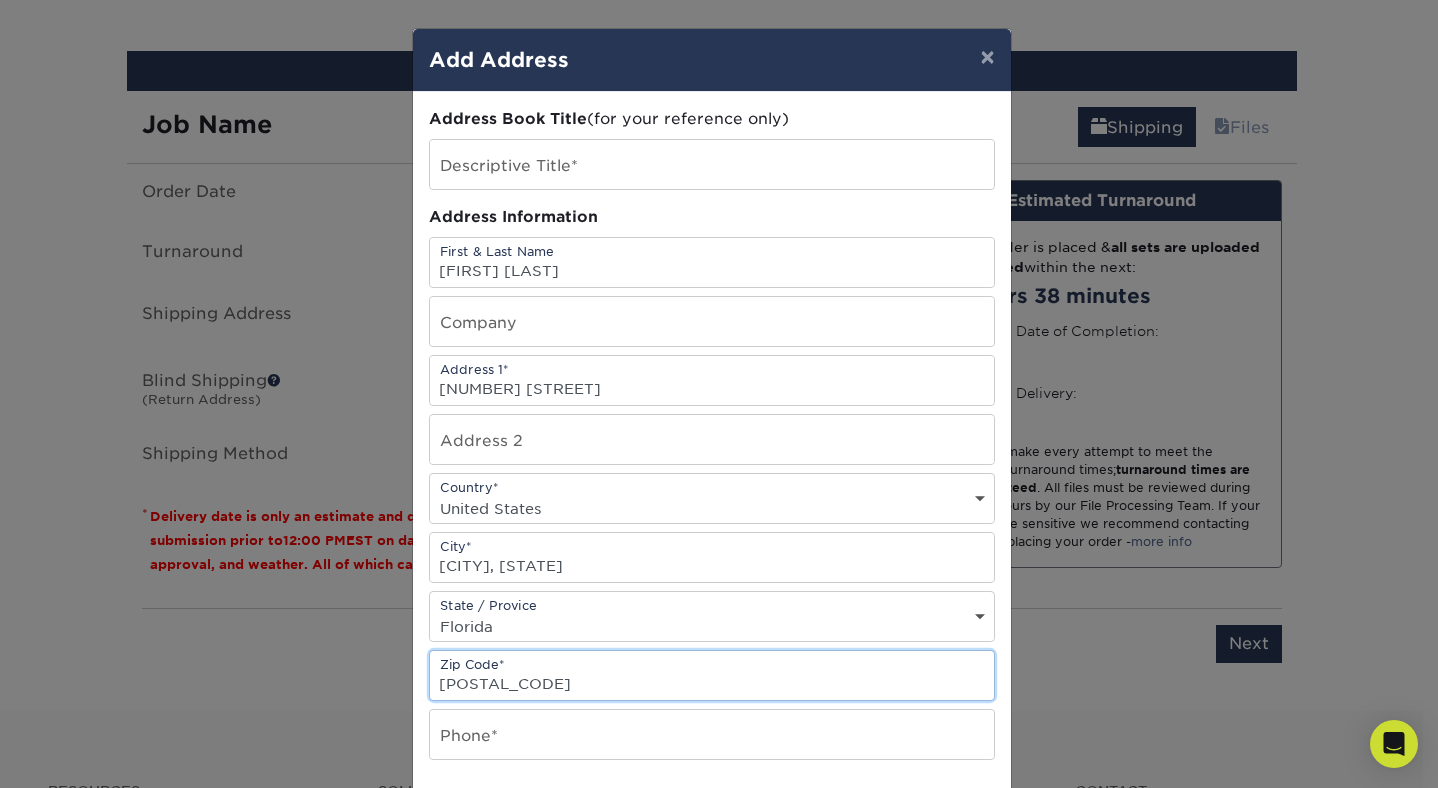 type on "32086" 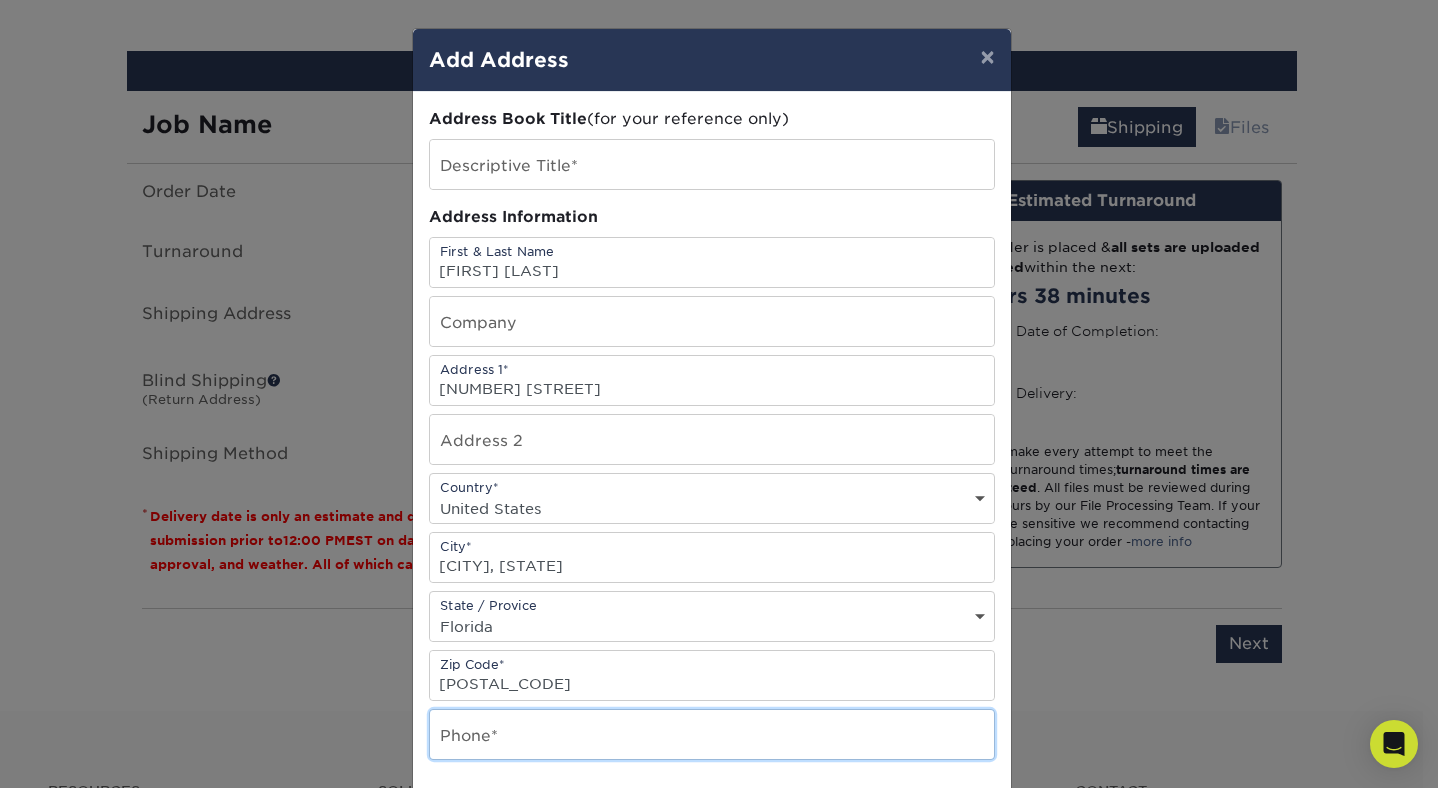 click at bounding box center (712, 734) 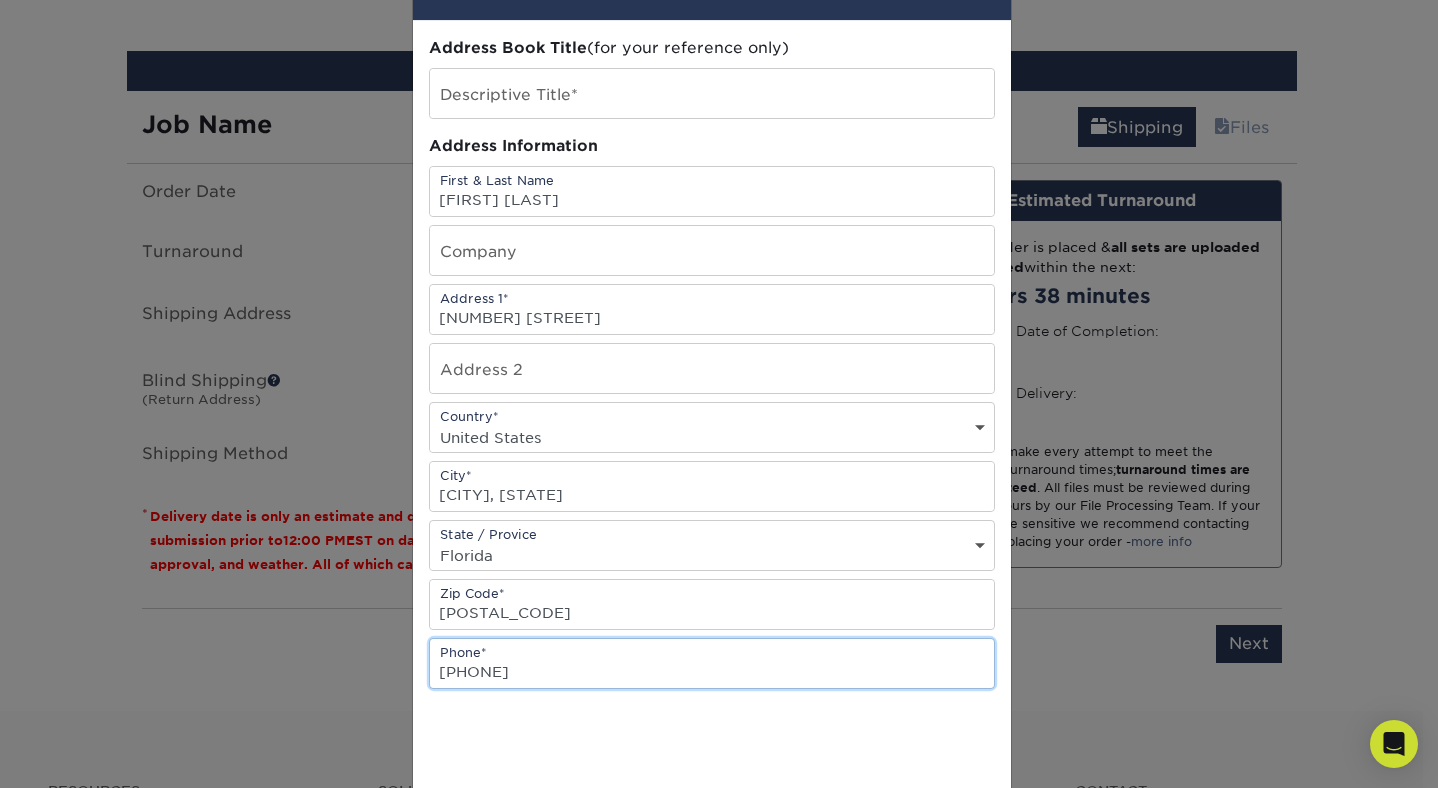 scroll, scrollTop: 299, scrollLeft: 0, axis: vertical 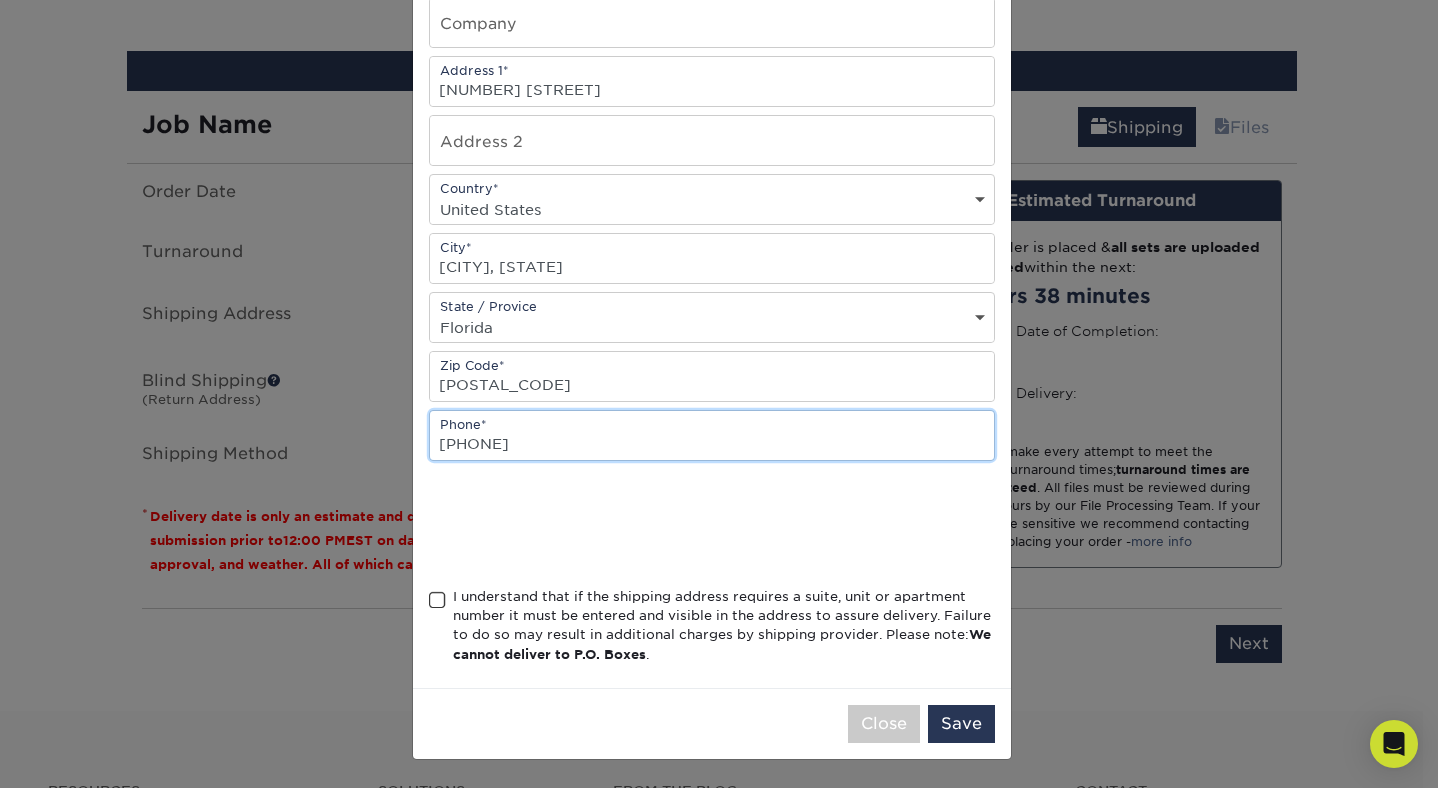 type on "9043477714" 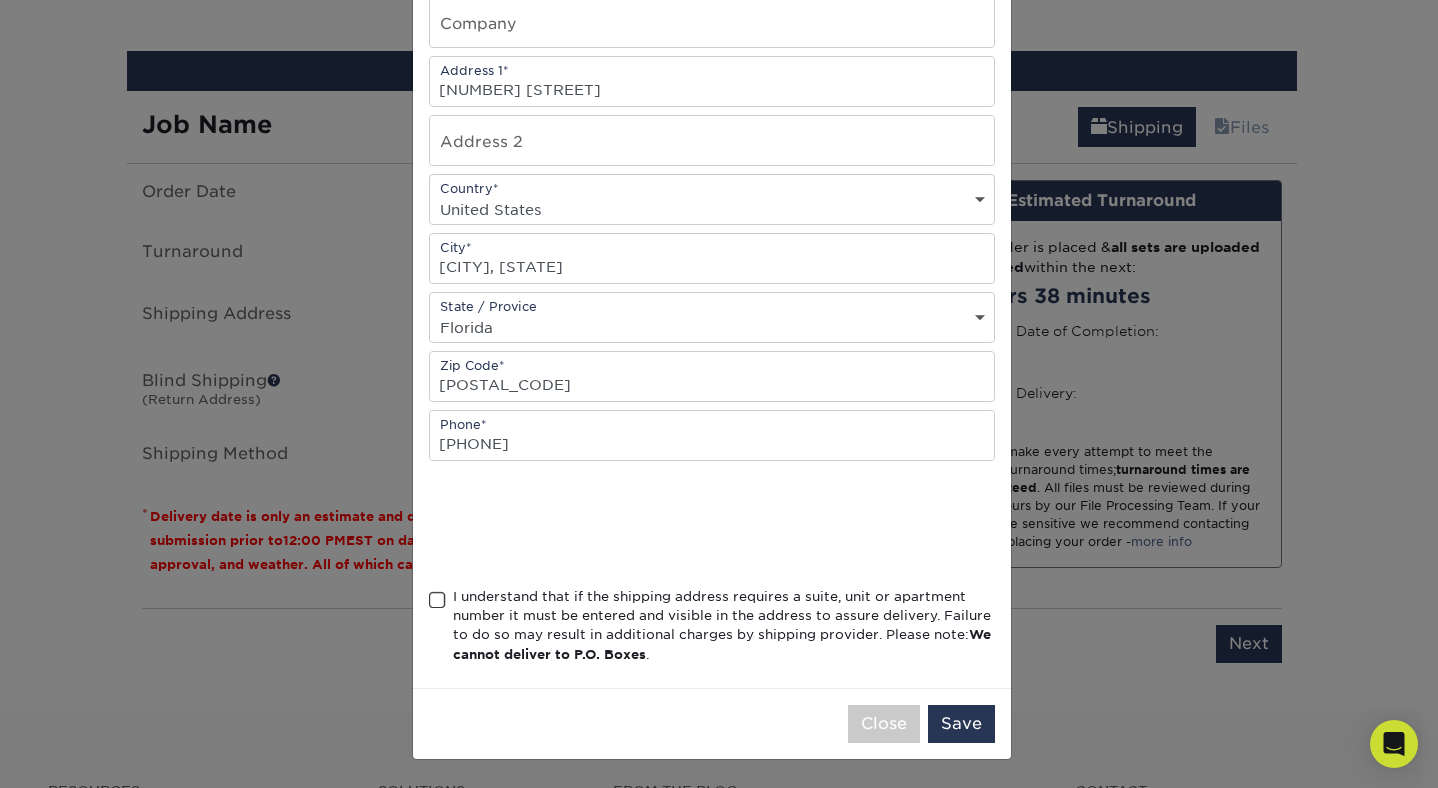 click at bounding box center [437, 600] 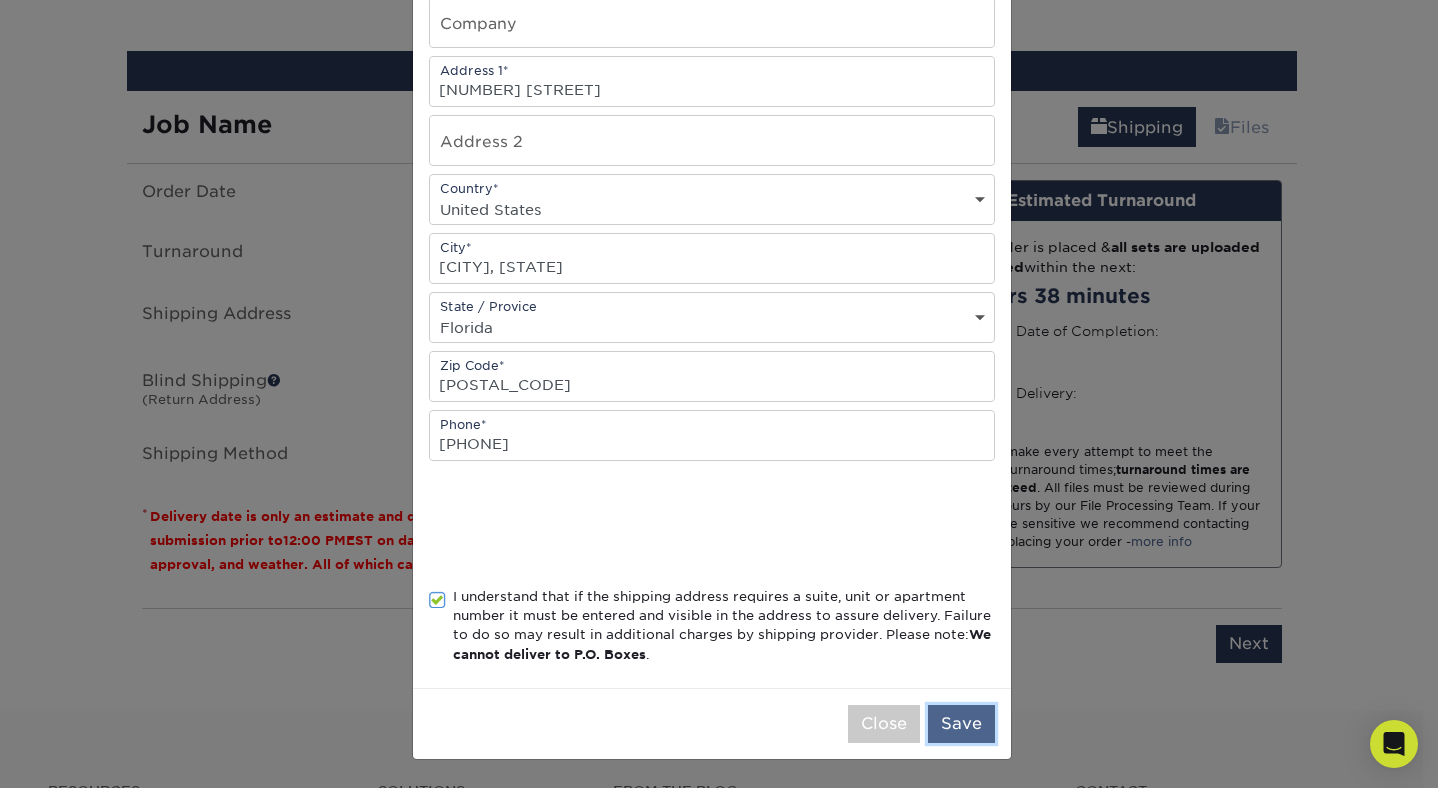 click on "Save" at bounding box center (961, 724) 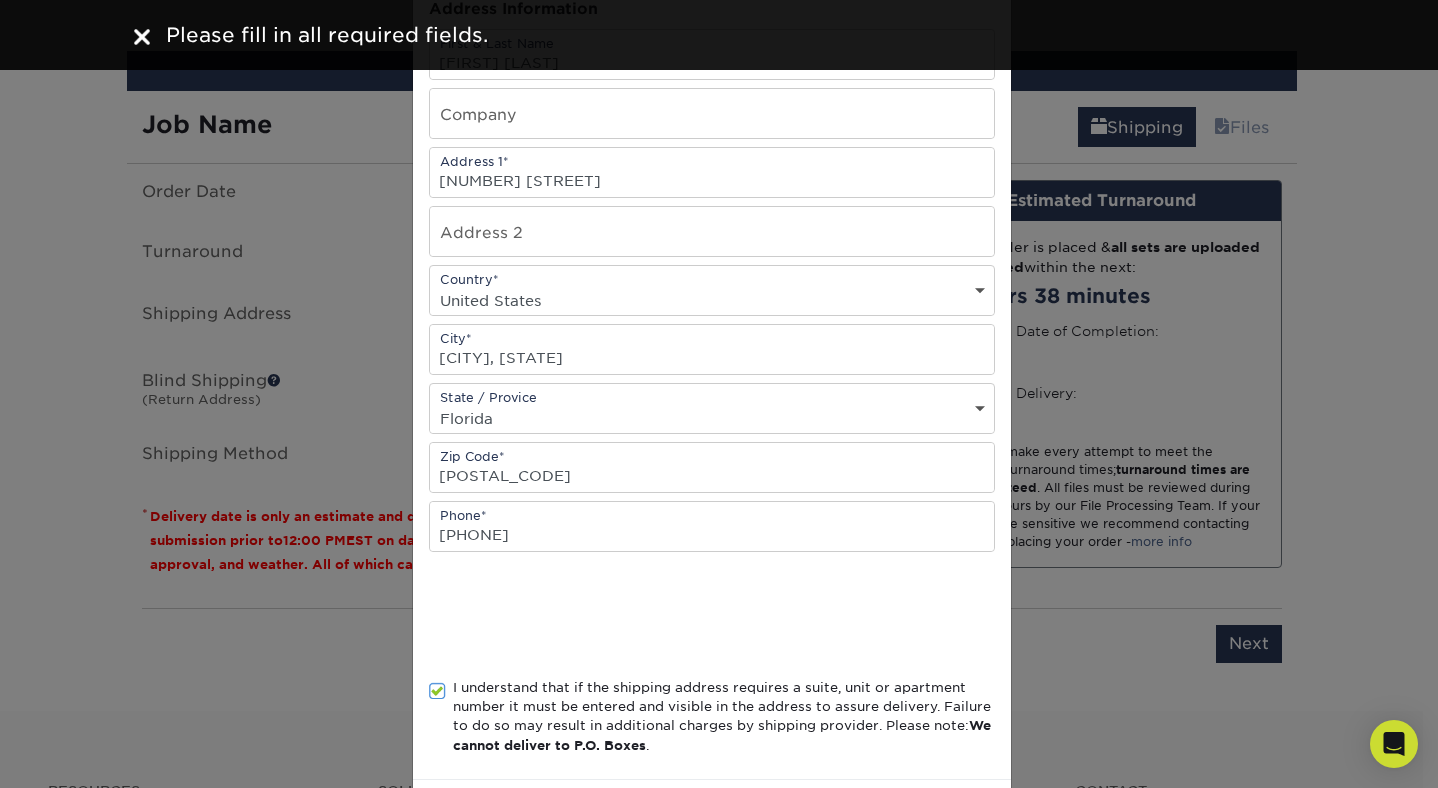 scroll, scrollTop: 0, scrollLeft: 0, axis: both 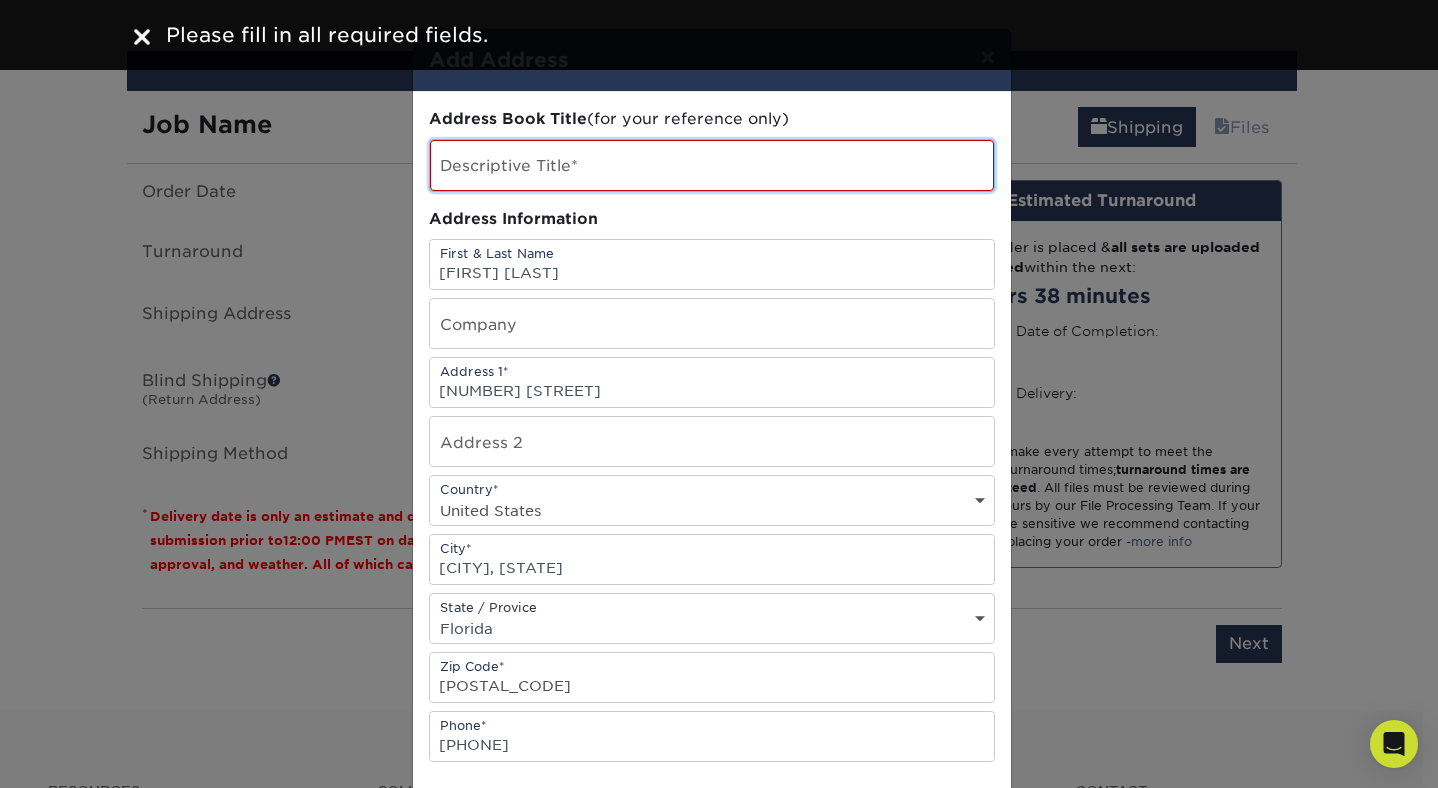 click at bounding box center [712, 165] 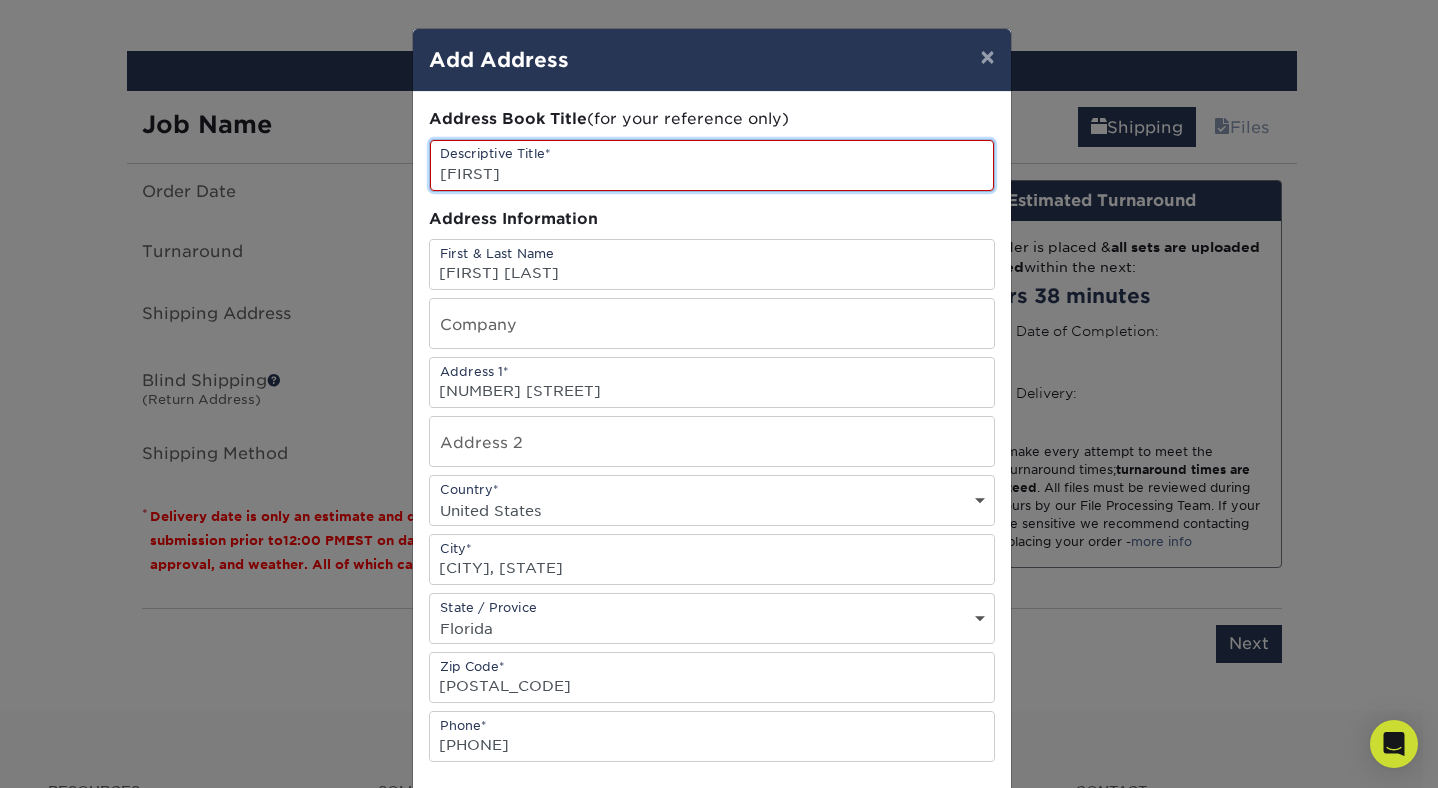 scroll, scrollTop: 301, scrollLeft: 0, axis: vertical 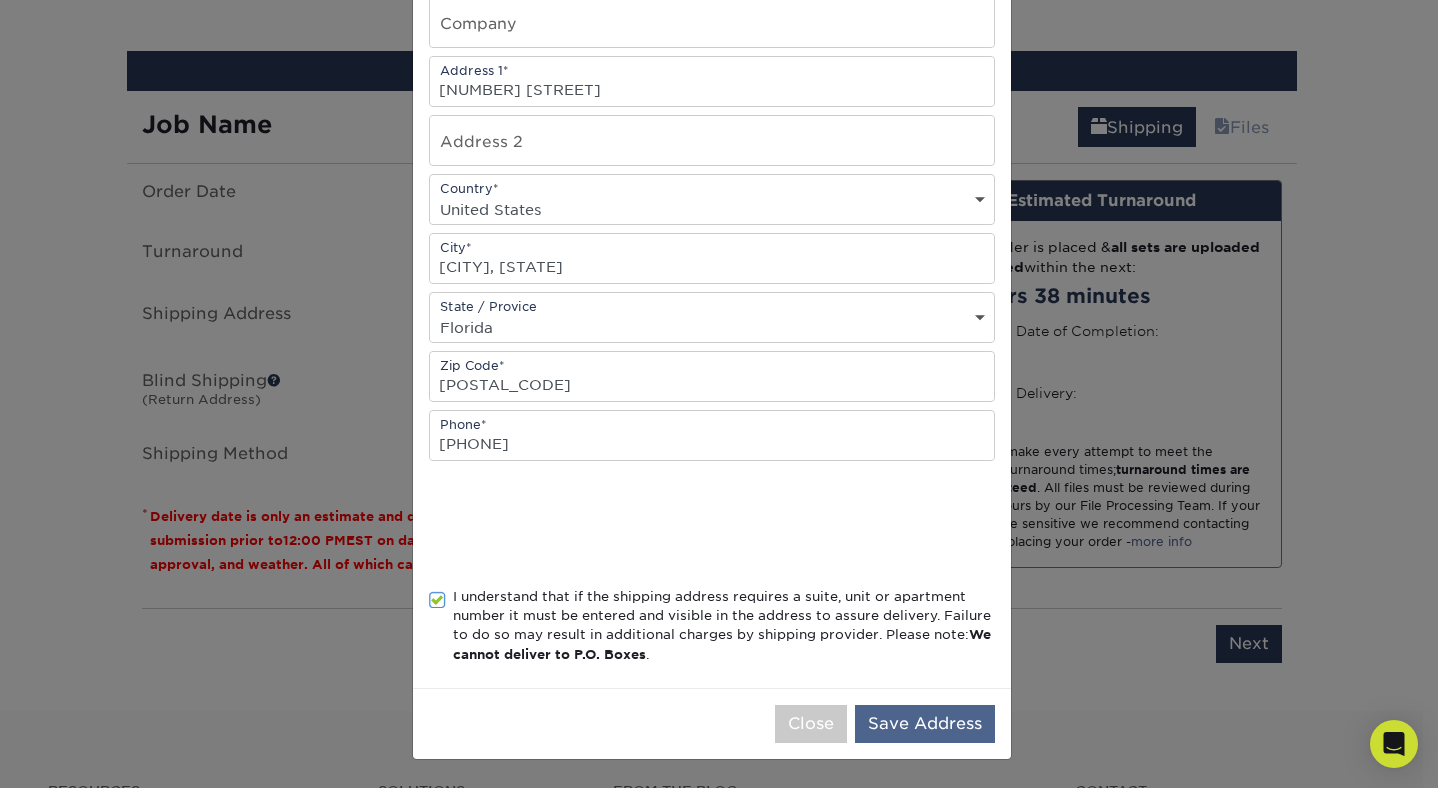 type on "[FIRST]" 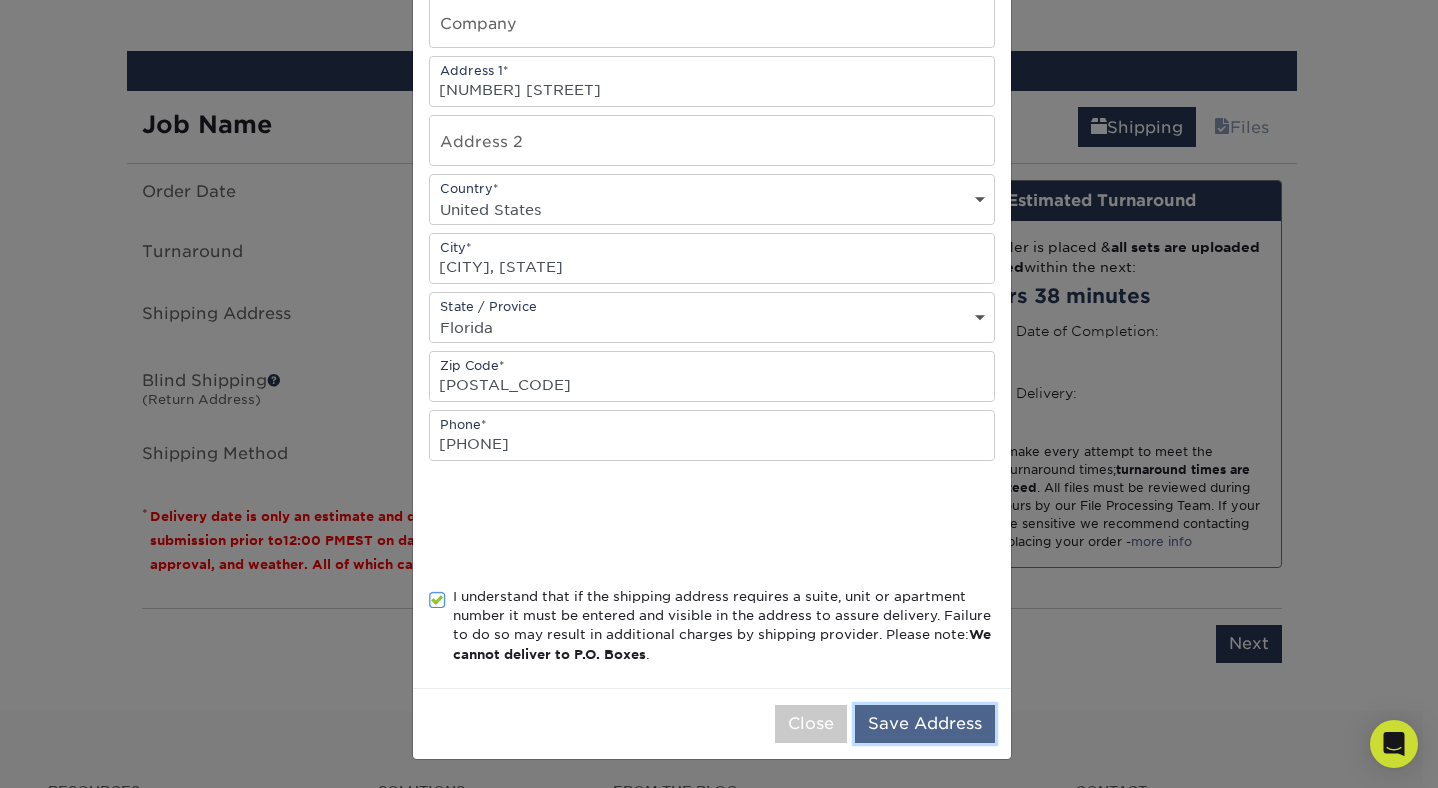 click on "Save Address" at bounding box center (925, 724) 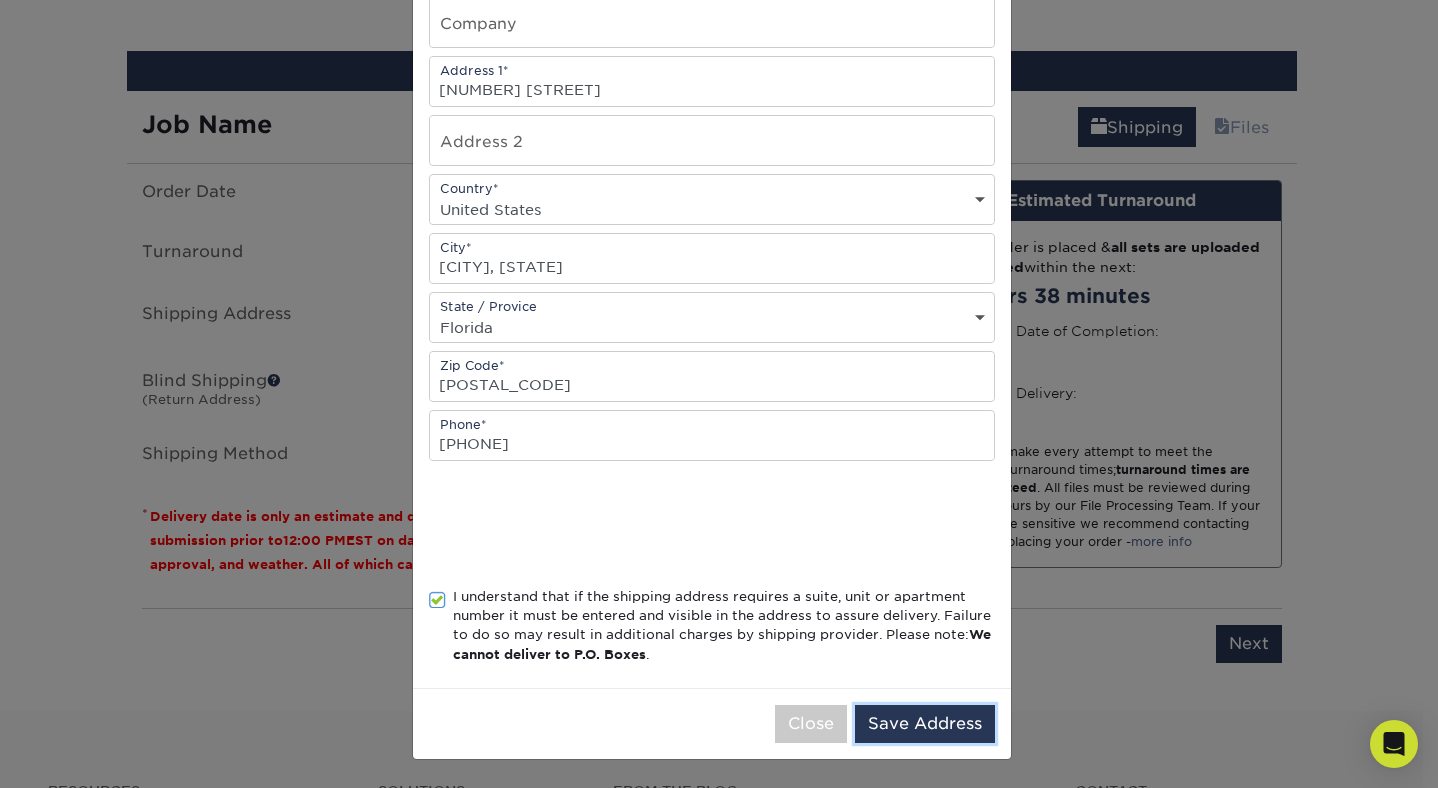 scroll, scrollTop: 0, scrollLeft: 0, axis: both 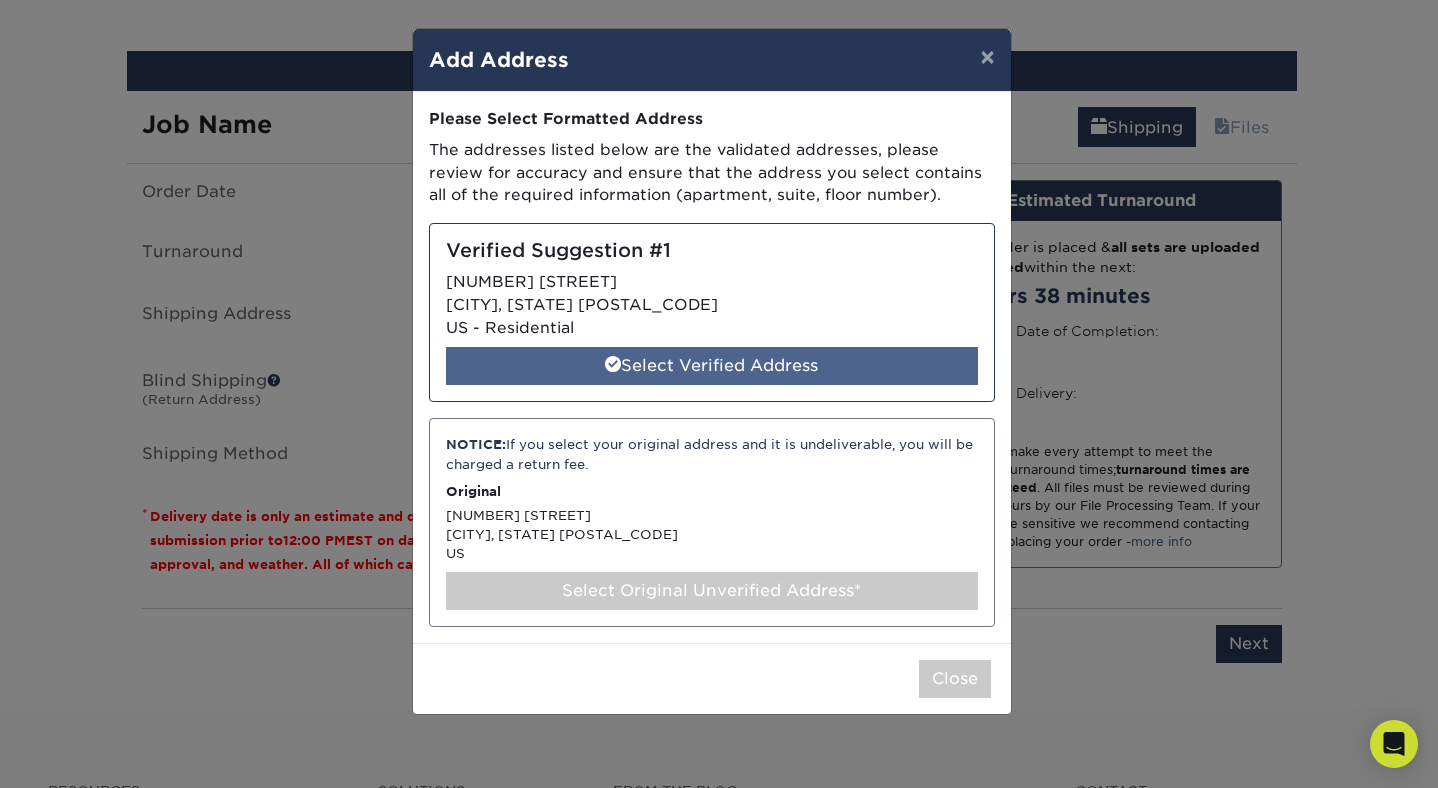 click on "Select Verified Address" at bounding box center [712, 366] 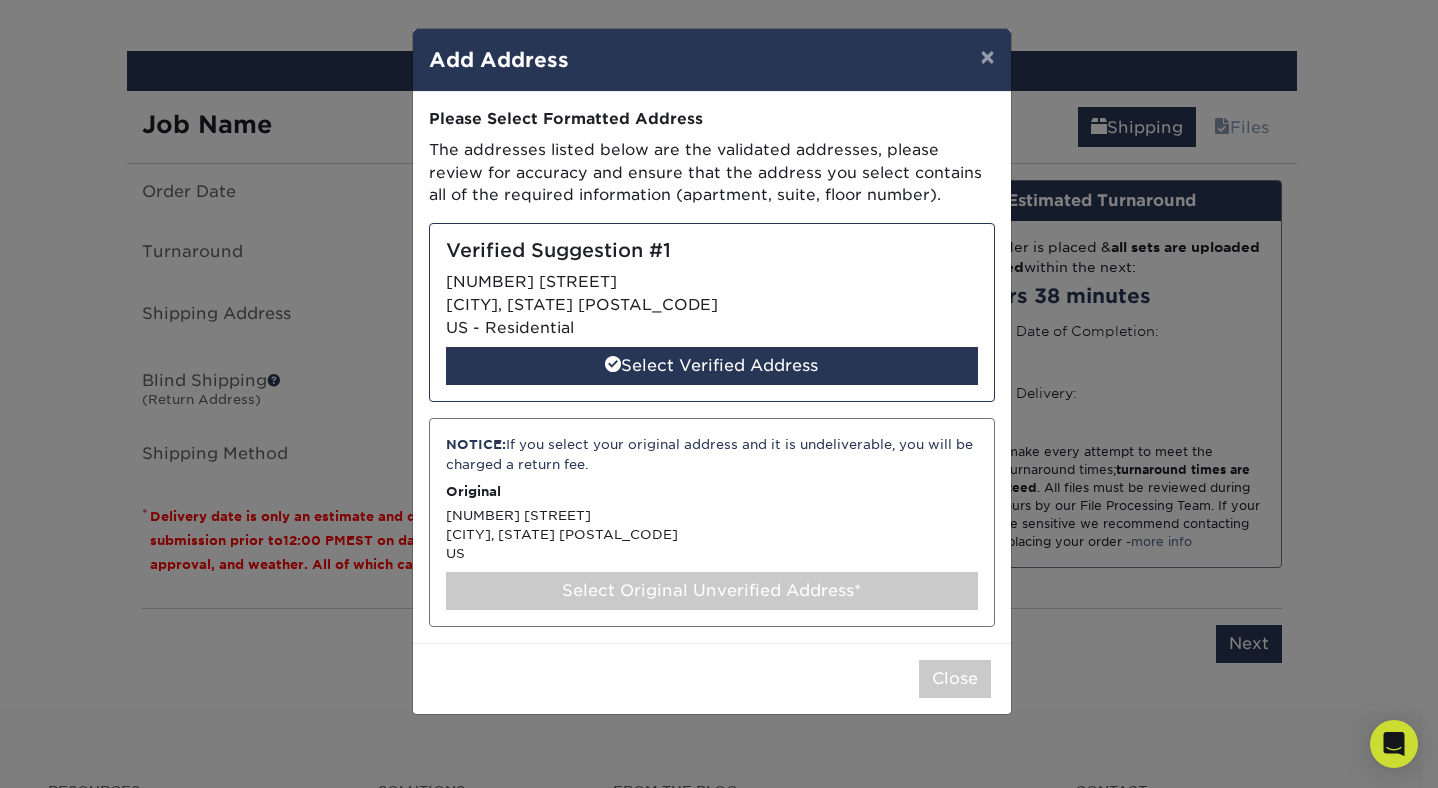 select on "284760" 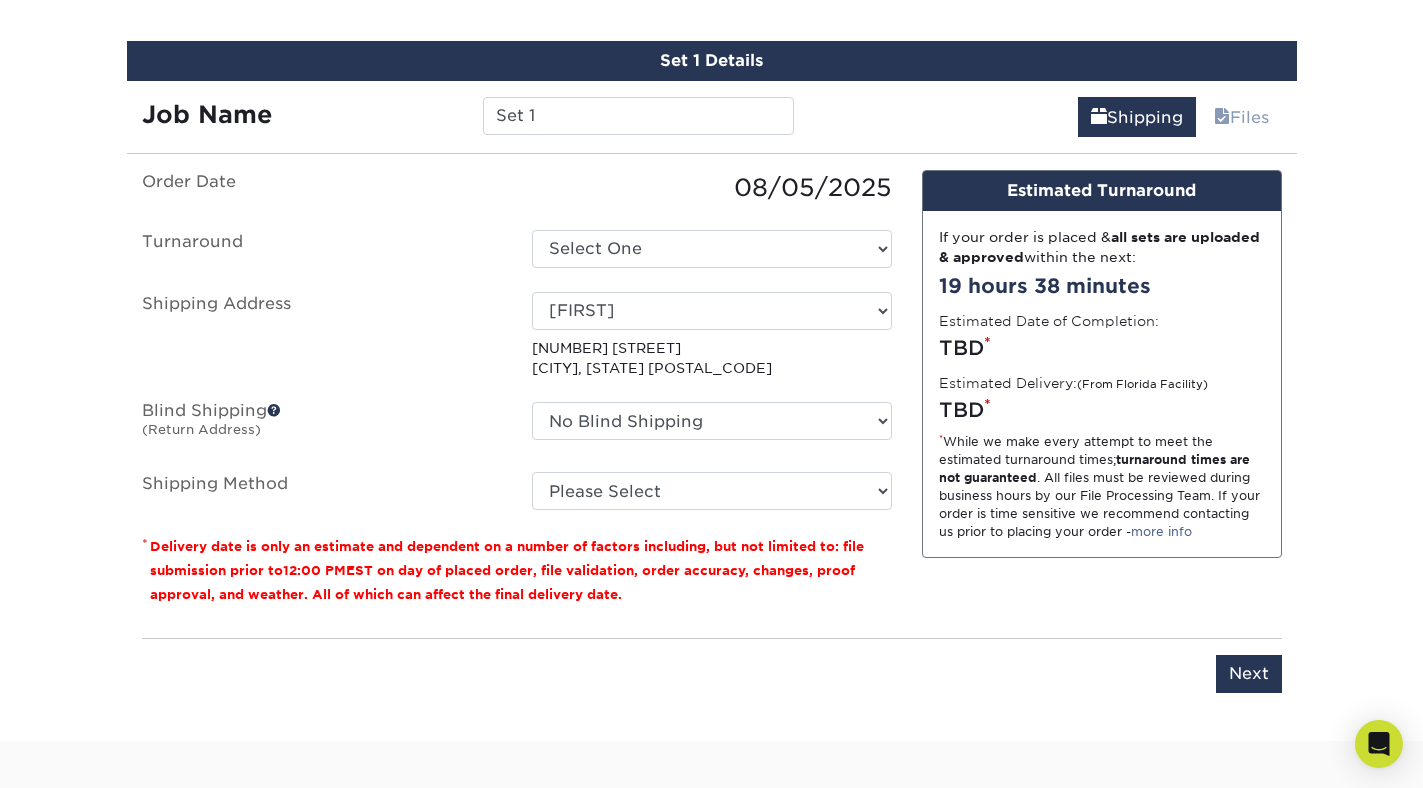 scroll, scrollTop: 1280, scrollLeft: 0, axis: vertical 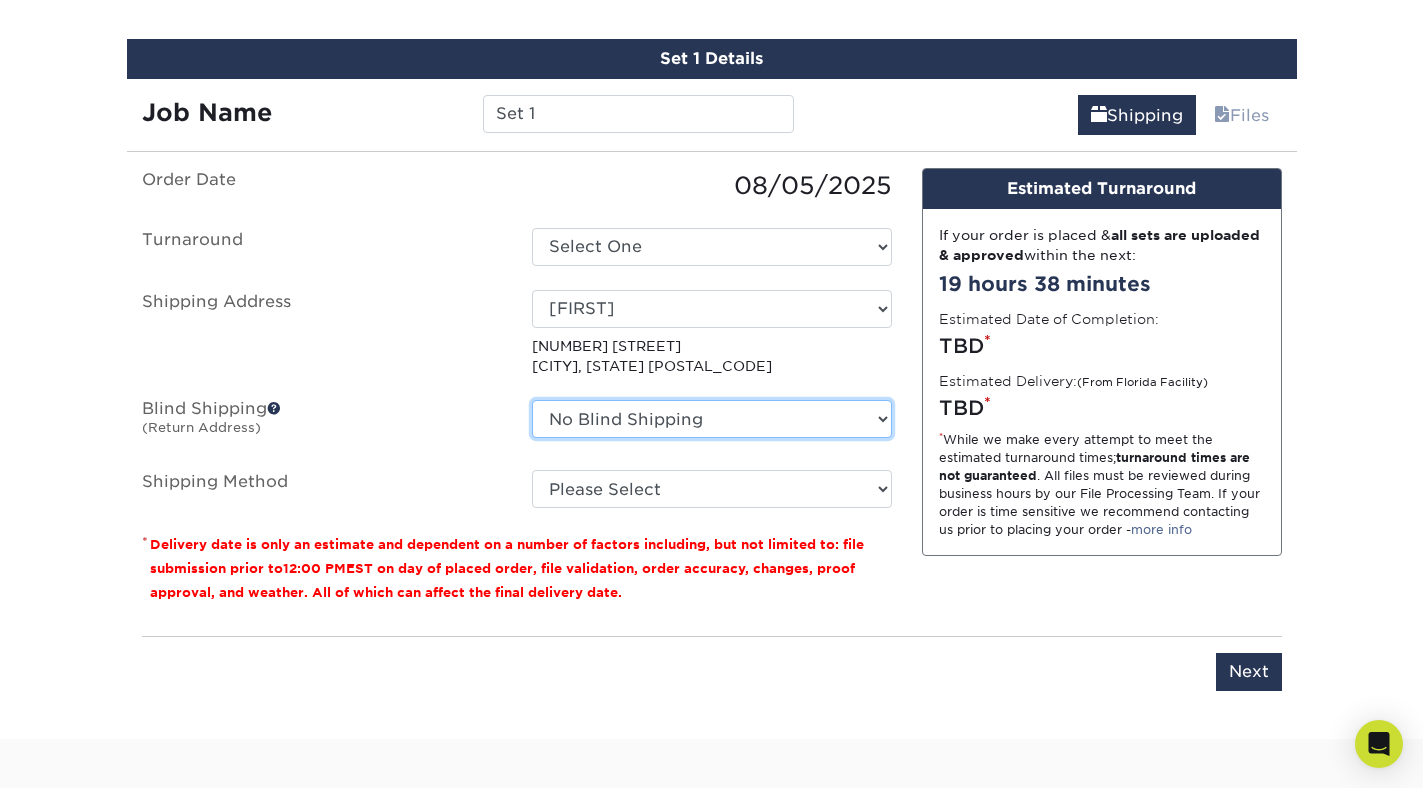click on "No Blind Shipping
+ Add New Address" at bounding box center [712, 419] 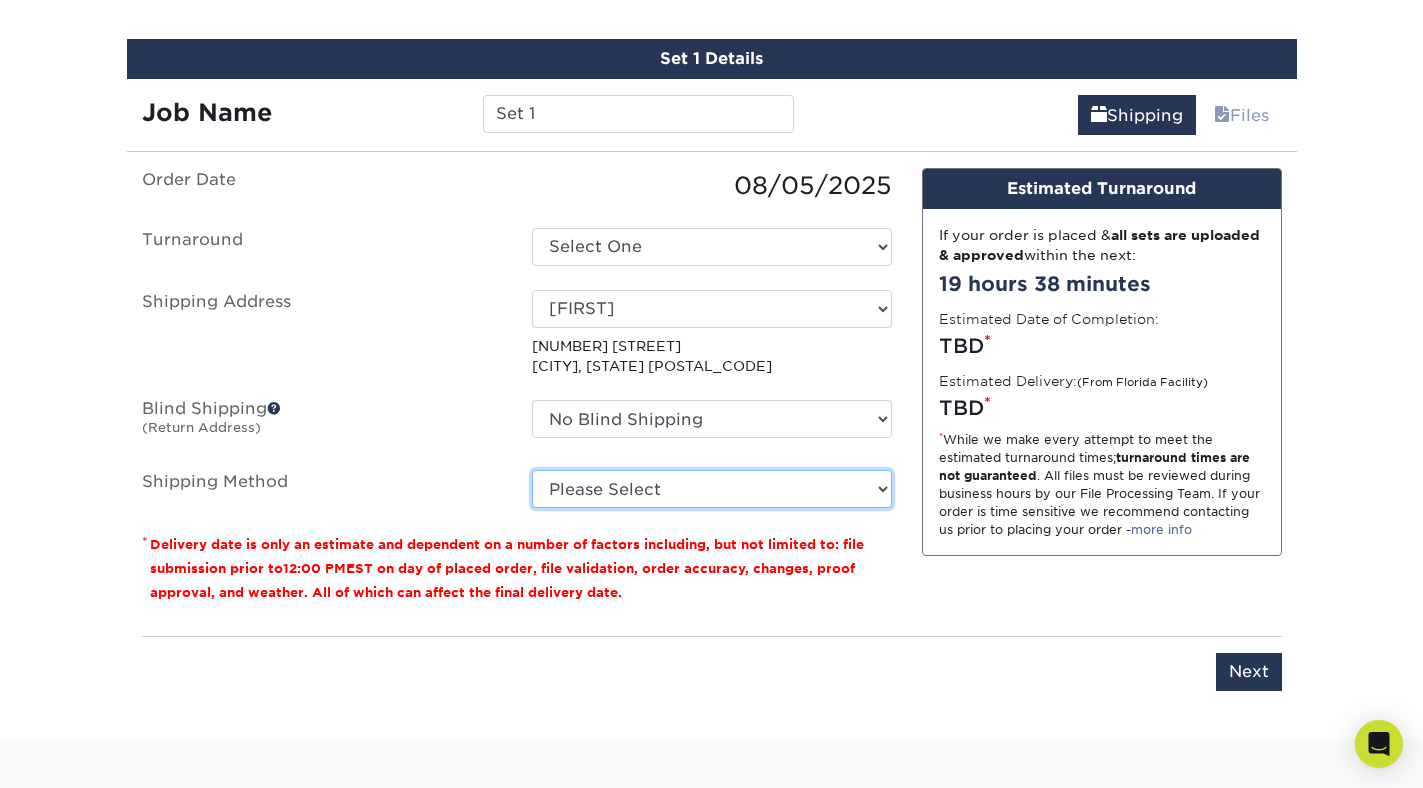 click on "Please Select Ground Shipping (+$8.96) 3 Day Shipping Service (+$20.12) 2 Day Air Shipping (+$20.59) Next Day Shipping by 5pm (+$32.86) Next Day Shipping by 12 noon (+$35.45) Next Day Air Early A.M. (+$171.57)" at bounding box center [712, 489] 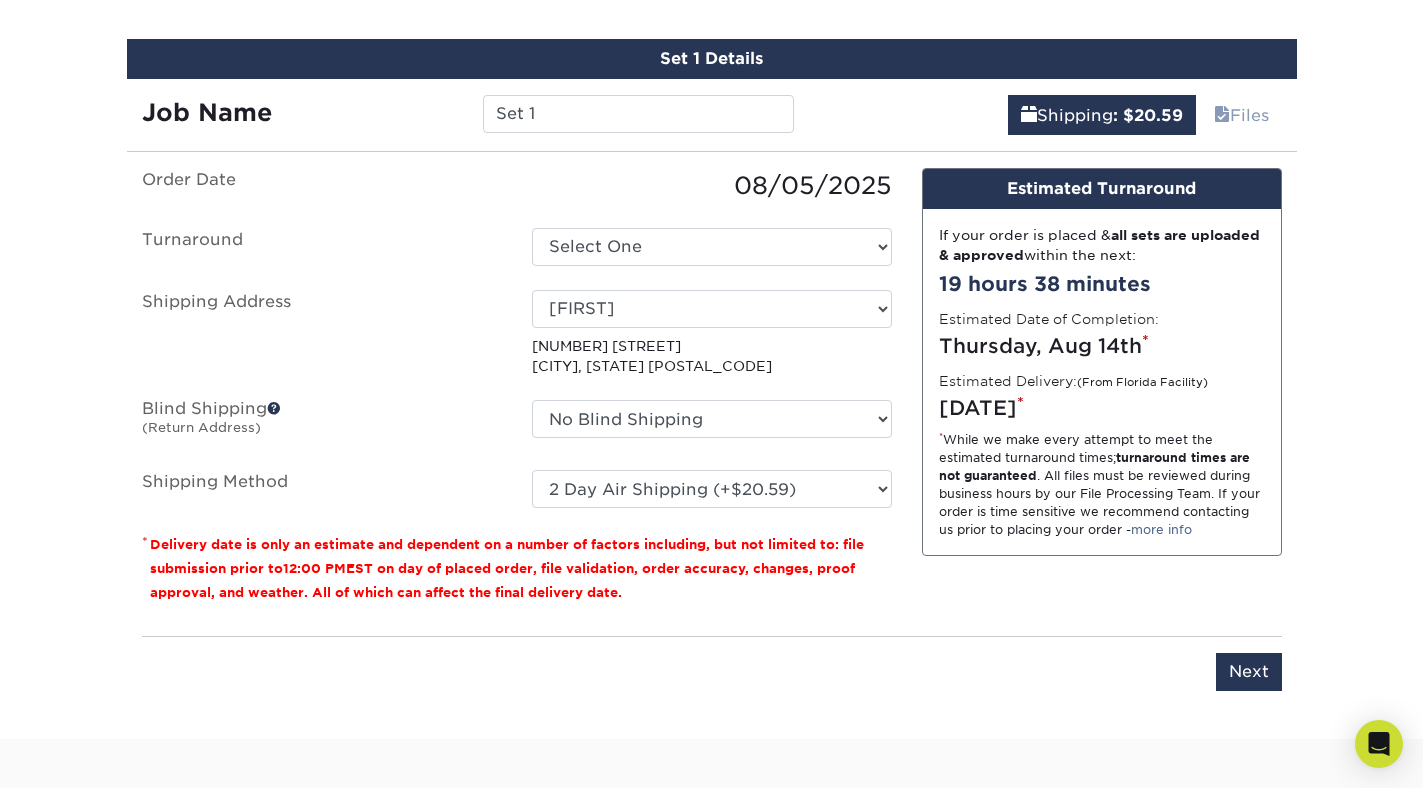 click on "Shipping Method" at bounding box center [322, 489] 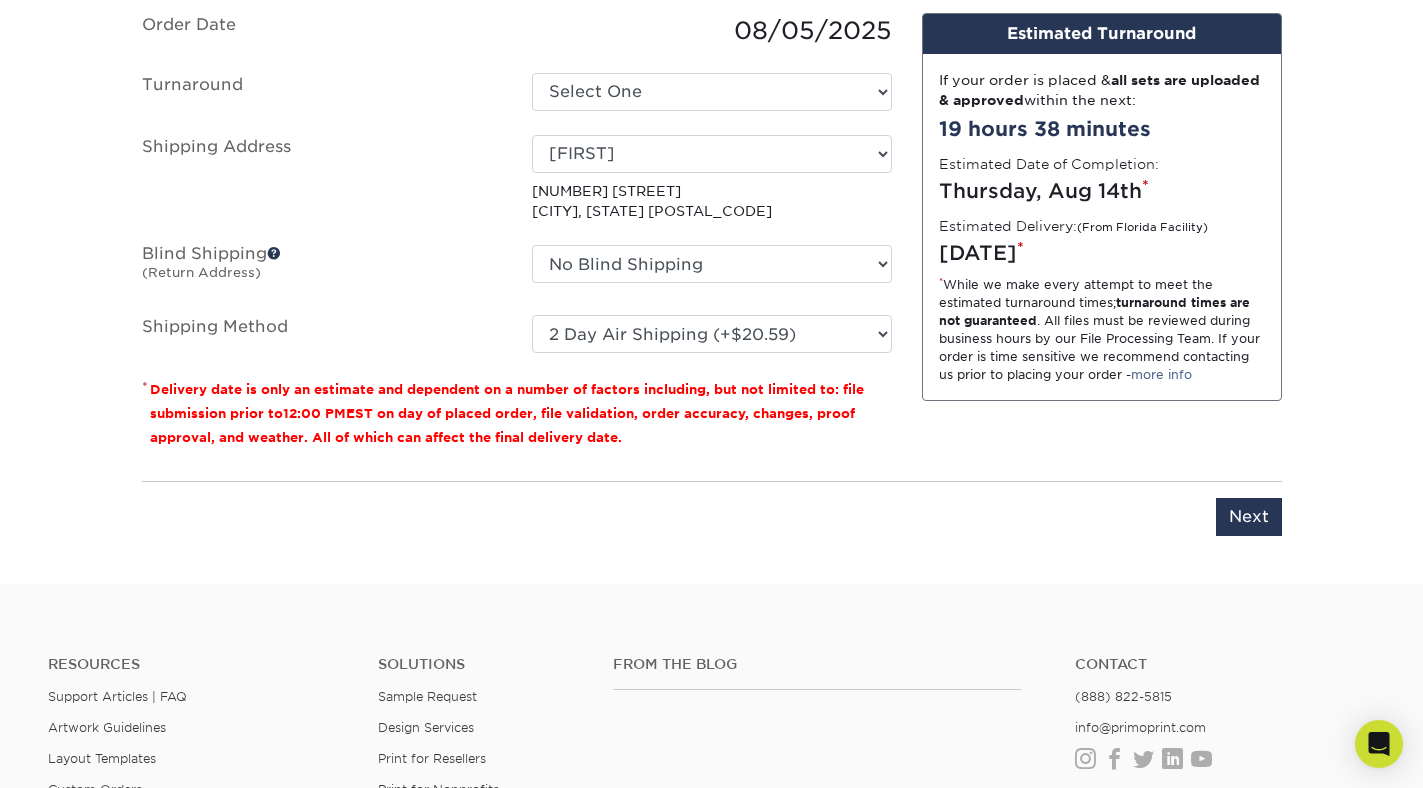 scroll, scrollTop: 1436, scrollLeft: 0, axis: vertical 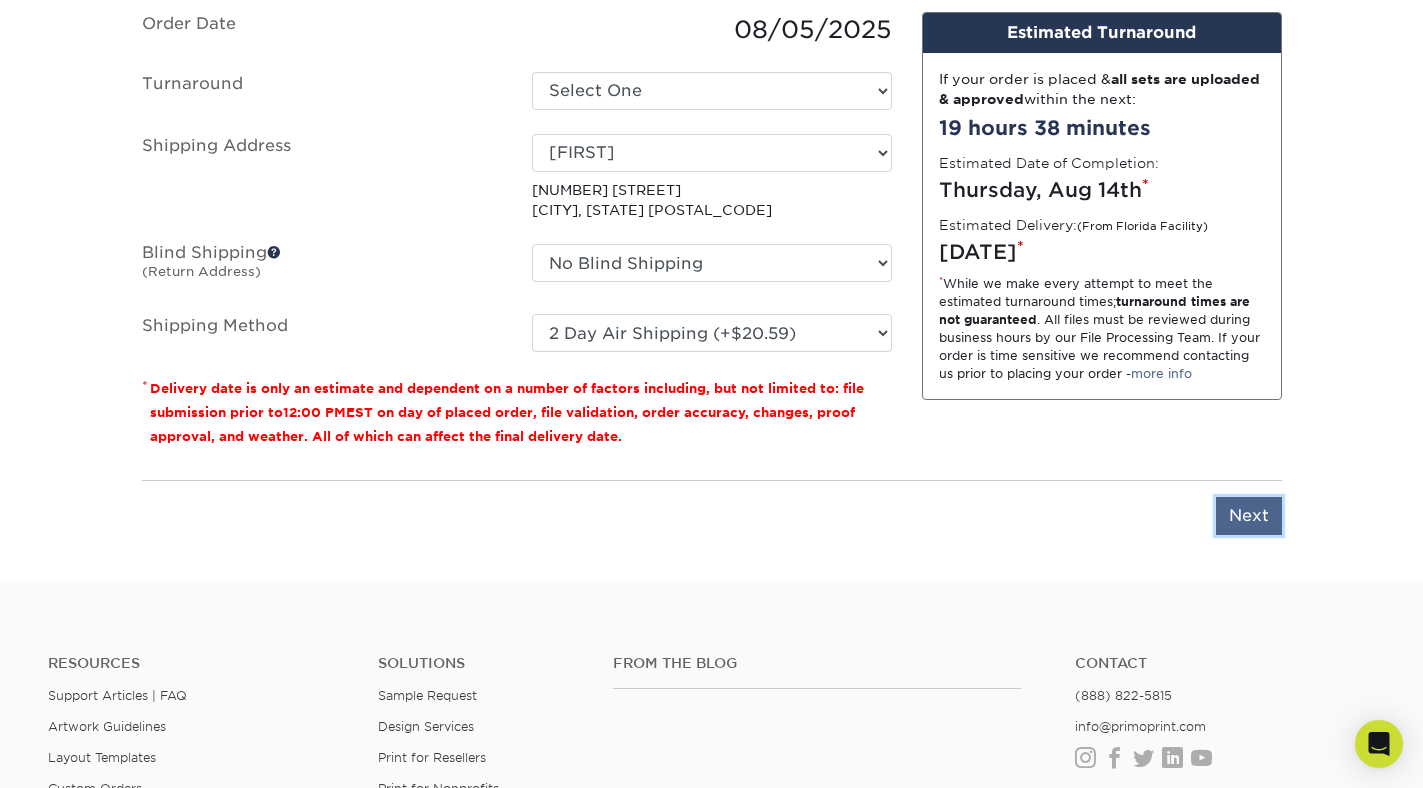 click on "Next" at bounding box center (1249, 516) 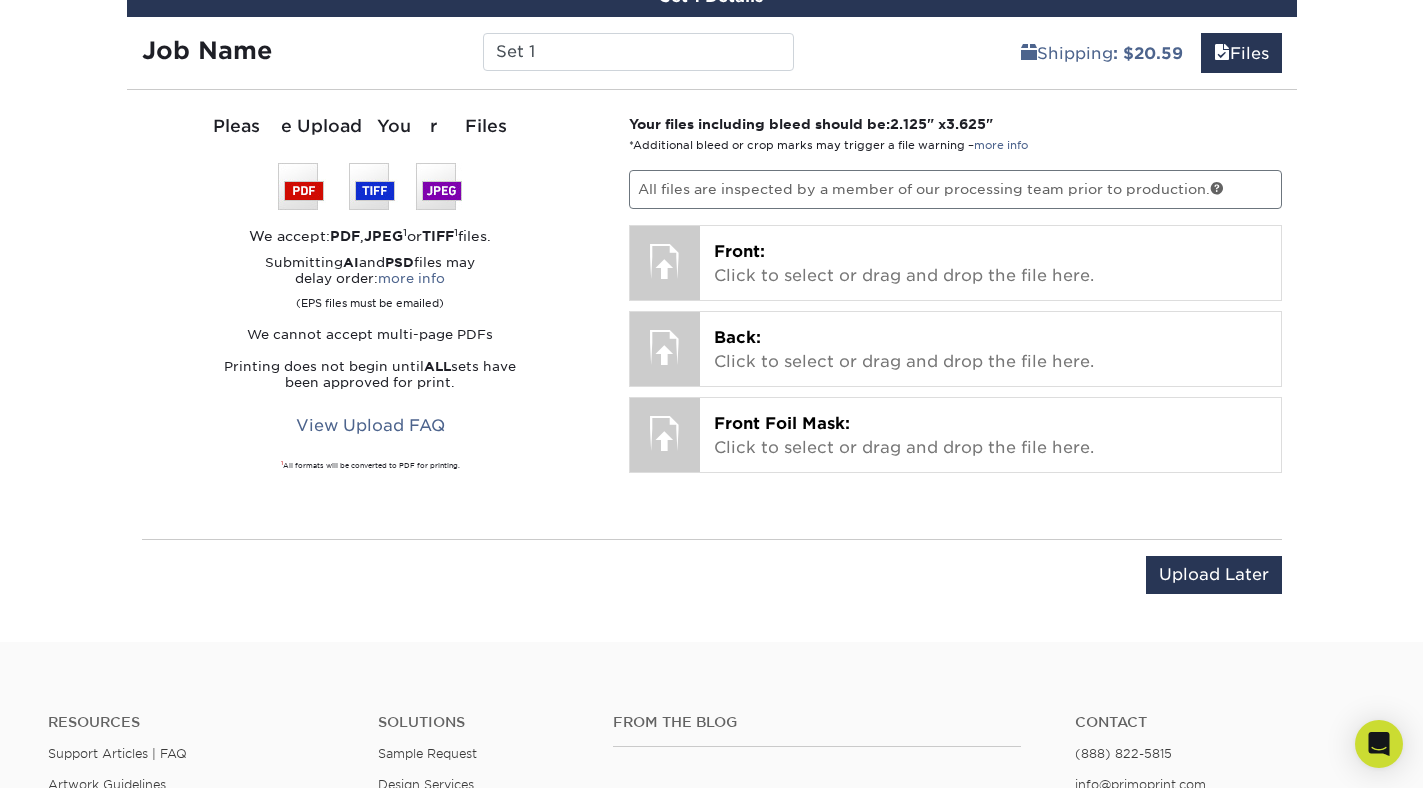 scroll, scrollTop: 1340, scrollLeft: 0, axis: vertical 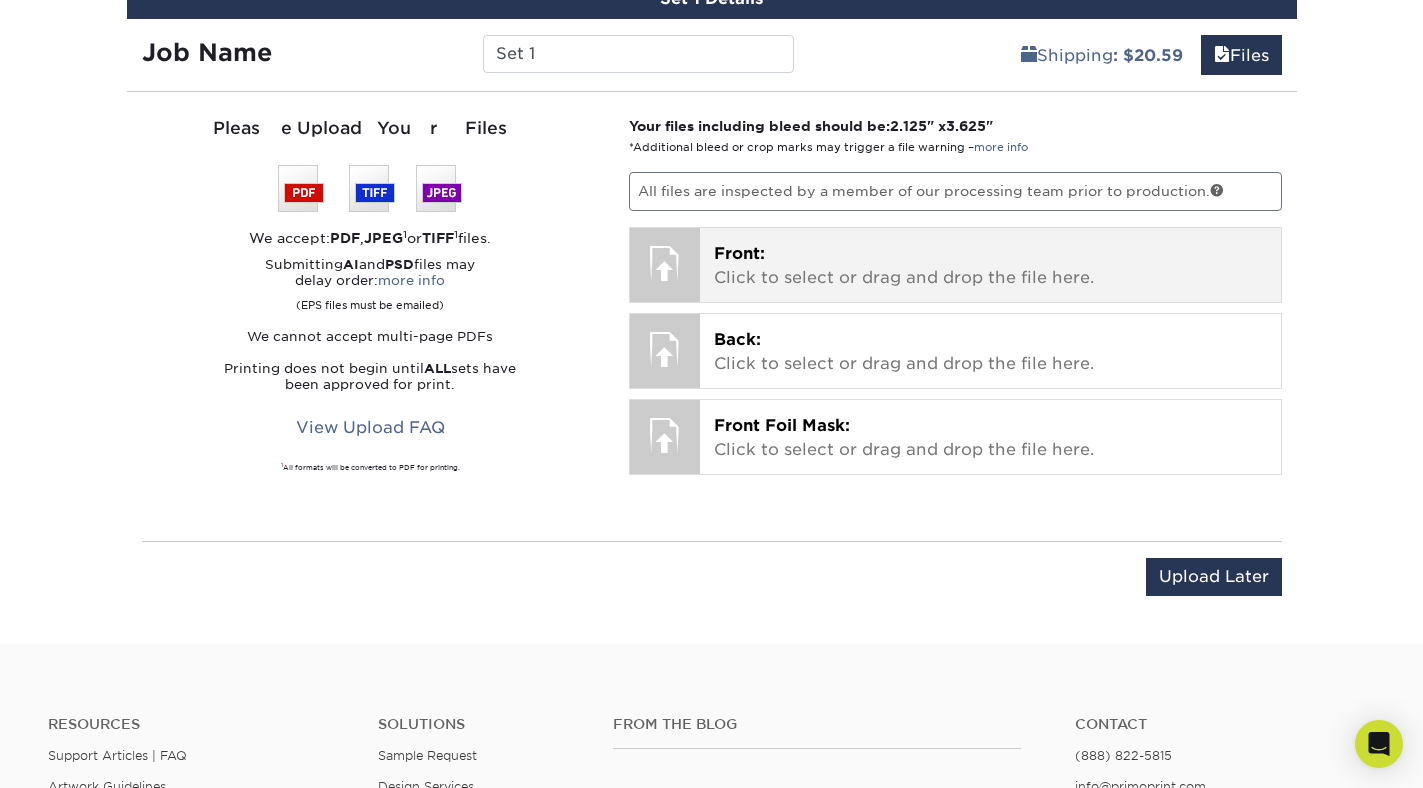 click on "Front: Click to select or drag and drop the file here." at bounding box center [990, 266] 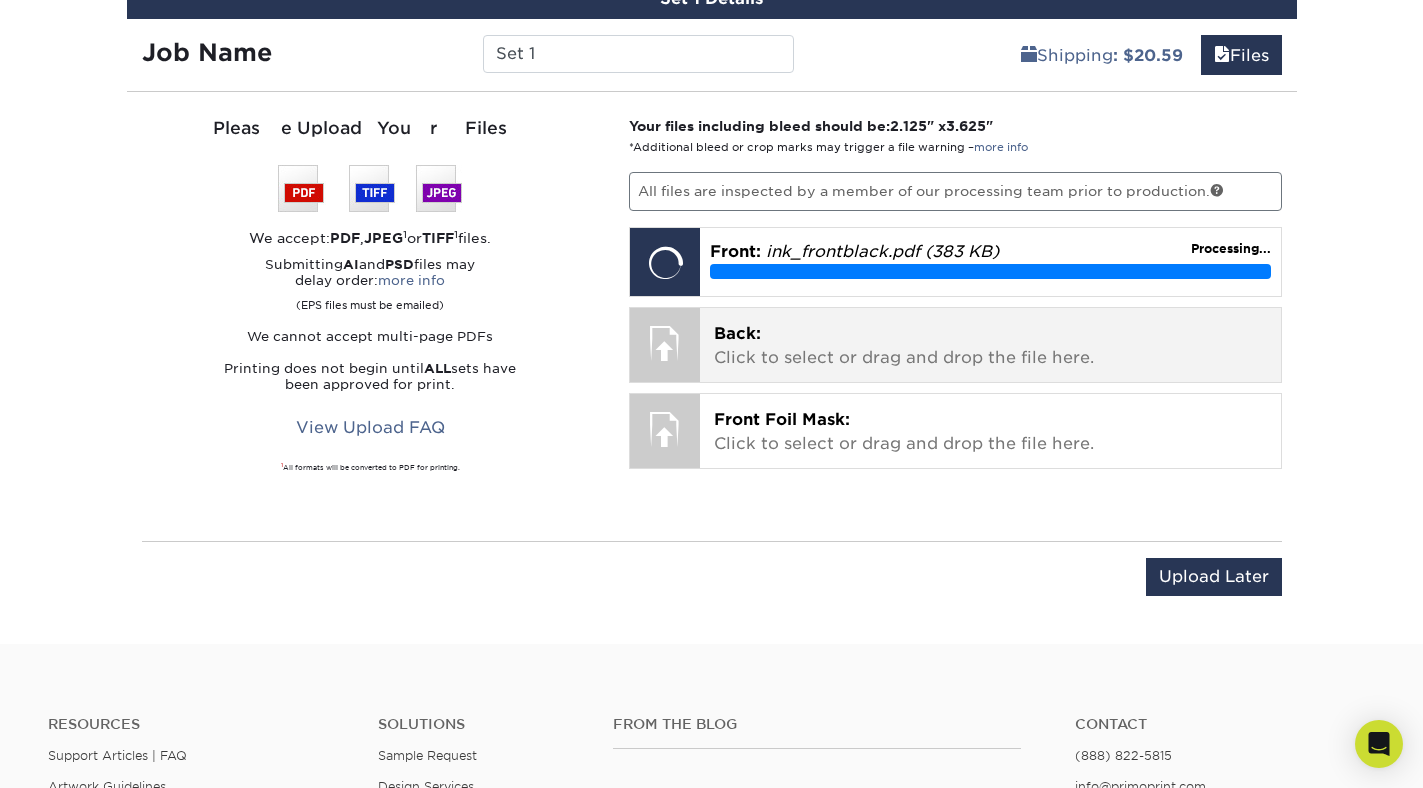 click on "Back: Click to select or drag and drop the file here." at bounding box center [990, 346] 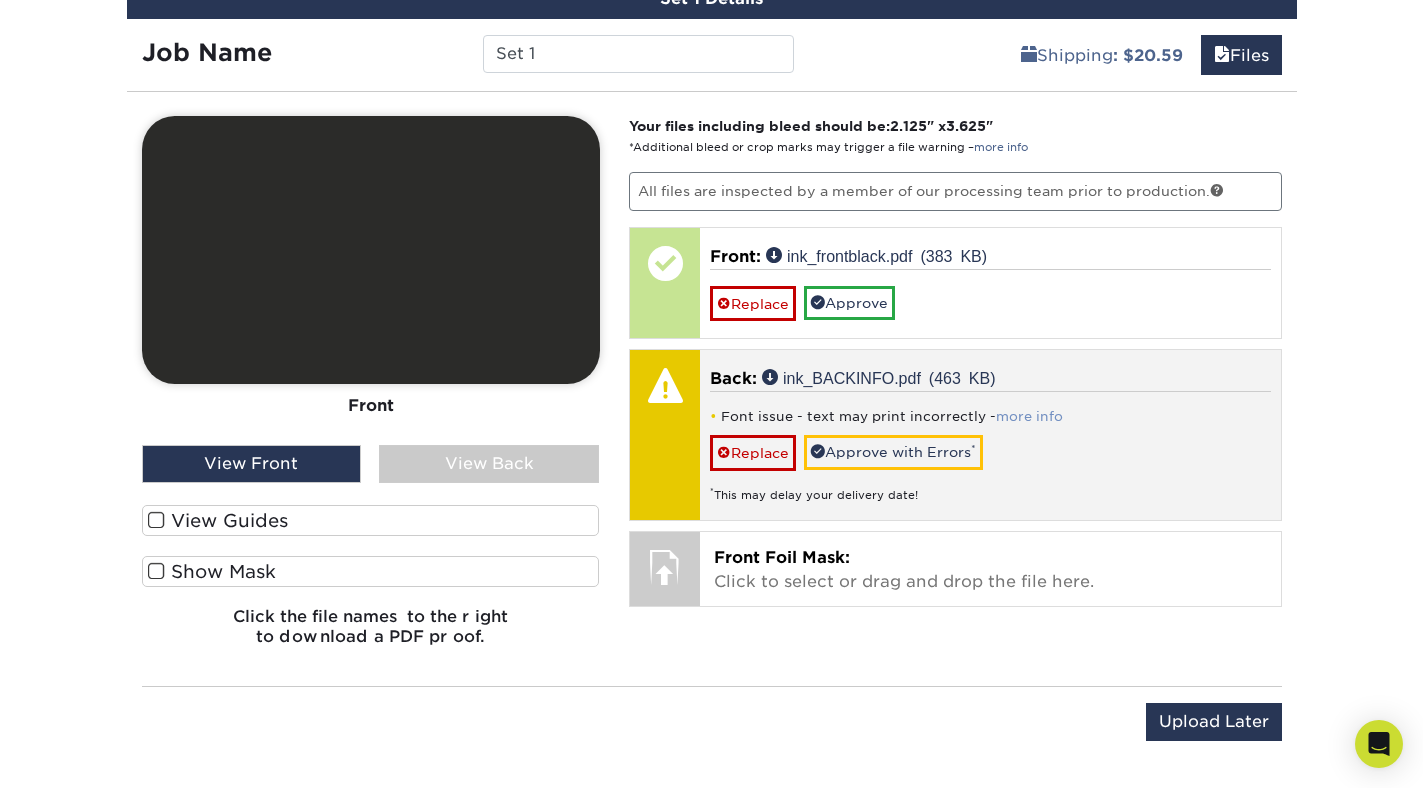 click on "more info" at bounding box center (1029, 416) 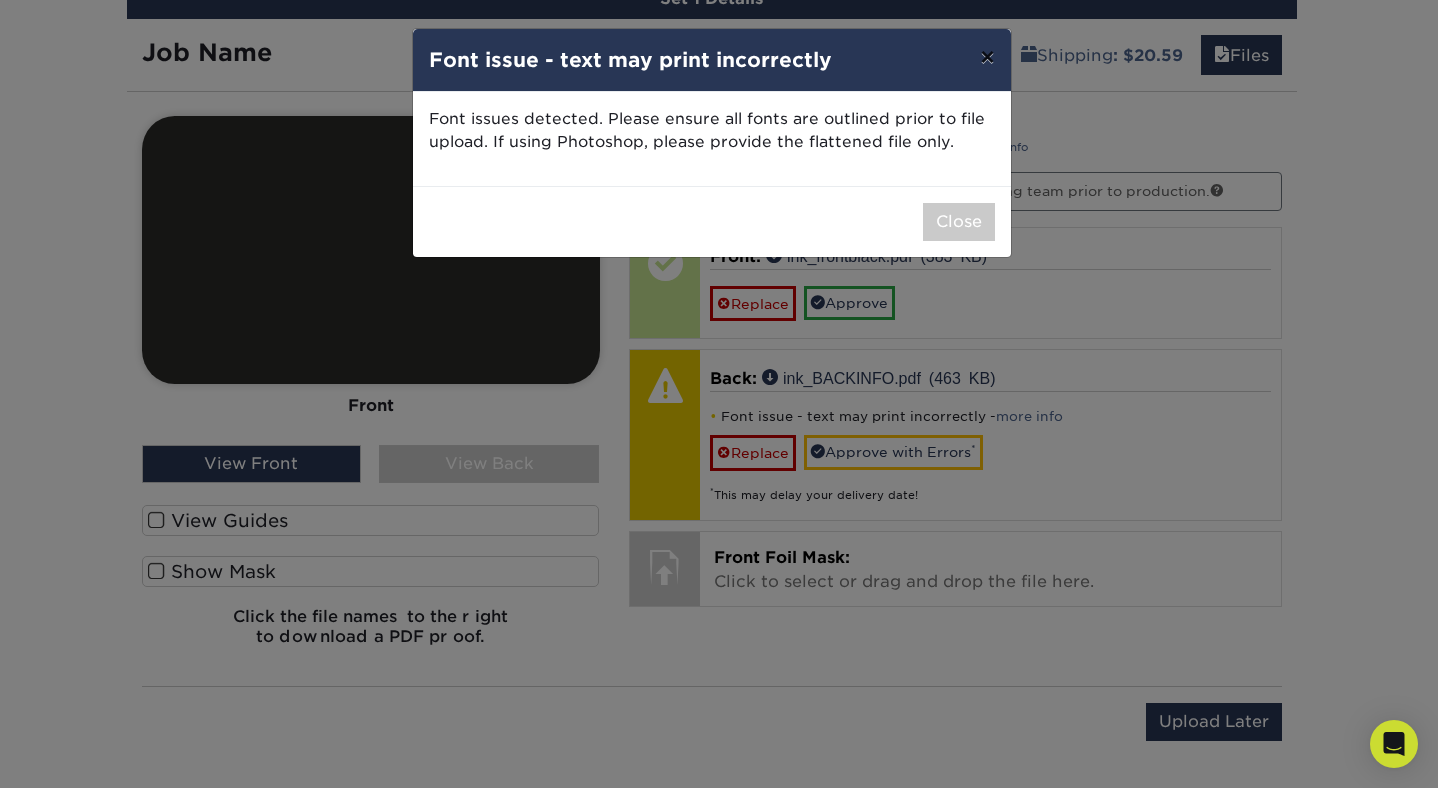 click on "×" at bounding box center [987, 57] 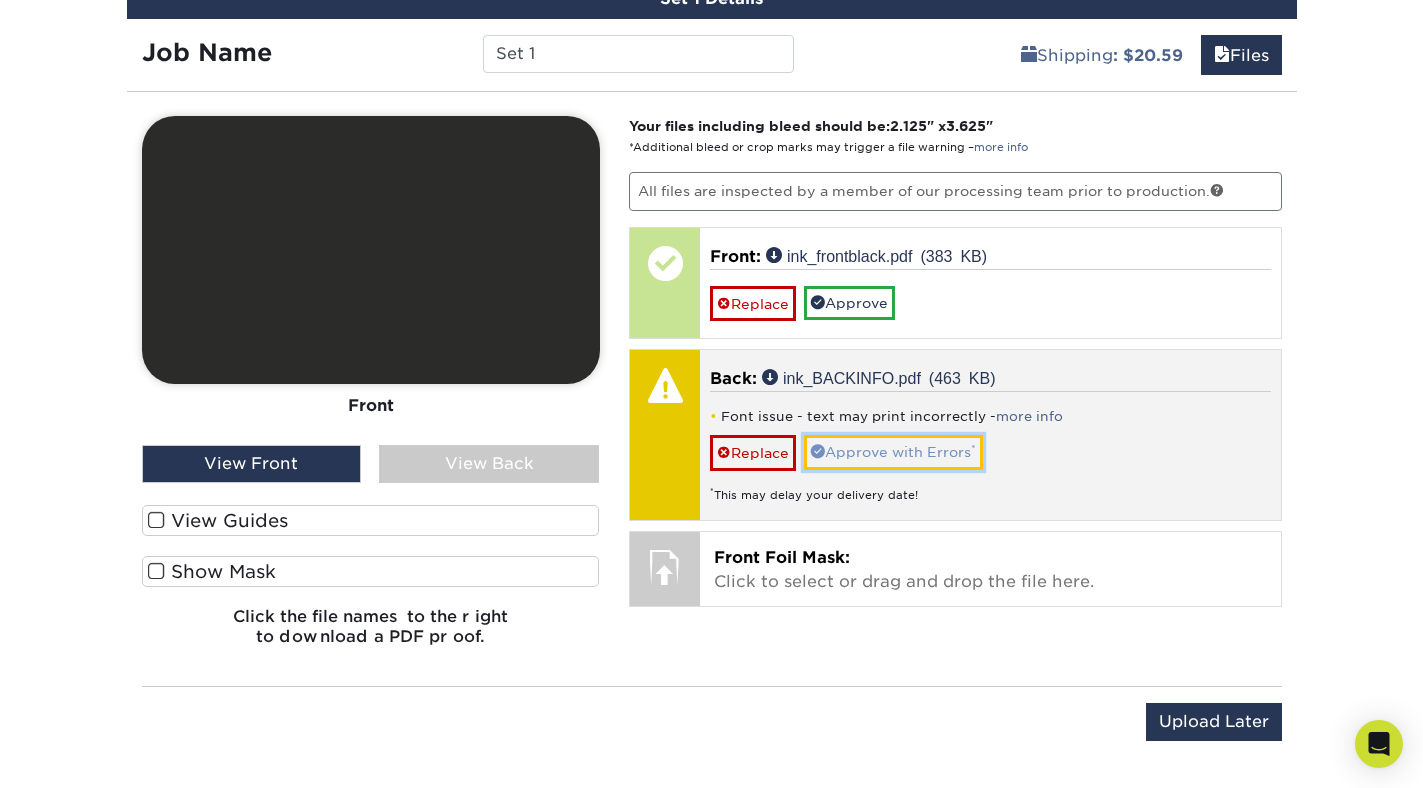 click on "Approve with Errors *" at bounding box center [893, 452] 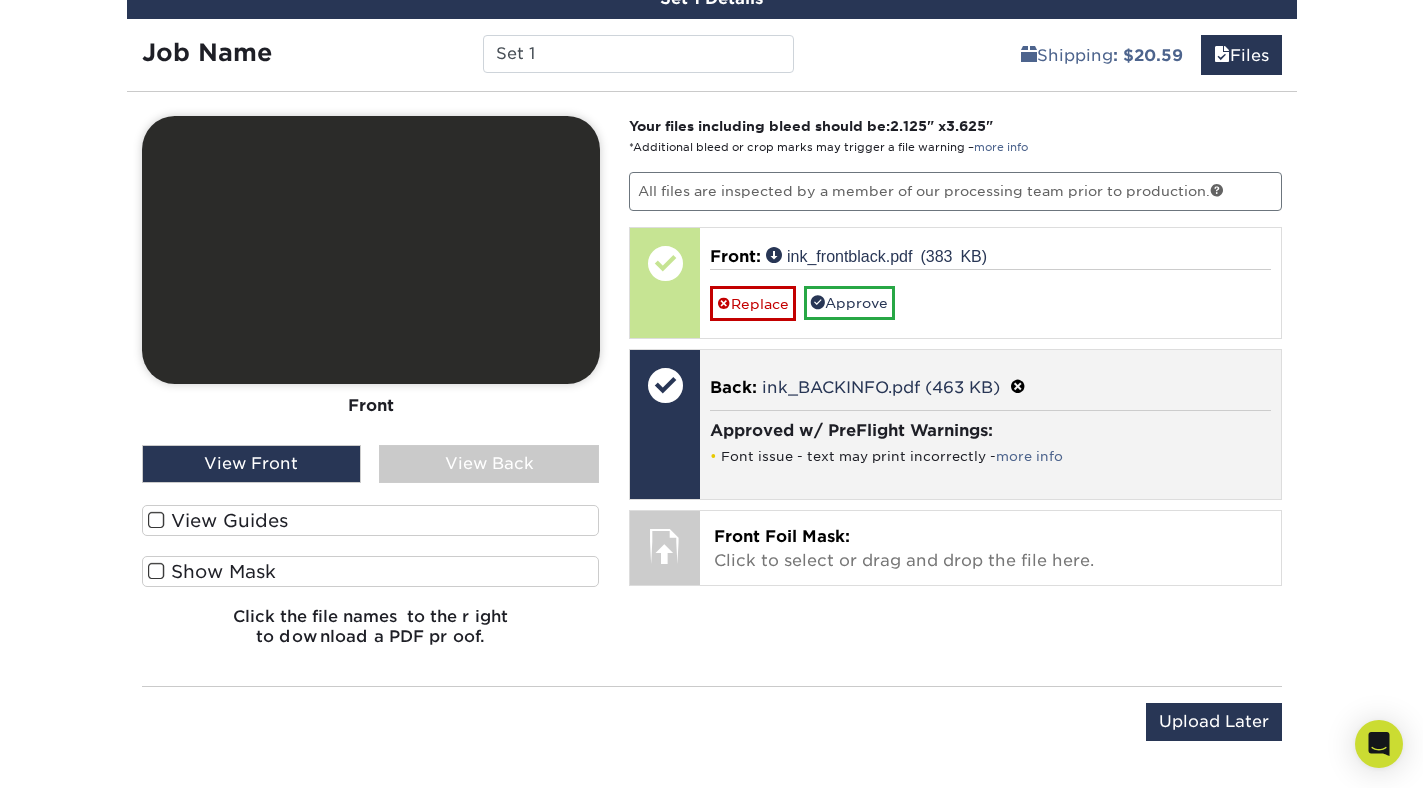 click at bounding box center [1018, 387] 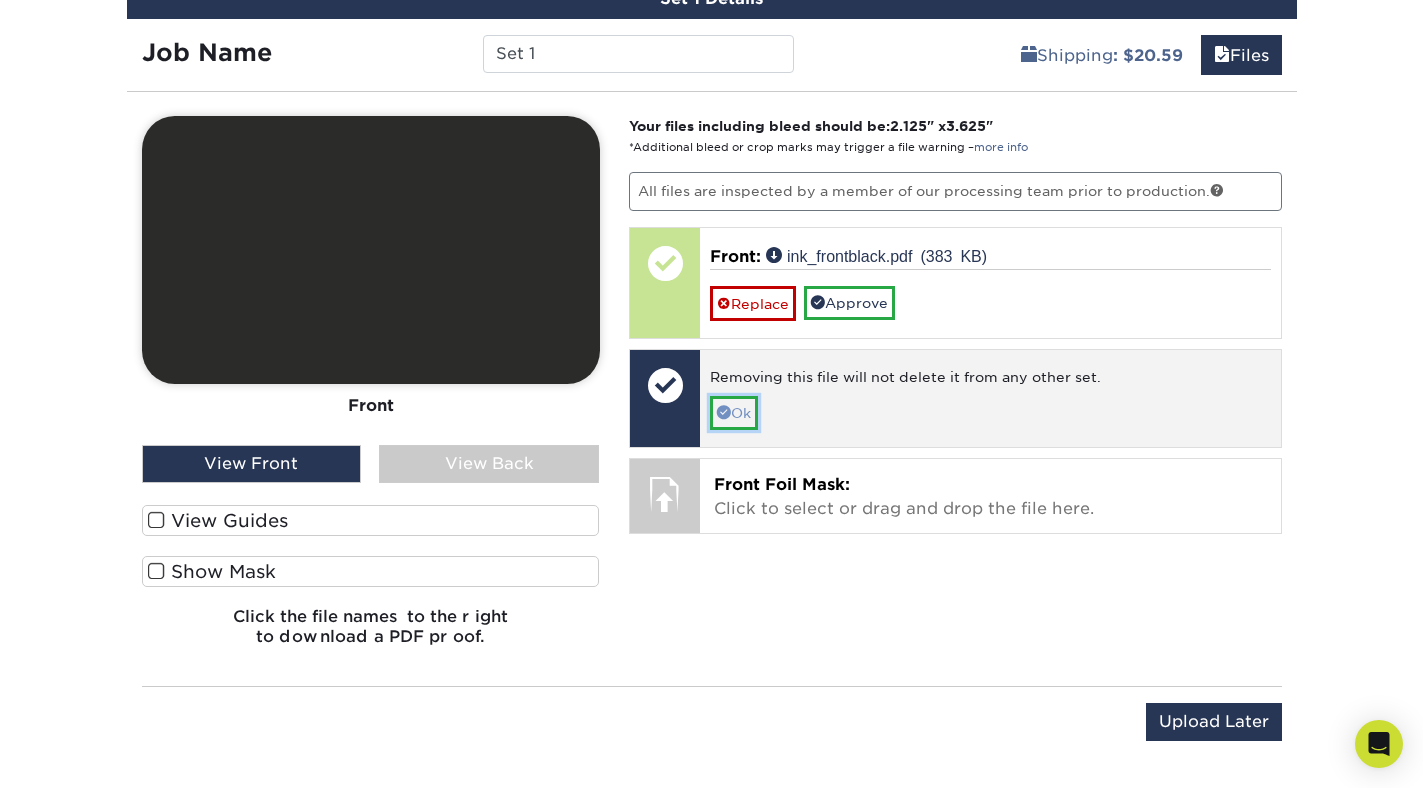 click on "Ok" at bounding box center [734, 413] 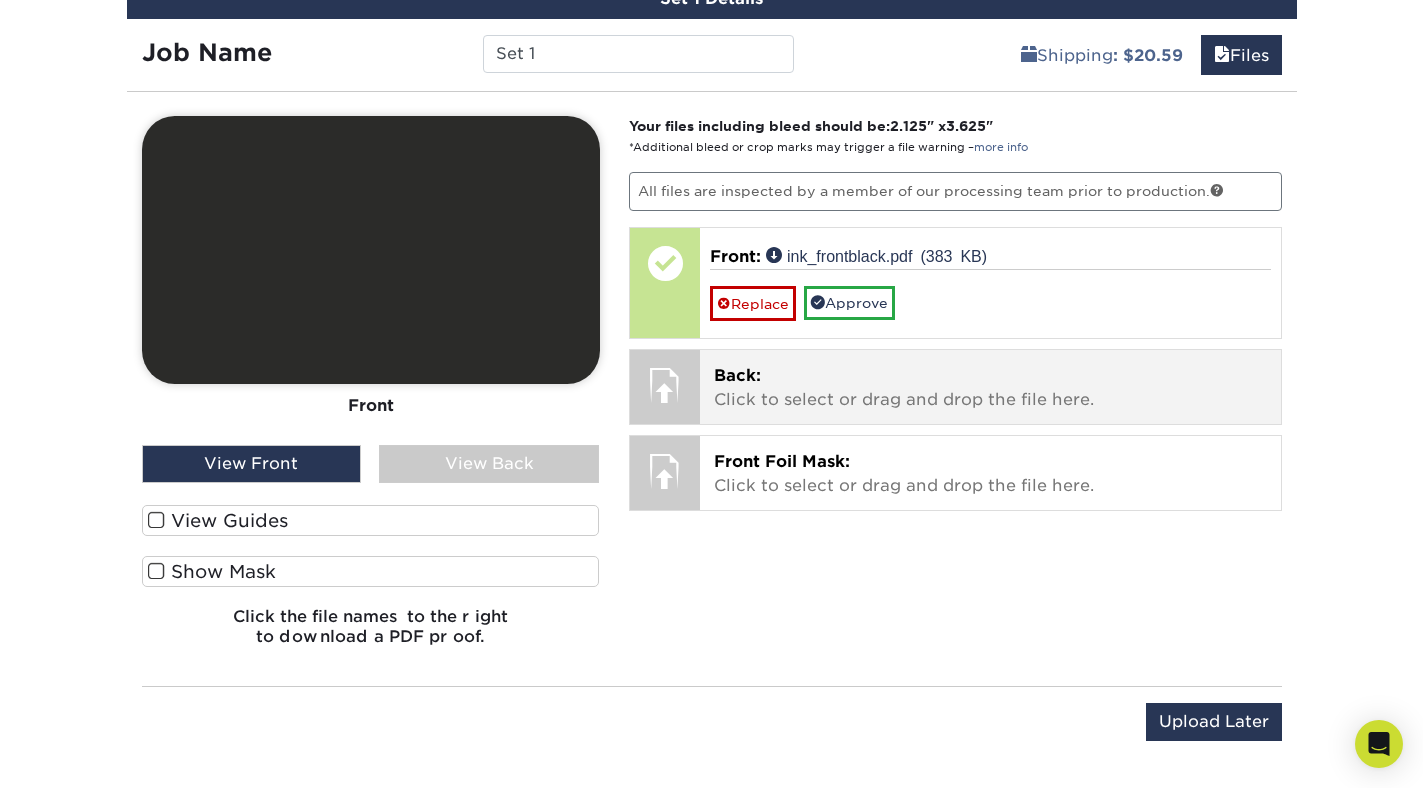 click on "Back: Click to select or drag and drop the file here." at bounding box center (990, 388) 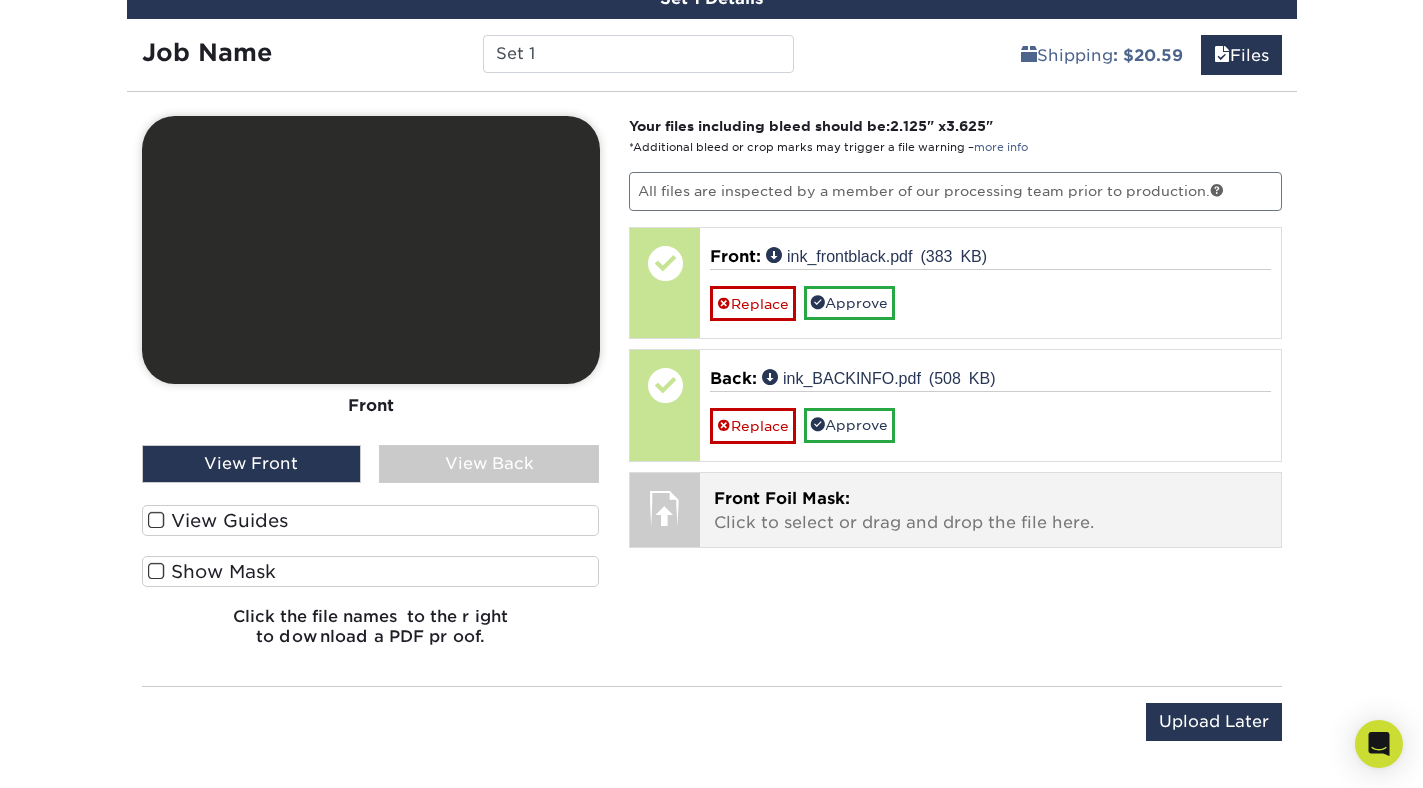 click on "Front Foil Mask: Click to select or drag and drop the file here." at bounding box center (990, 511) 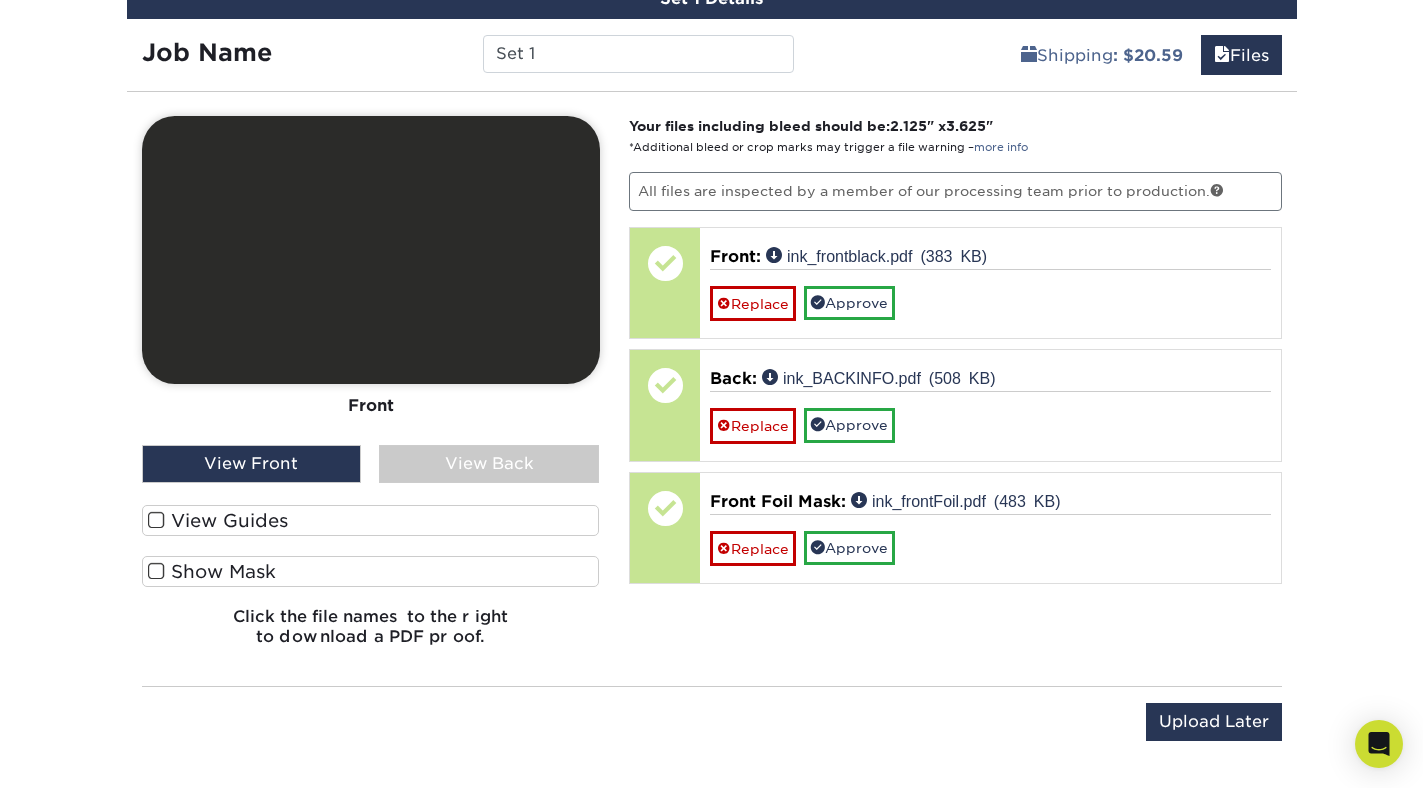 click on "View Front" at bounding box center [252, 464] 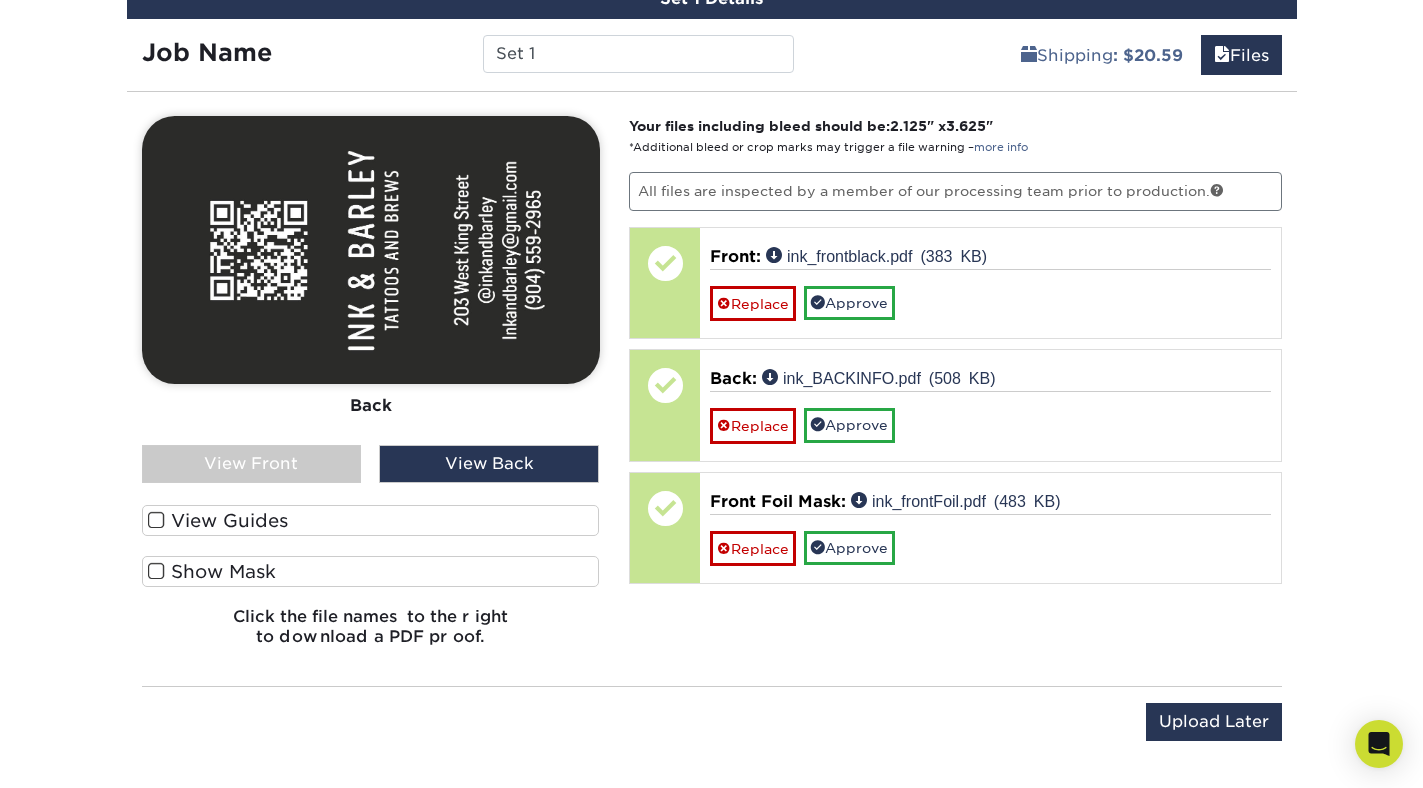 click on "View Front" at bounding box center (252, 464) 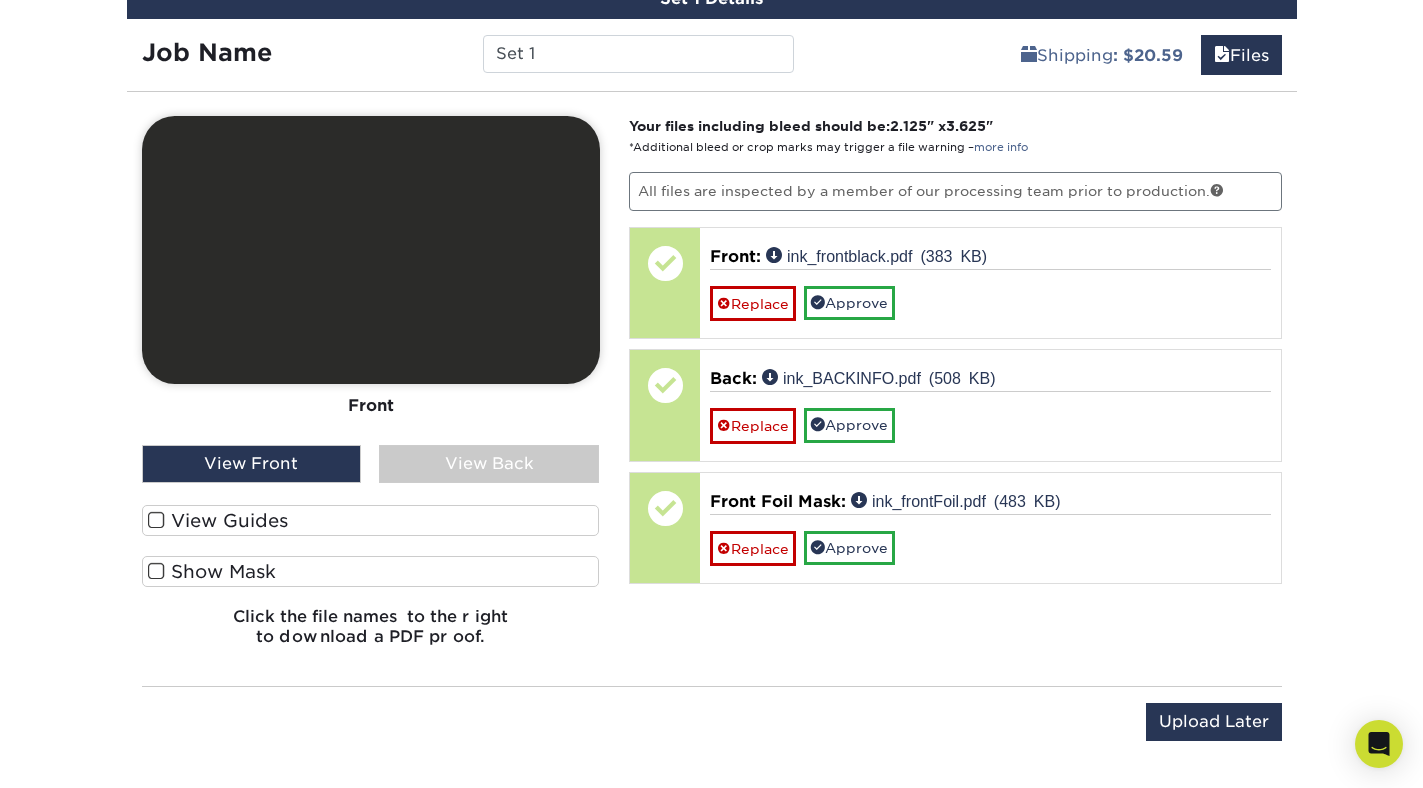 click at bounding box center (156, 520) 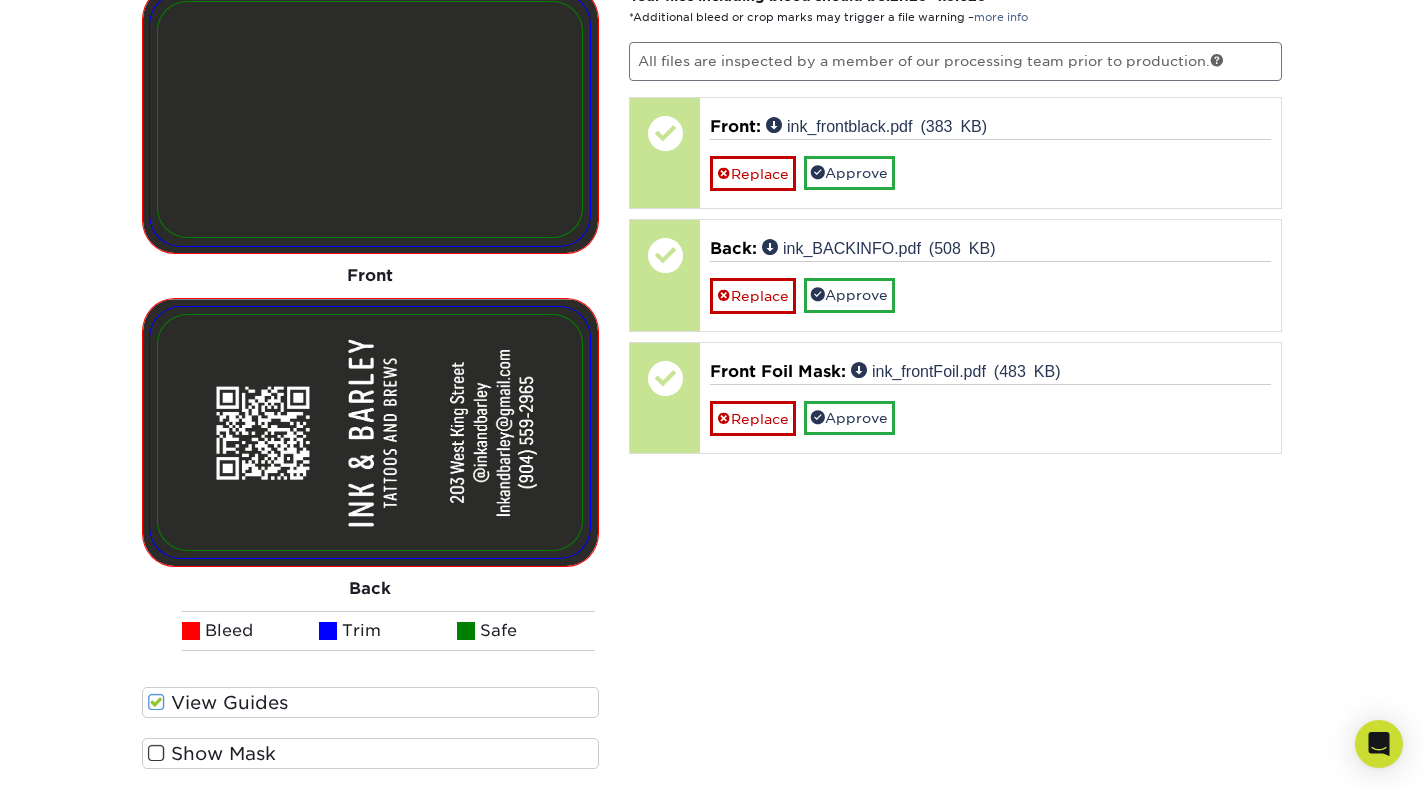 scroll, scrollTop: 1608, scrollLeft: 0, axis: vertical 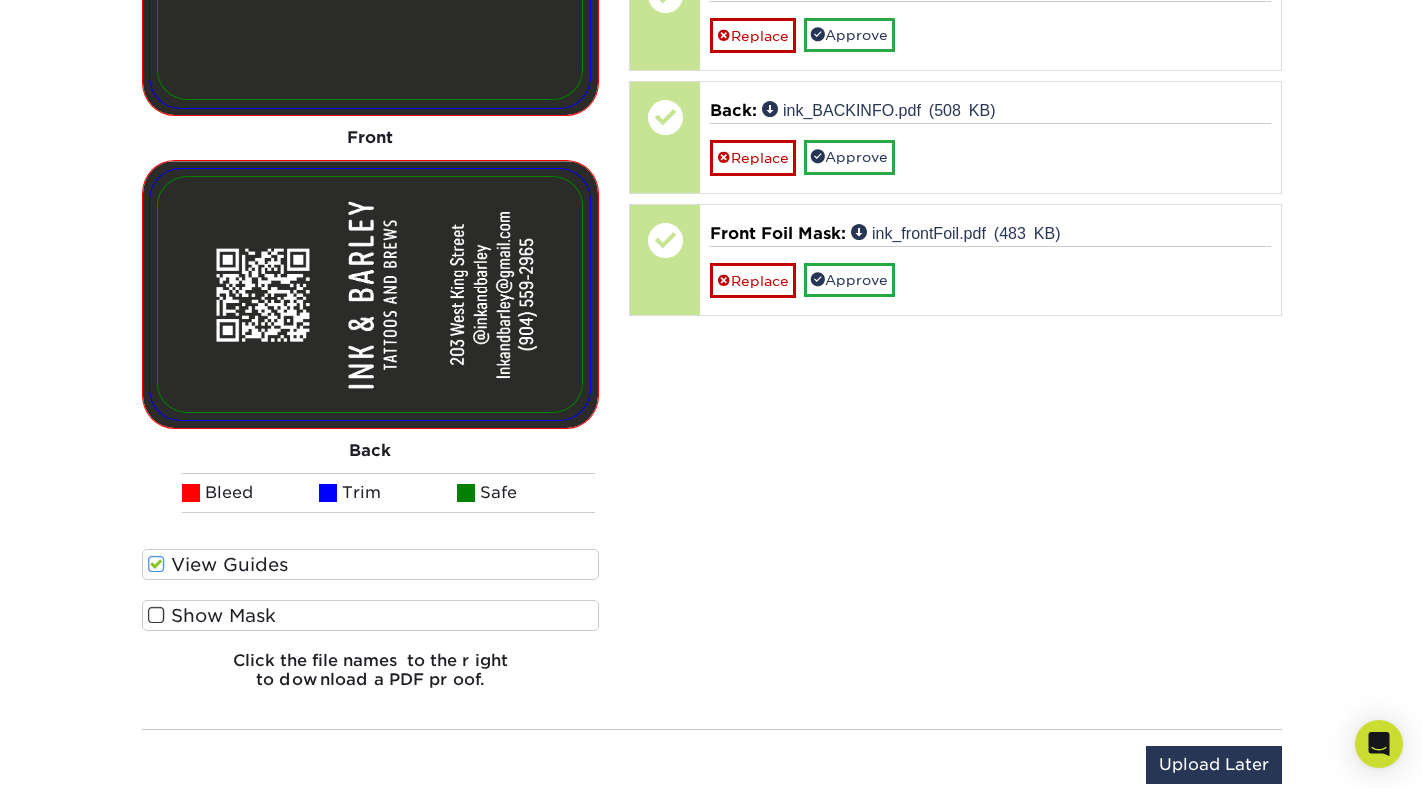 click at bounding box center [156, 615] 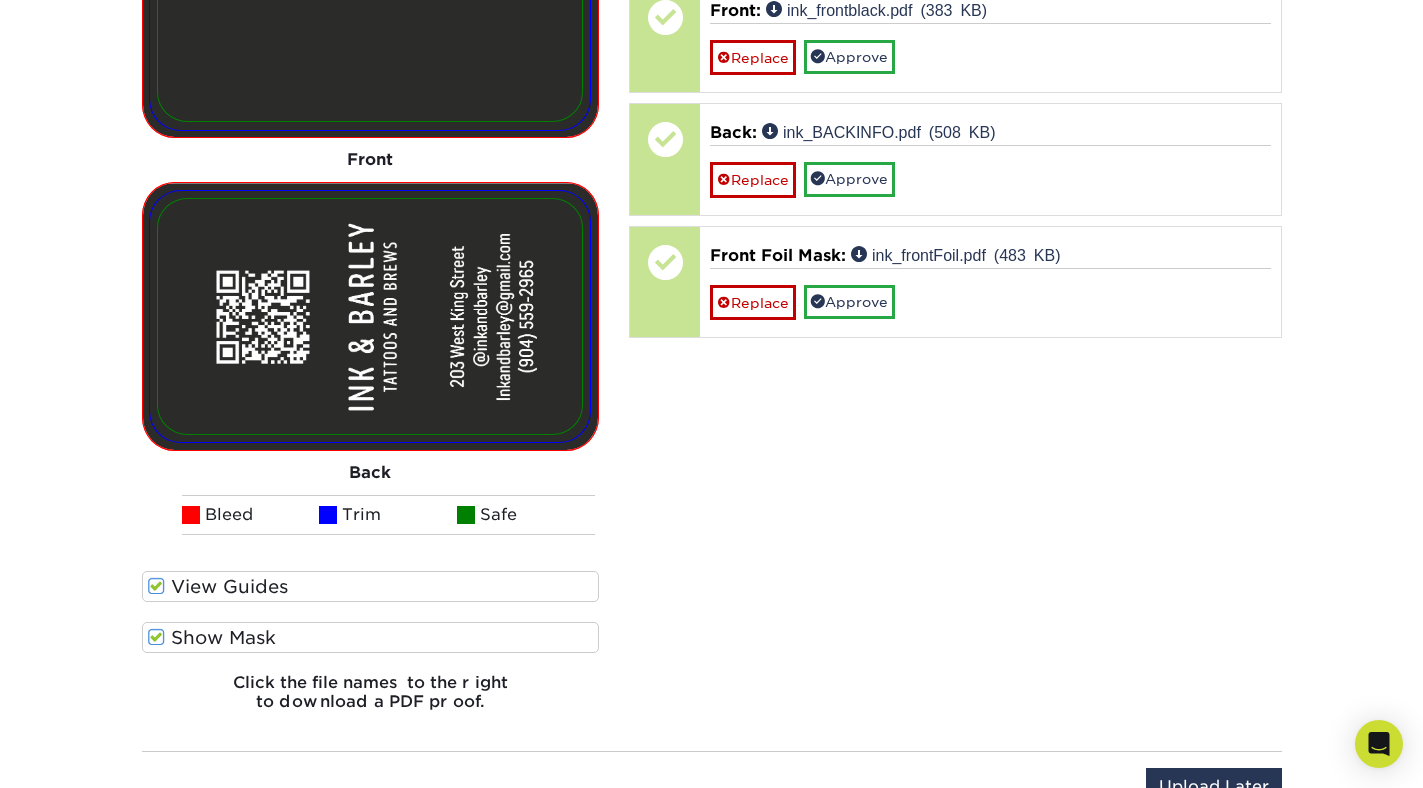 scroll, scrollTop: 1424, scrollLeft: 0, axis: vertical 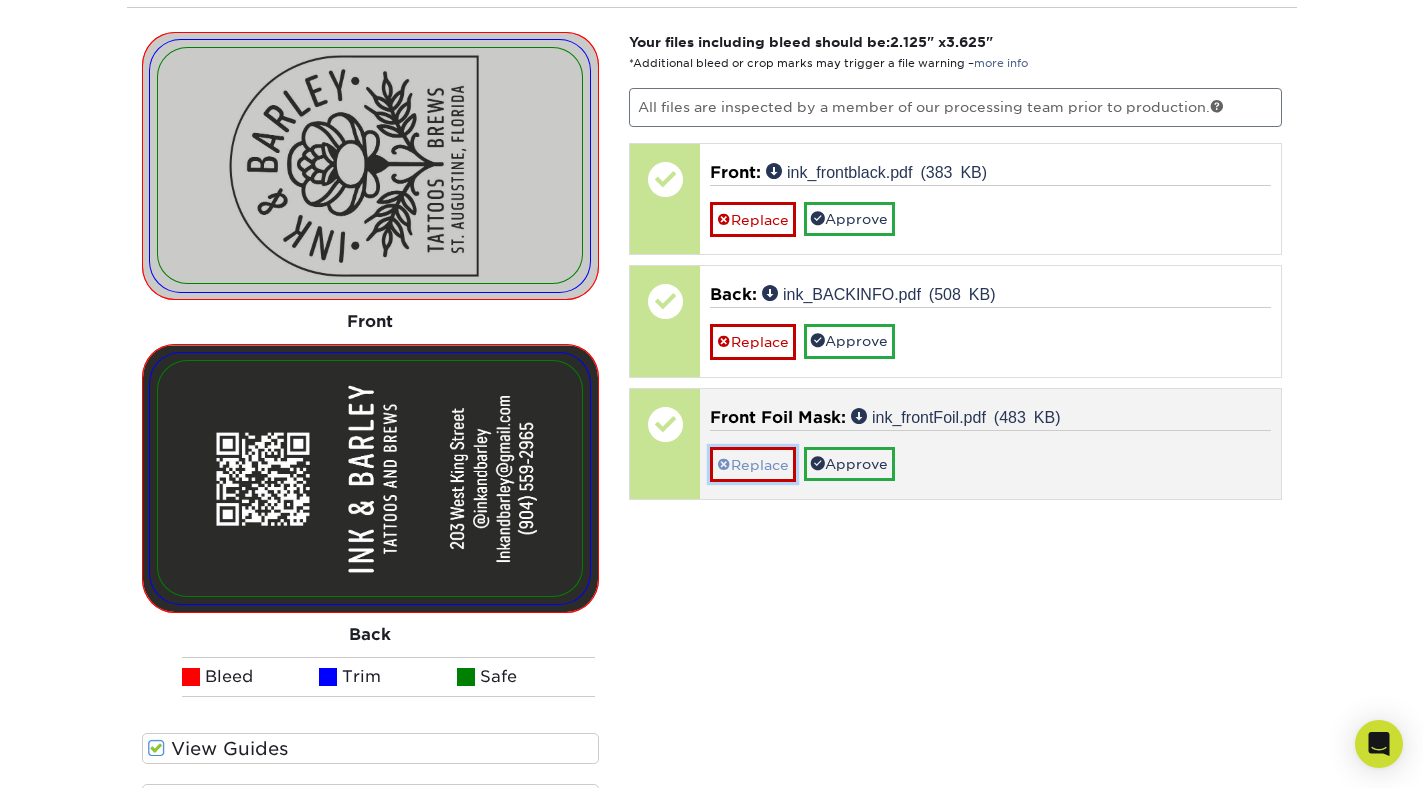 click on "Replace" at bounding box center (753, 464) 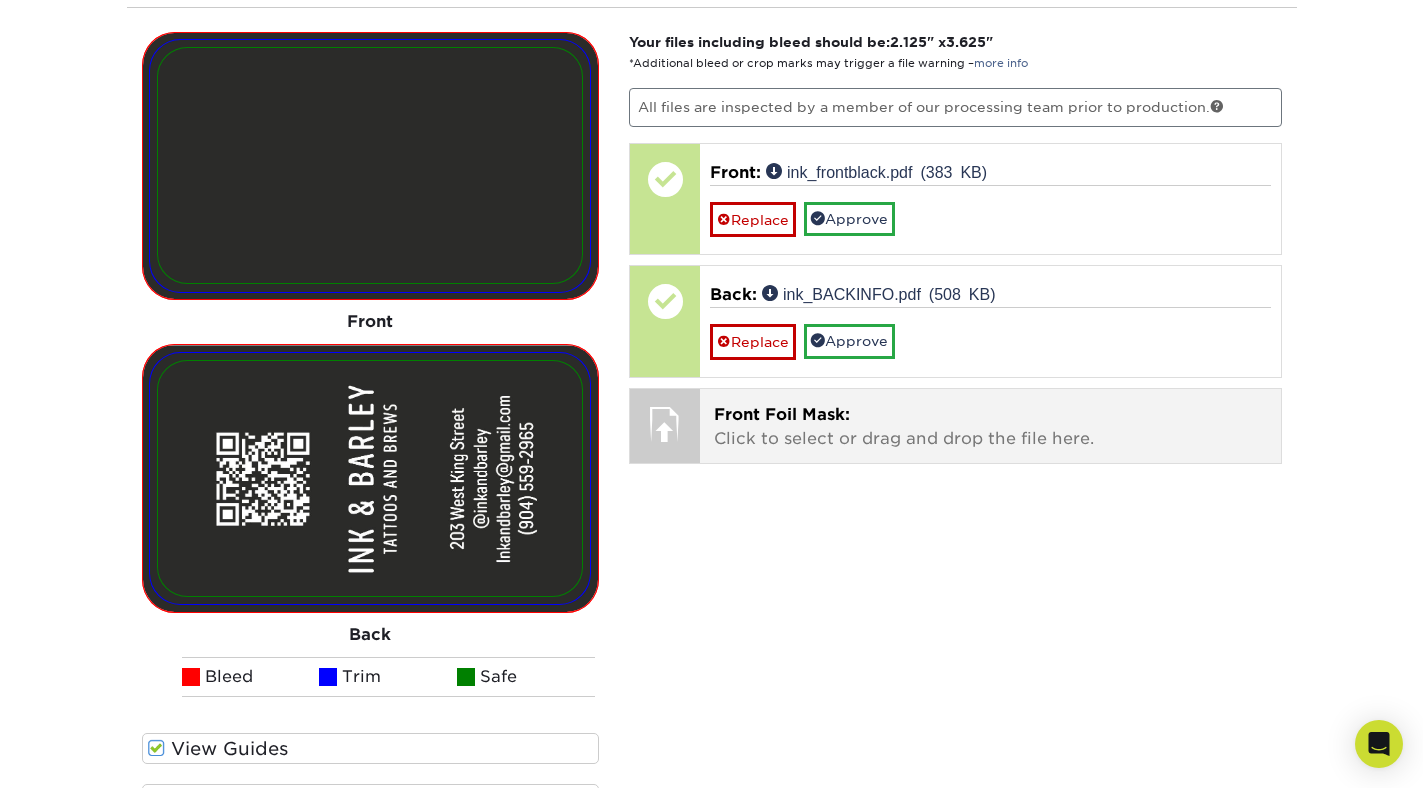 click on "Front Foil Mask: Click to select or drag and drop the file here." at bounding box center [990, 427] 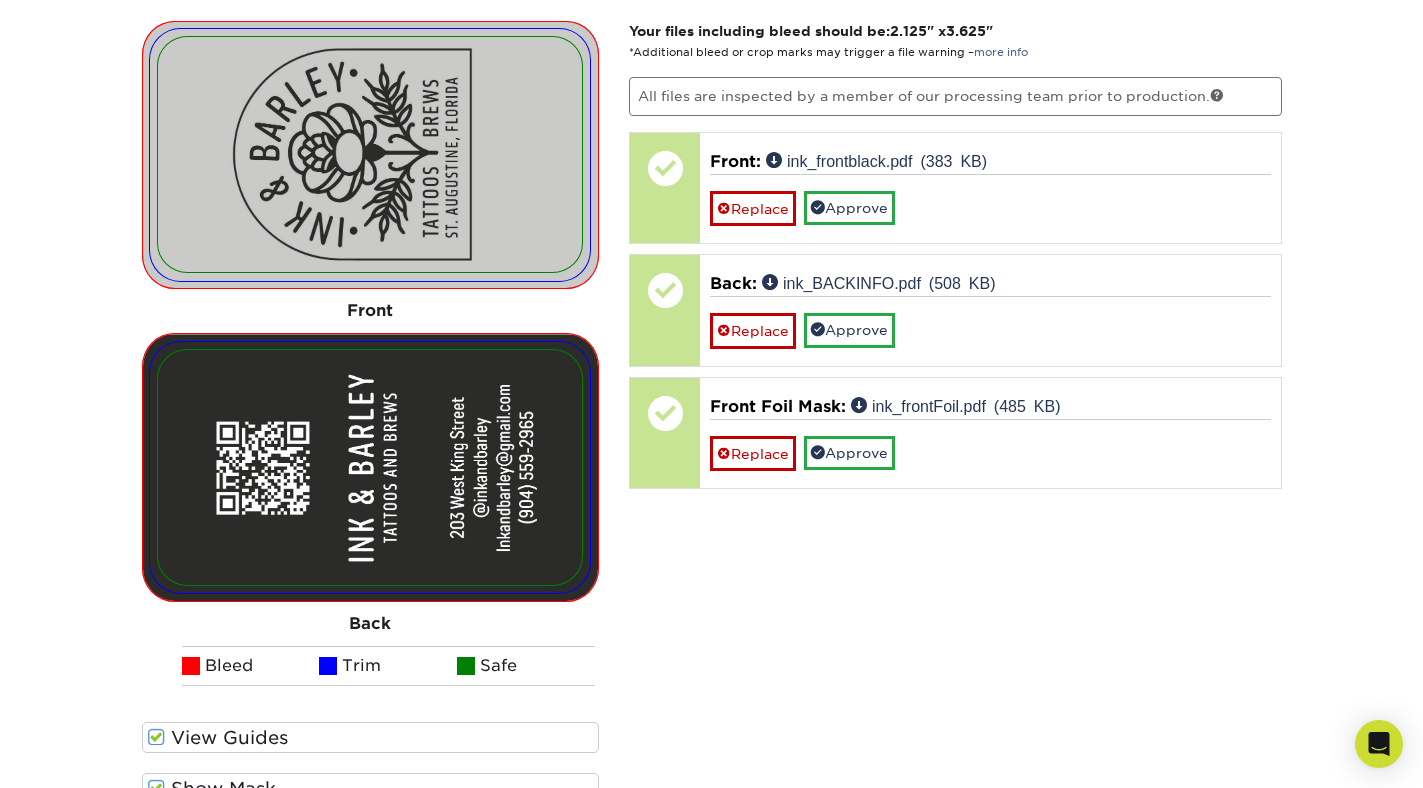 scroll, scrollTop: 1256, scrollLeft: 0, axis: vertical 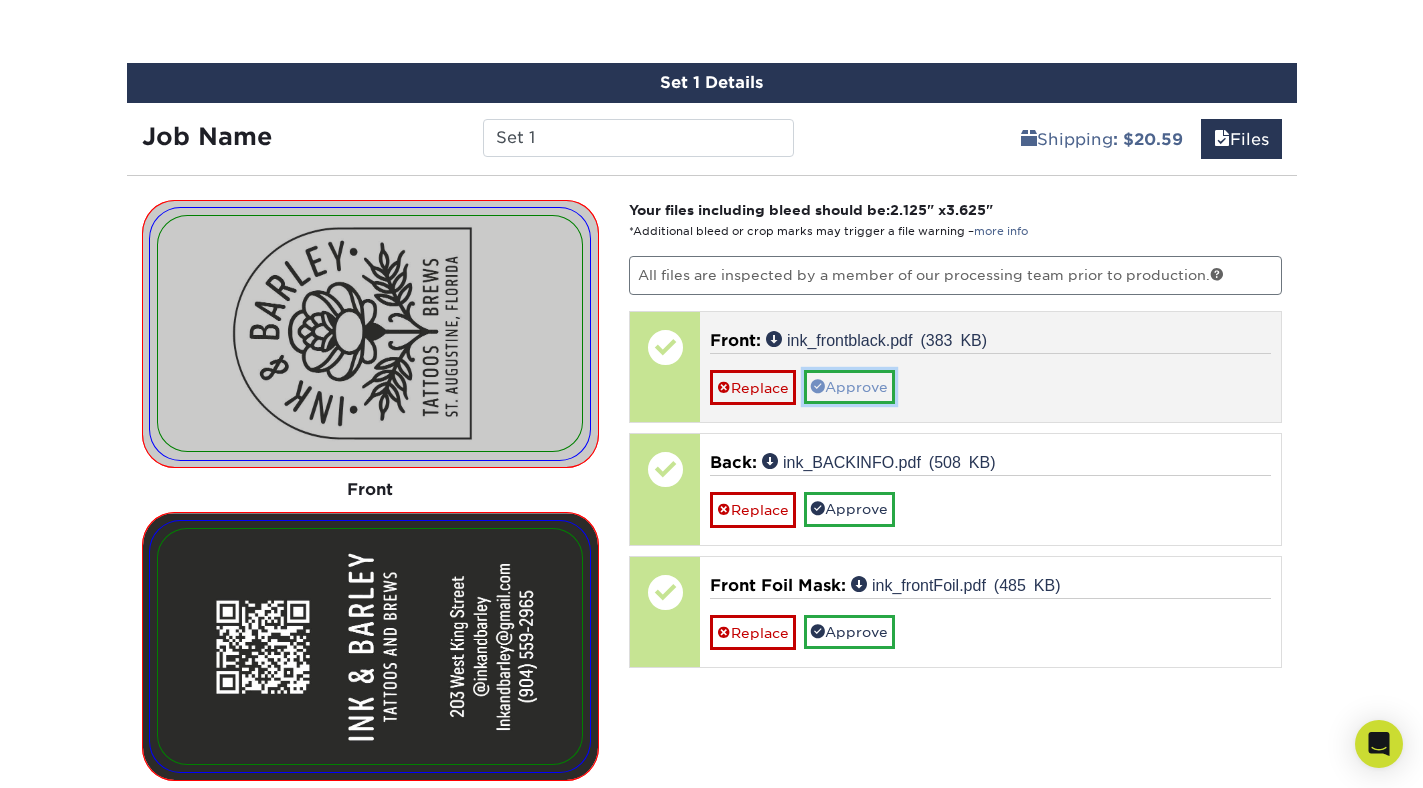 click on "Approve" at bounding box center (849, 387) 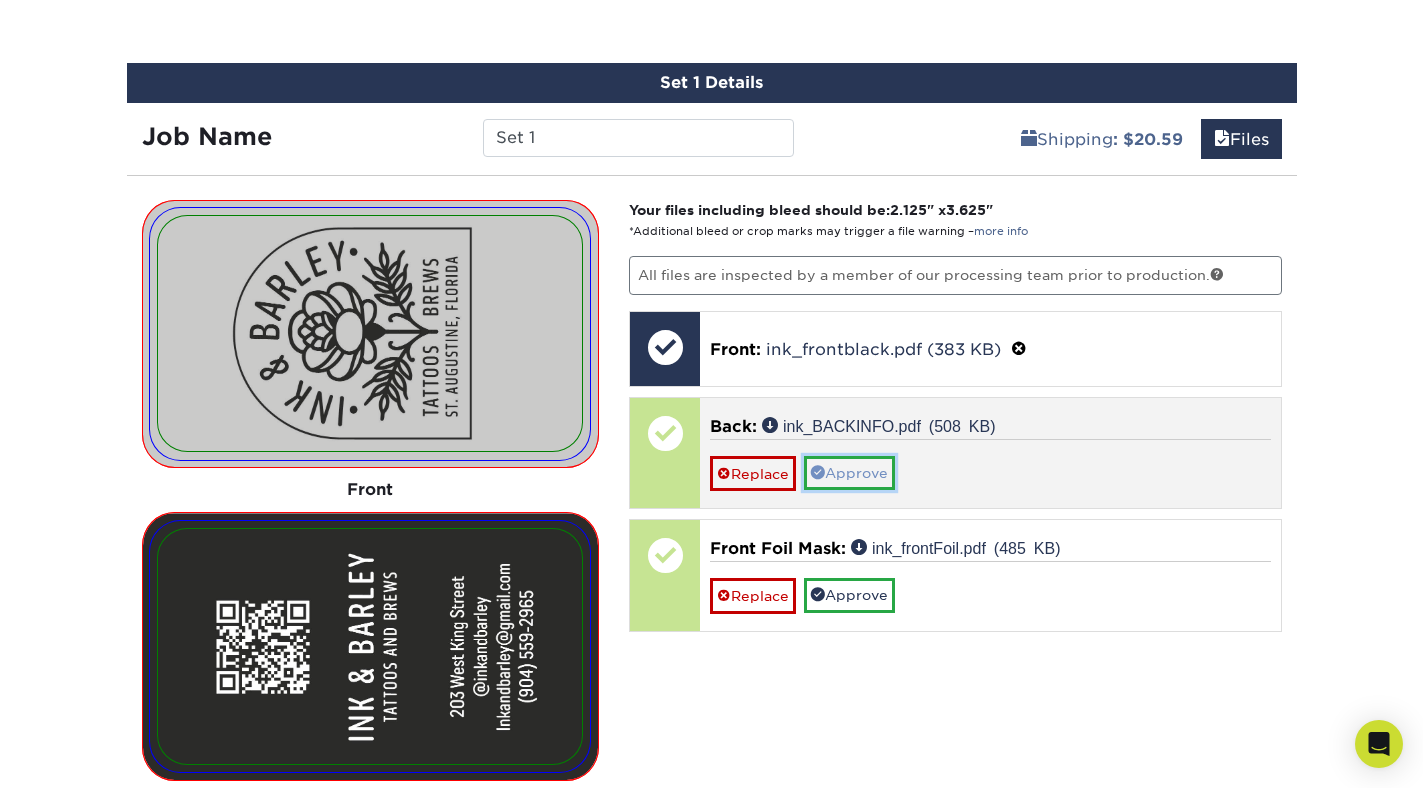 click on "Approve" at bounding box center (849, 473) 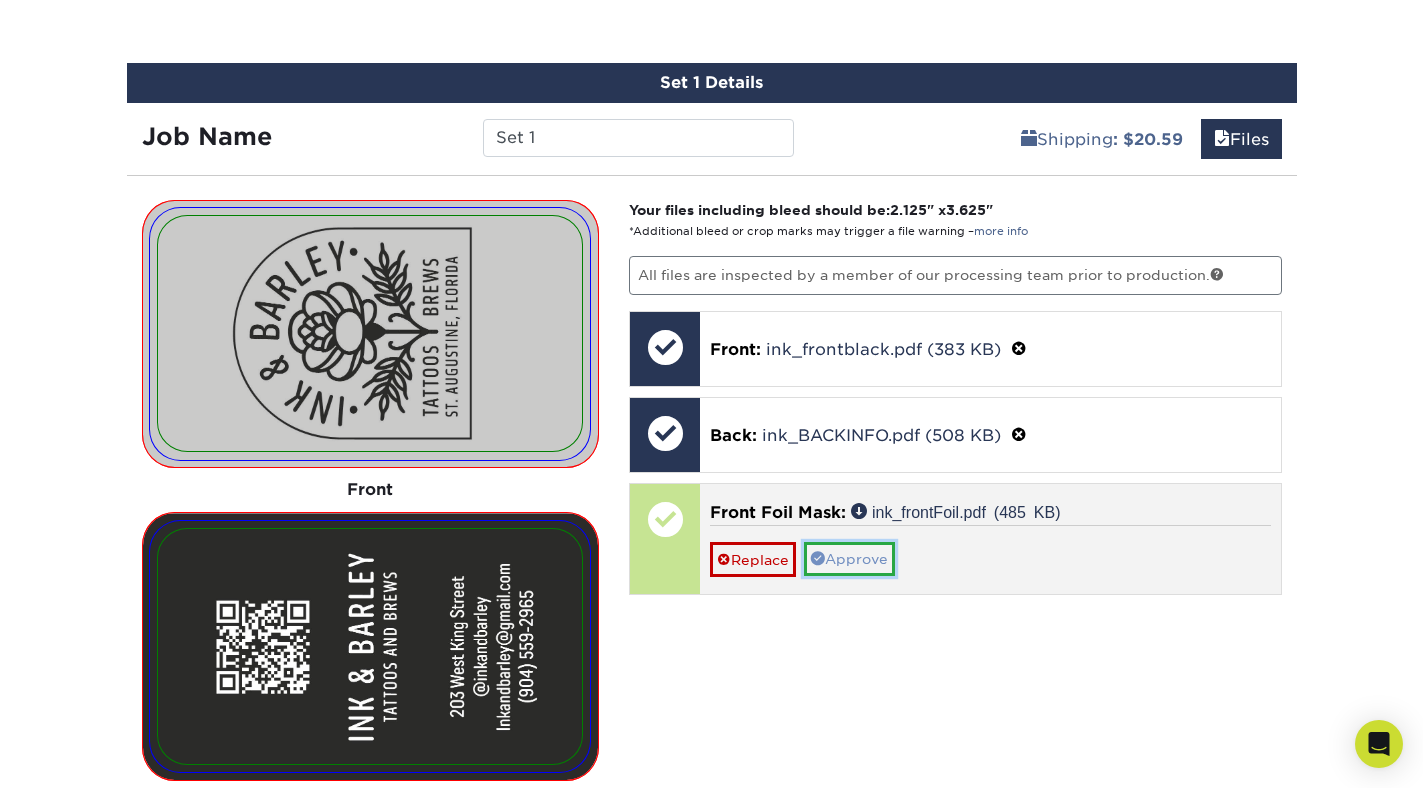 click on "Approve" at bounding box center (849, 559) 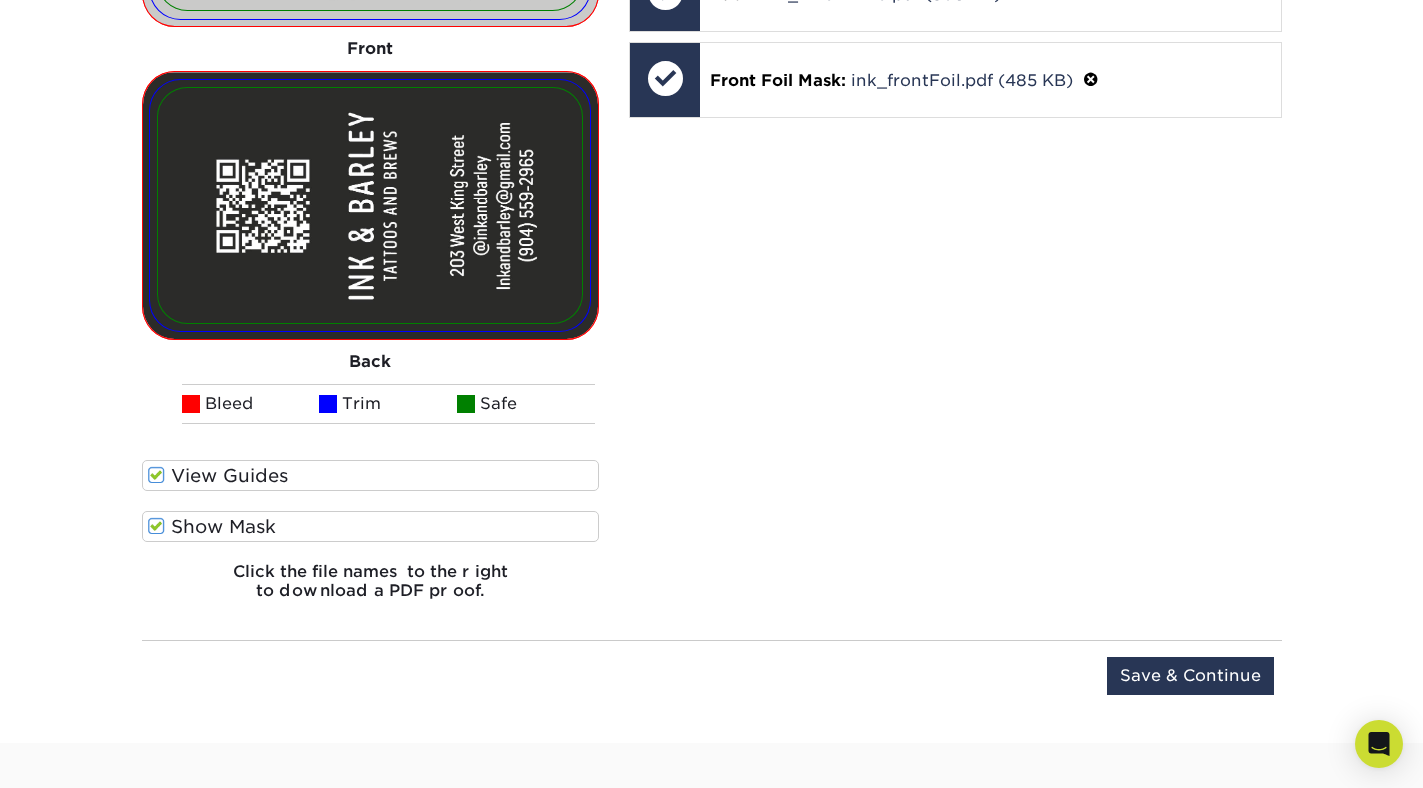 scroll, scrollTop: 1704, scrollLeft: 0, axis: vertical 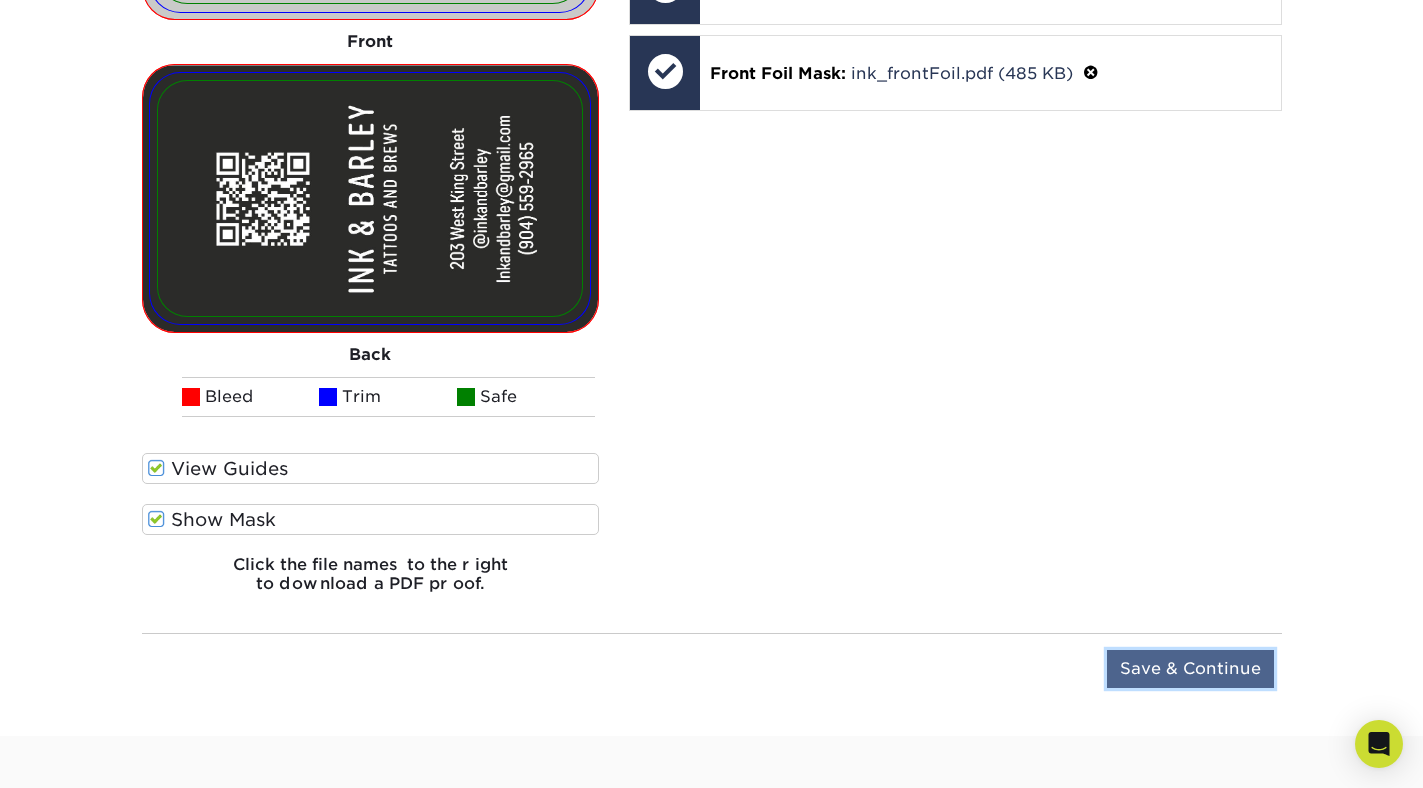 click on "Save & Continue" at bounding box center [1190, 669] 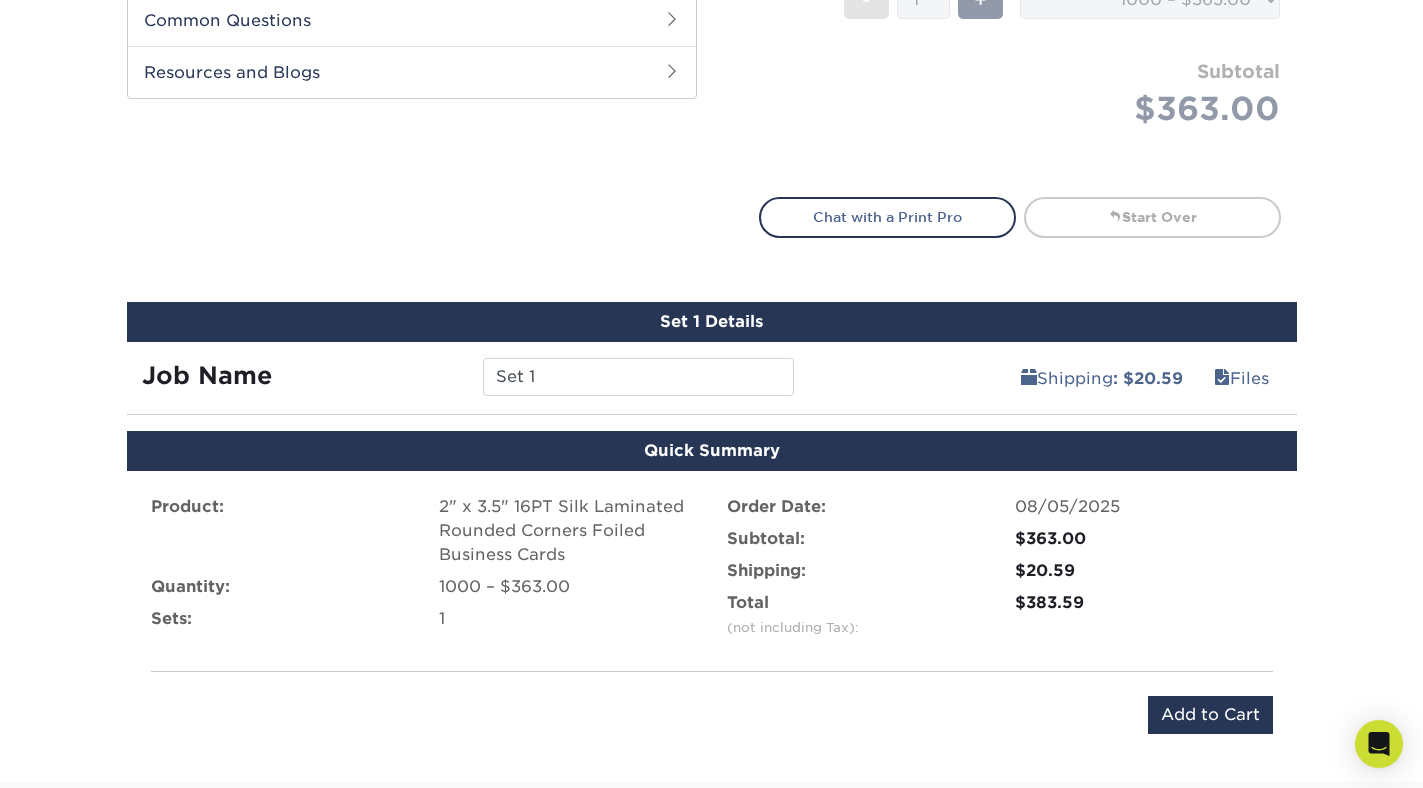 scroll, scrollTop: 995, scrollLeft: 0, axis: vertical 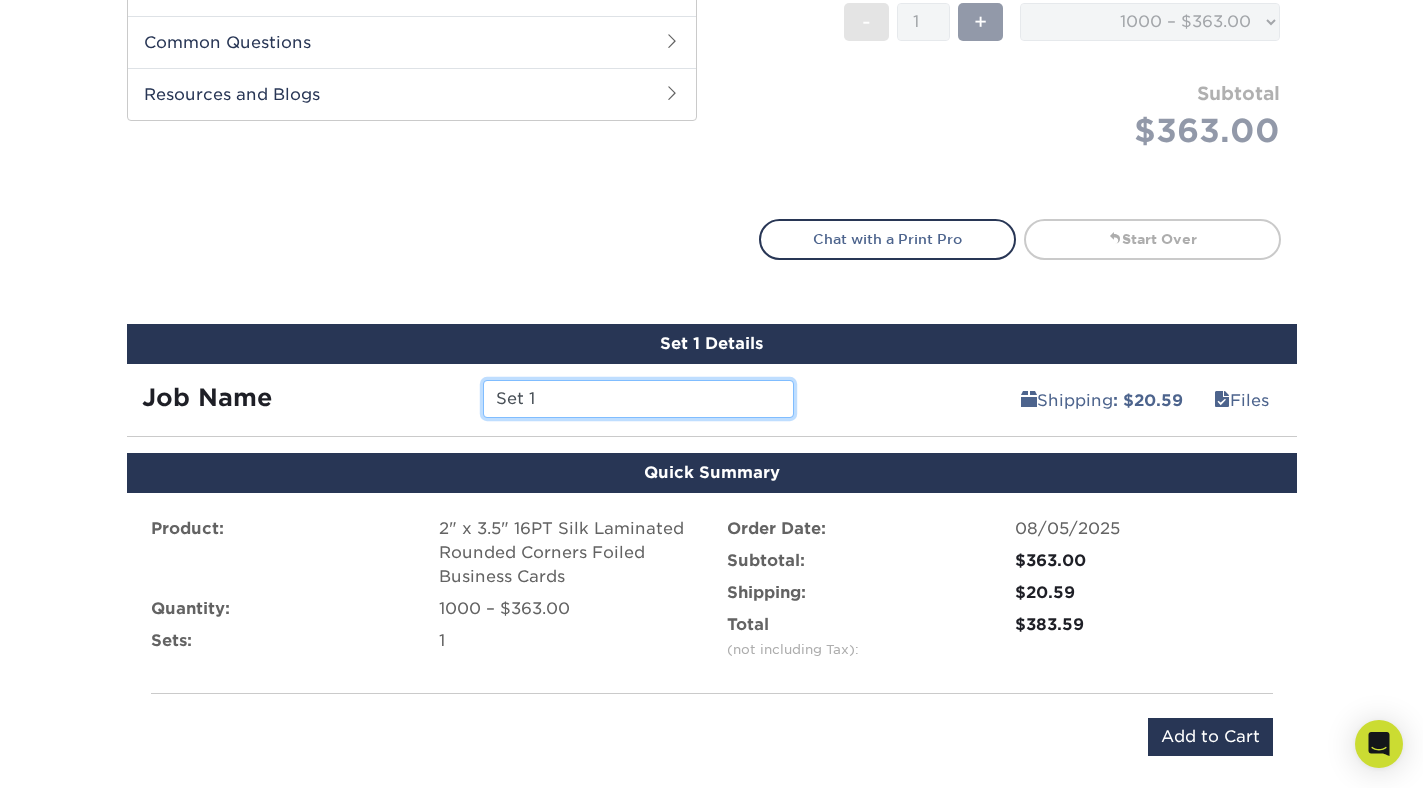 click on "Set 1" at bounding box center (638, 399) 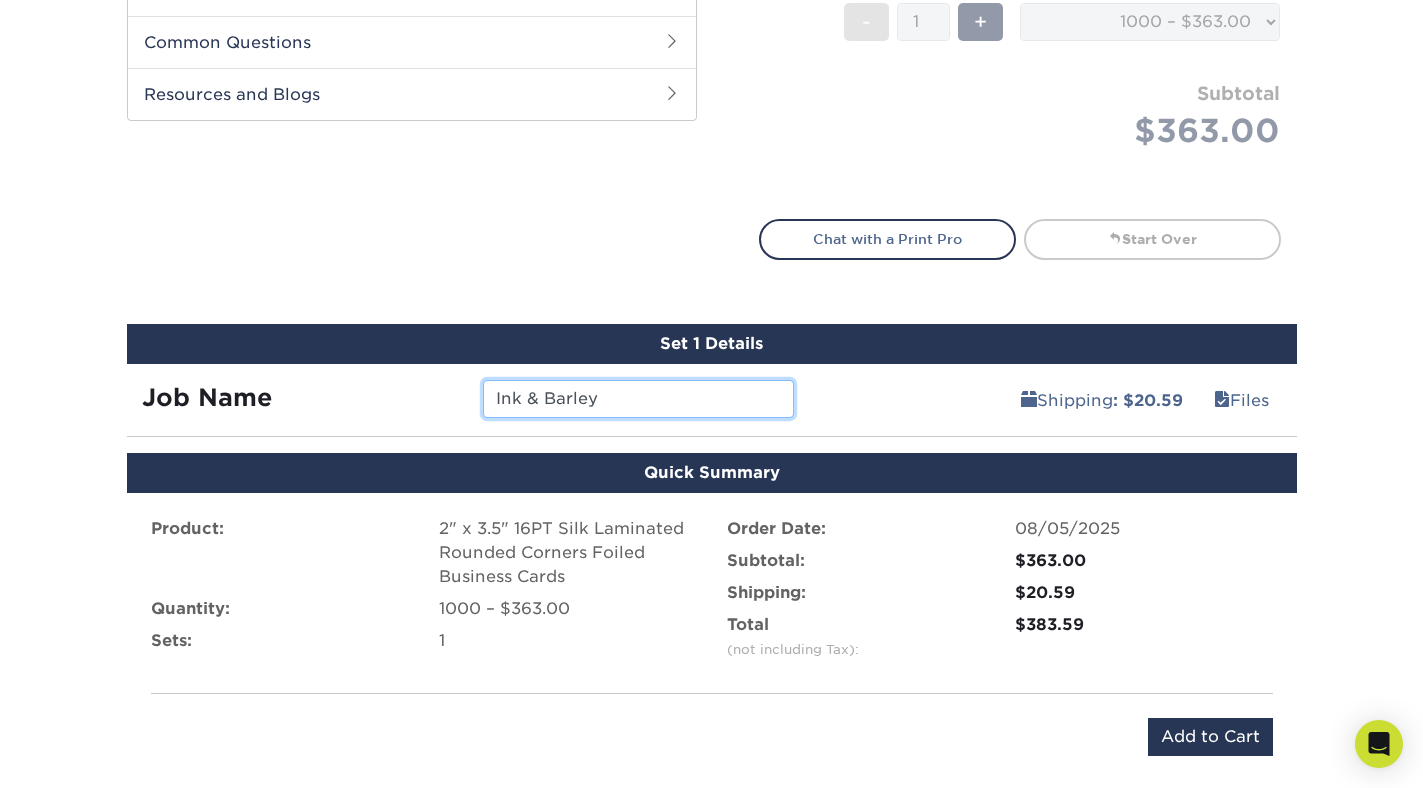 scroll, scrollTop: 1131, scrollLeft: 0, axis: vertical 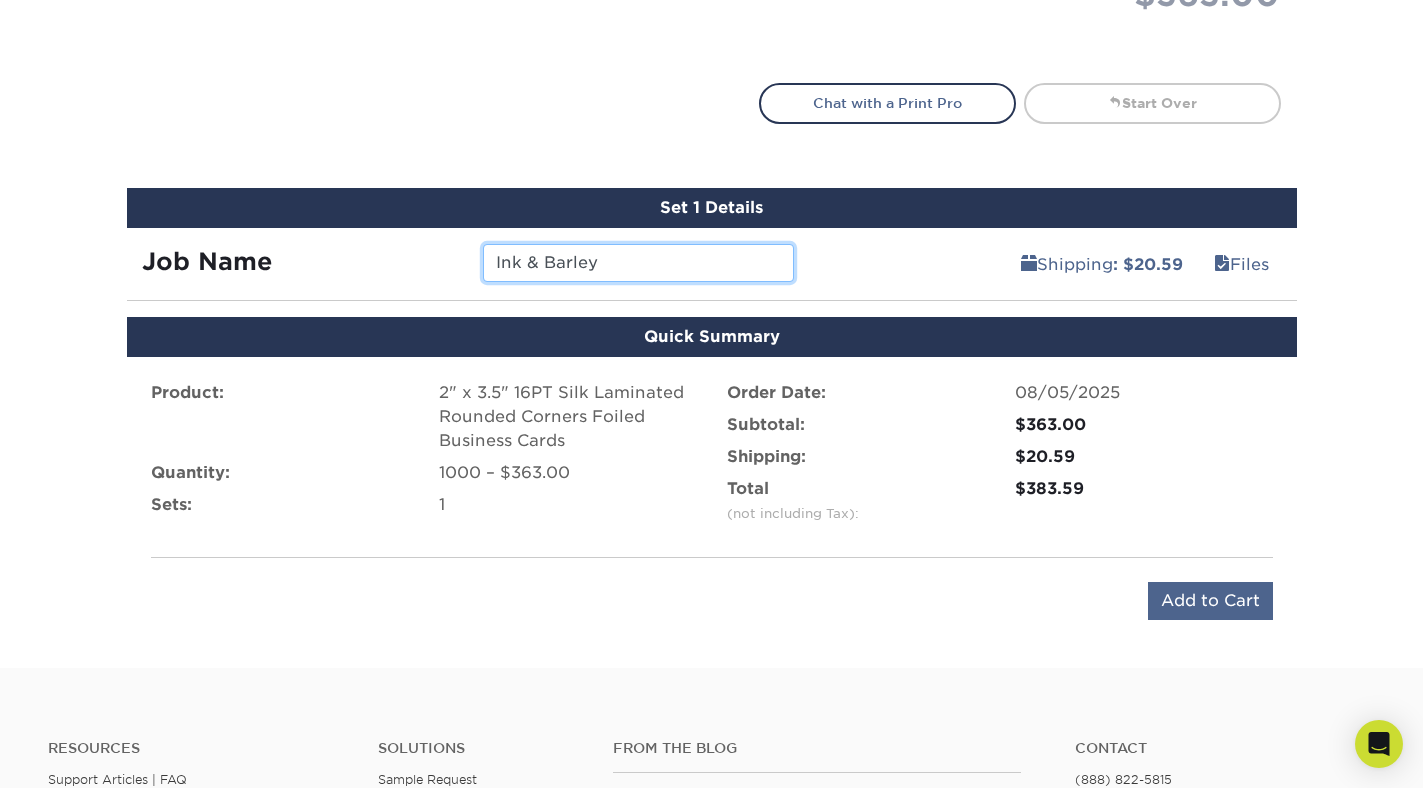 type on "Ink & Barley" 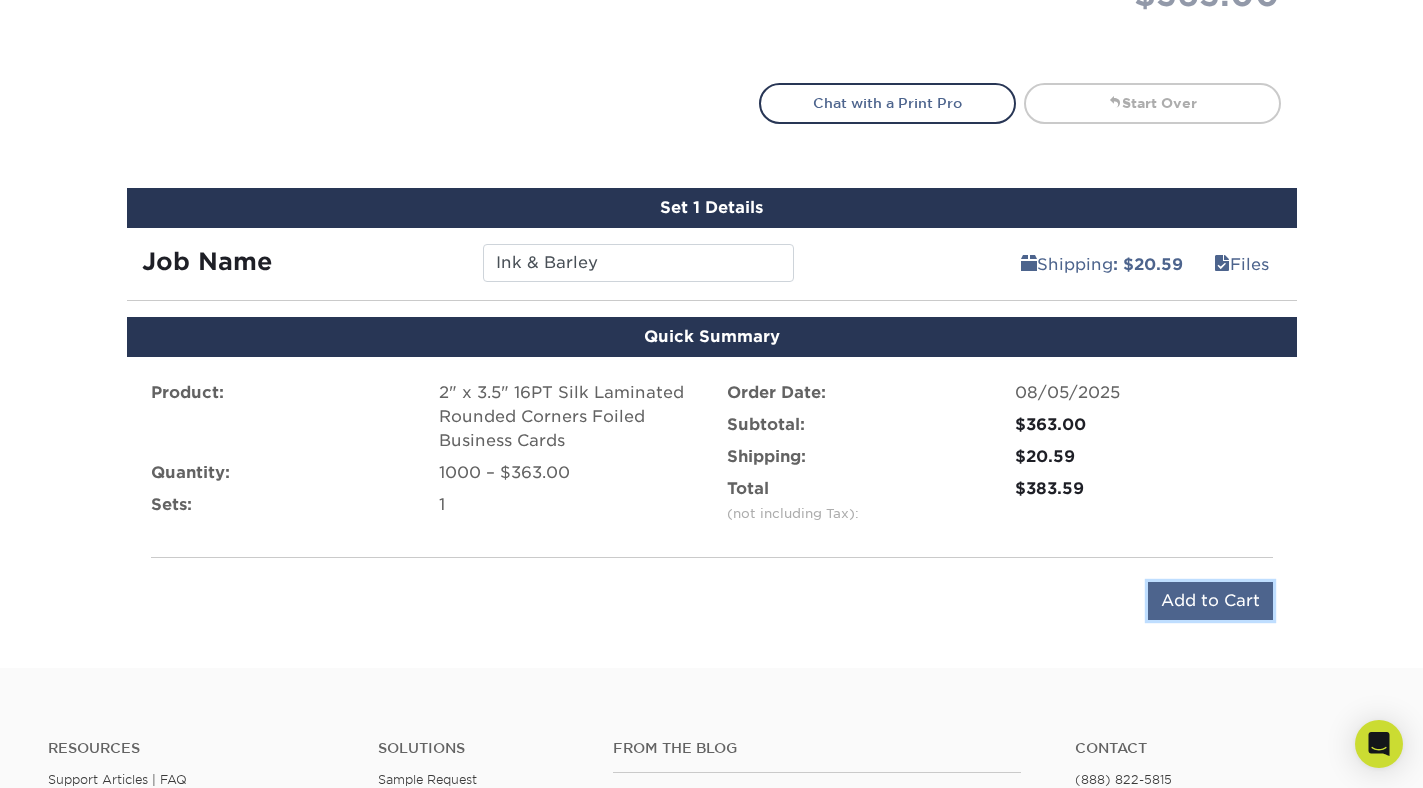 click on "Add to Cart" at bounding box center [1210, 601] 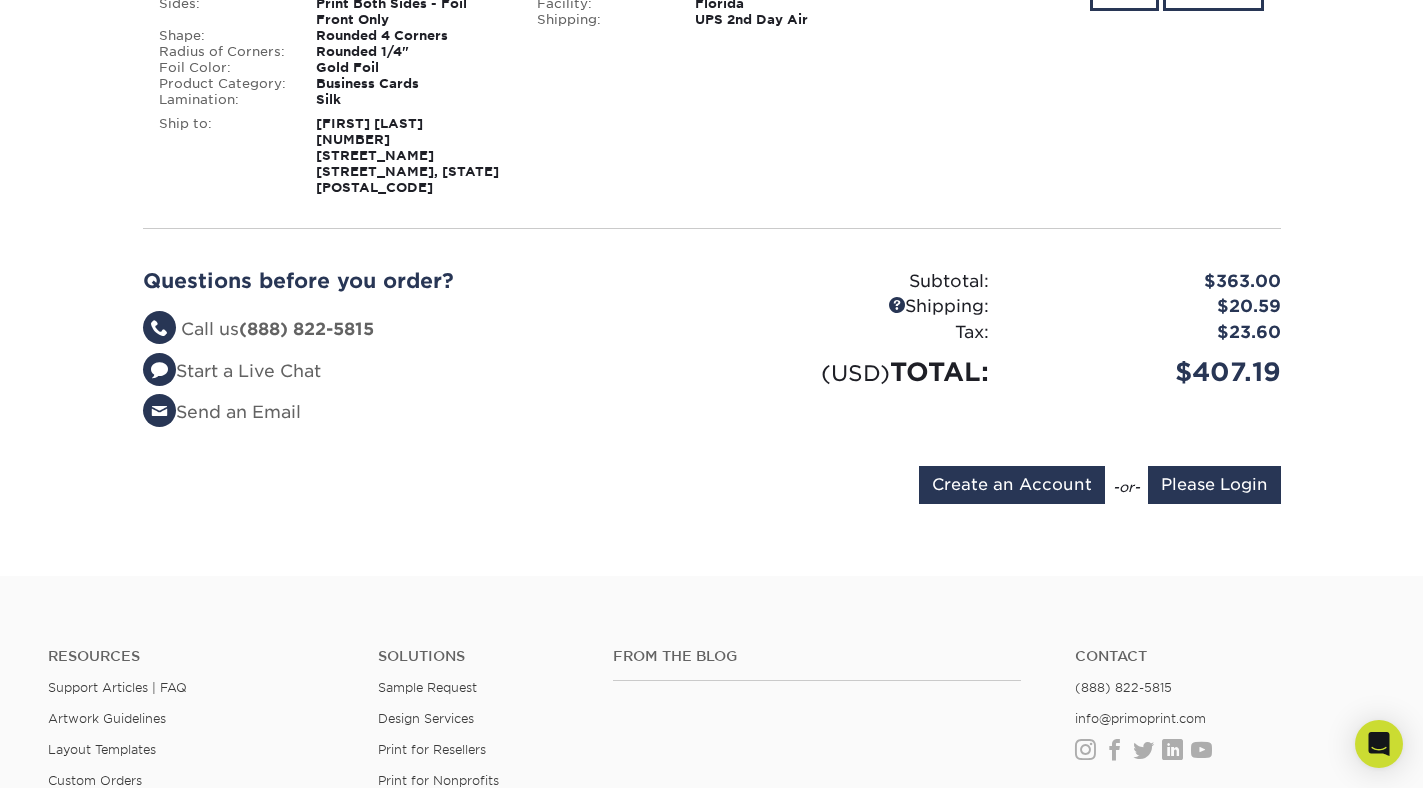 scroll, scrollTop: 552, scrollLeft: 0, axis: vertical 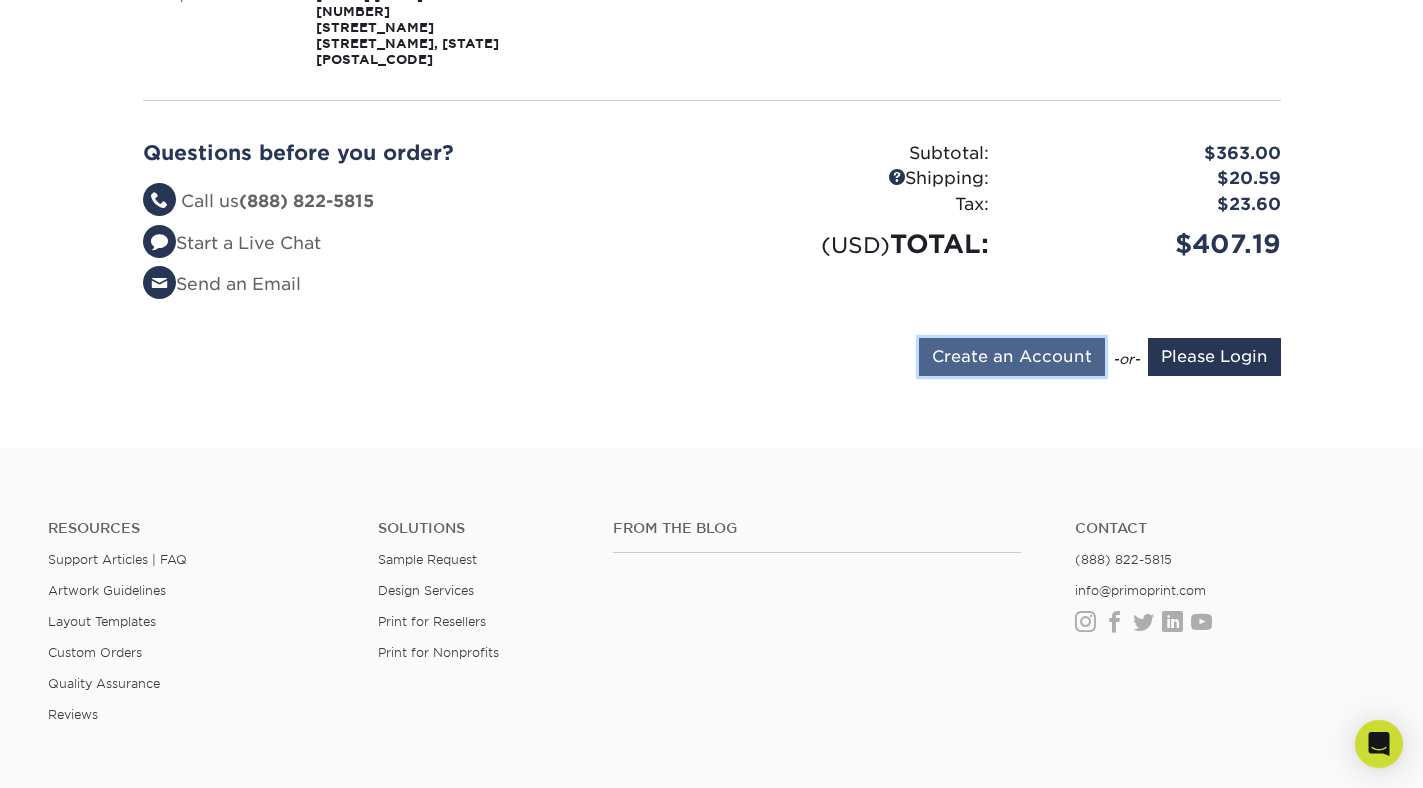 click on "Create an Account" at bounding box center (1012, 357) 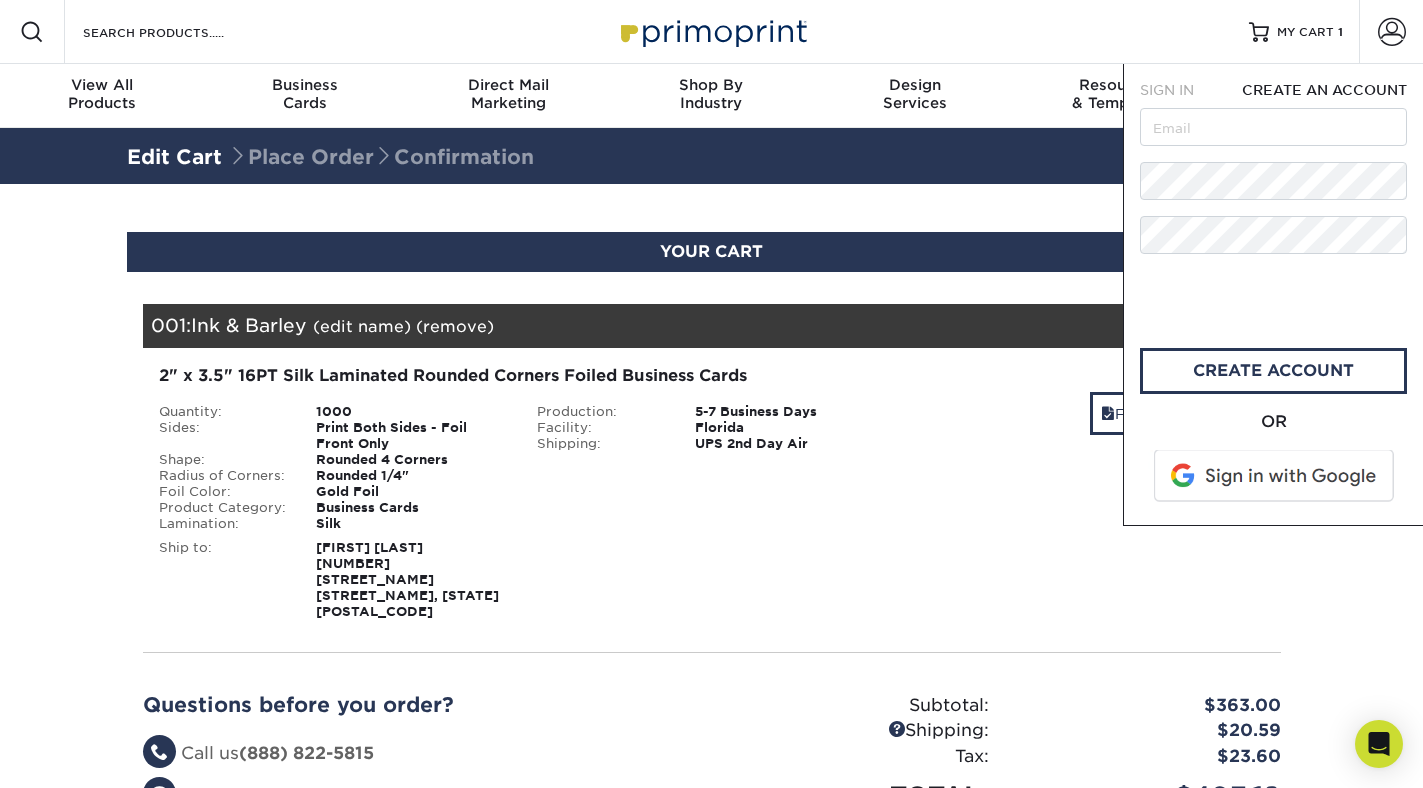 scroll, scrollTop: 0, scrollLeft: 0, axis: both 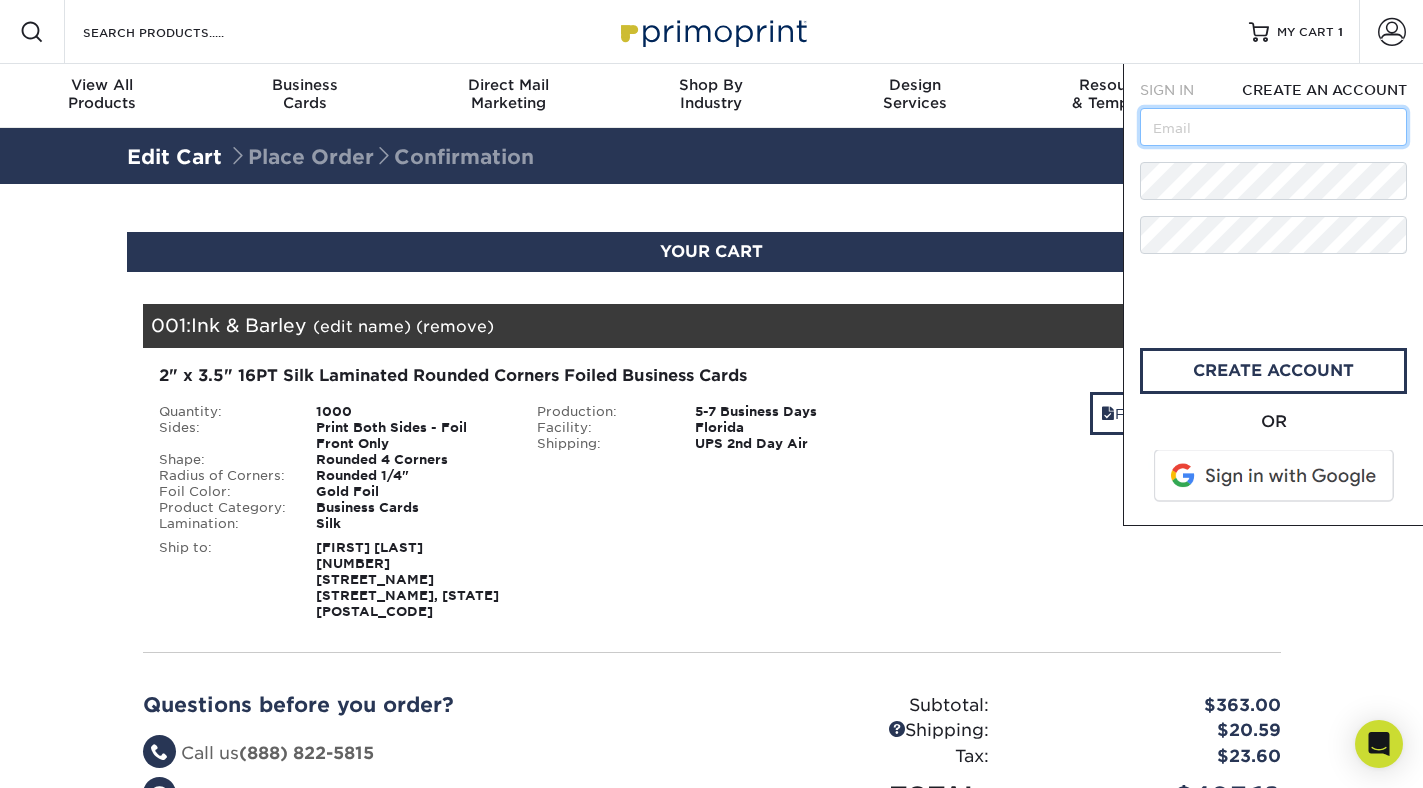 click at bounding box center [1273, 127] 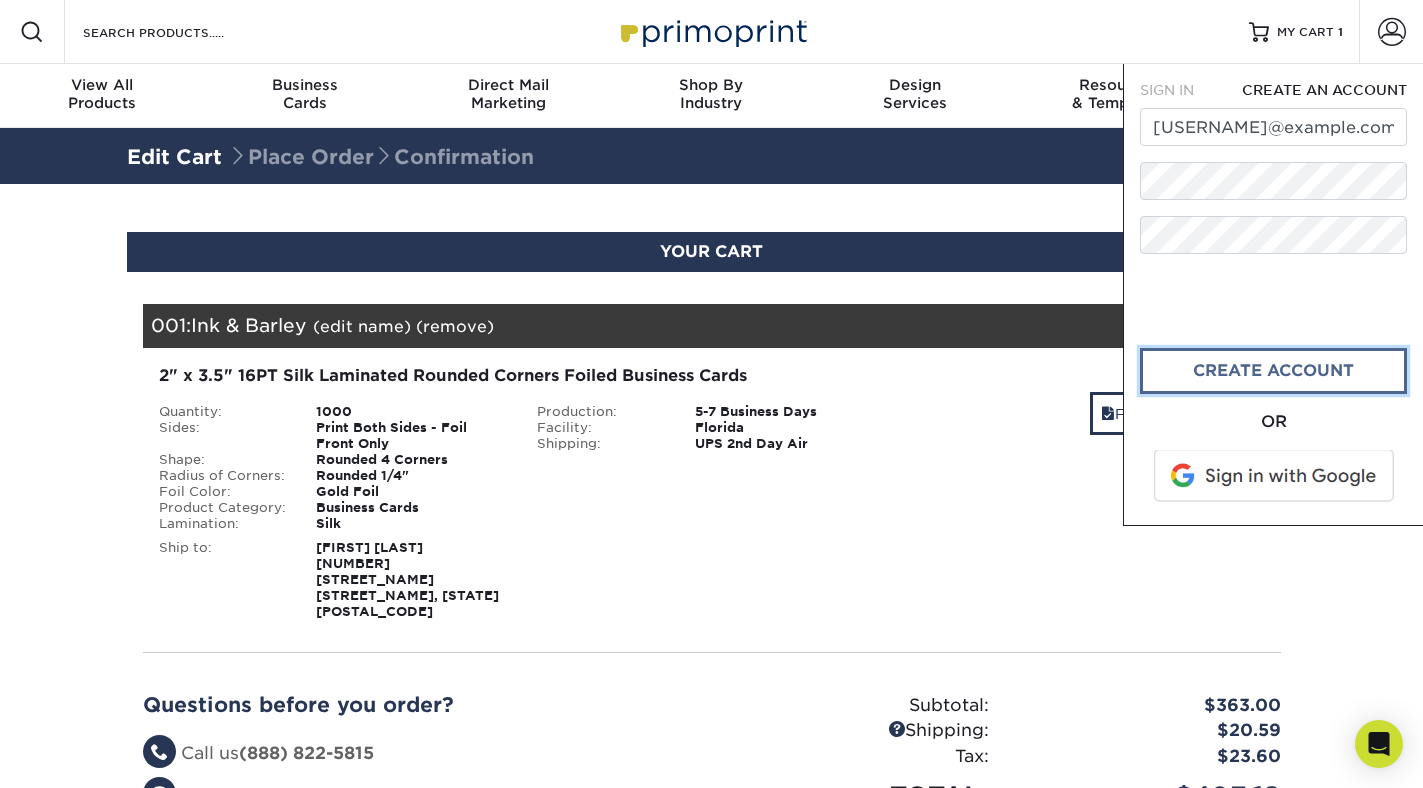 click on "create account" at bounding box center (1273, 371) 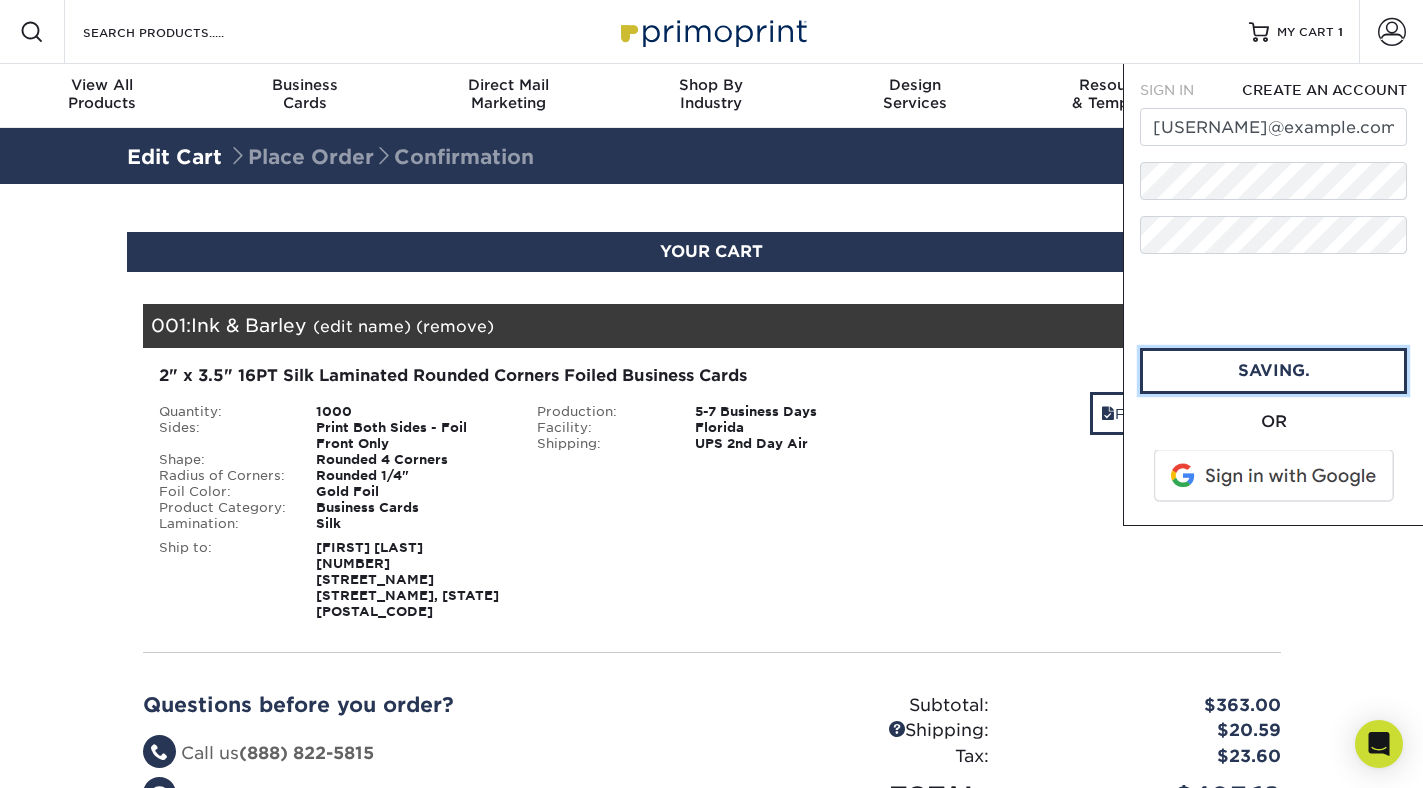 type 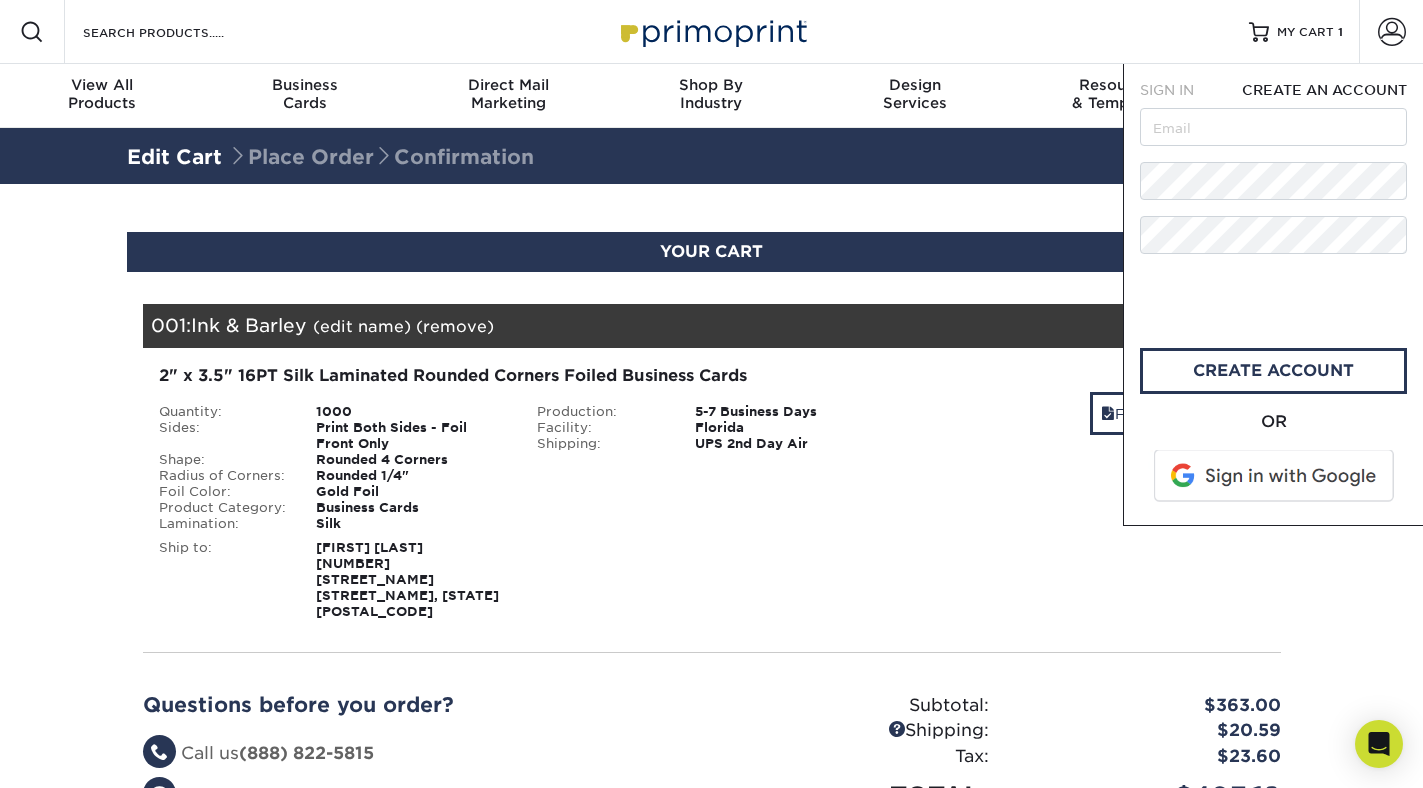 click on "Shipping:  $20.59
Discount:  - $0.00
Files
Shipping" at bounding box center (1090, 492) 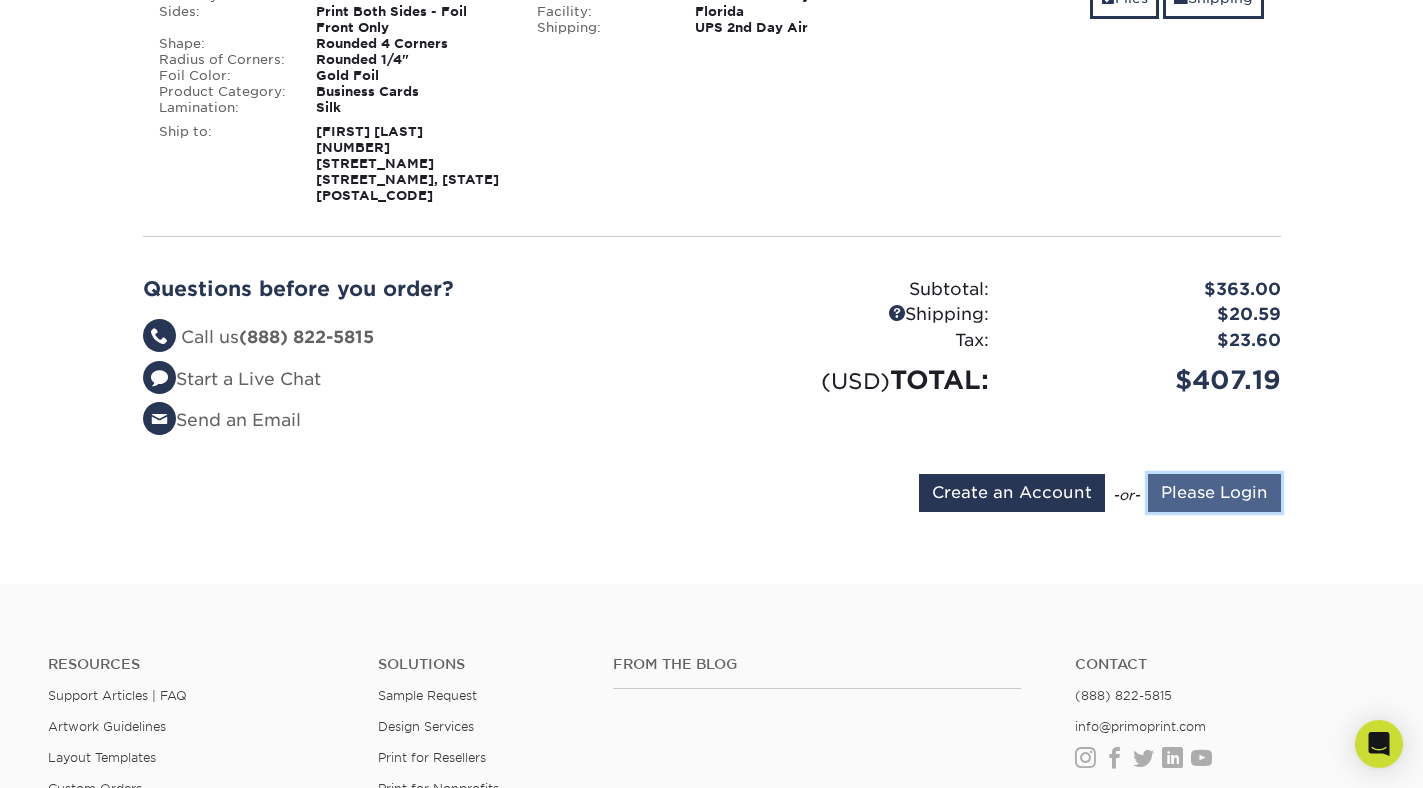 click on "Please Login" at bounding box center [1214, 493] 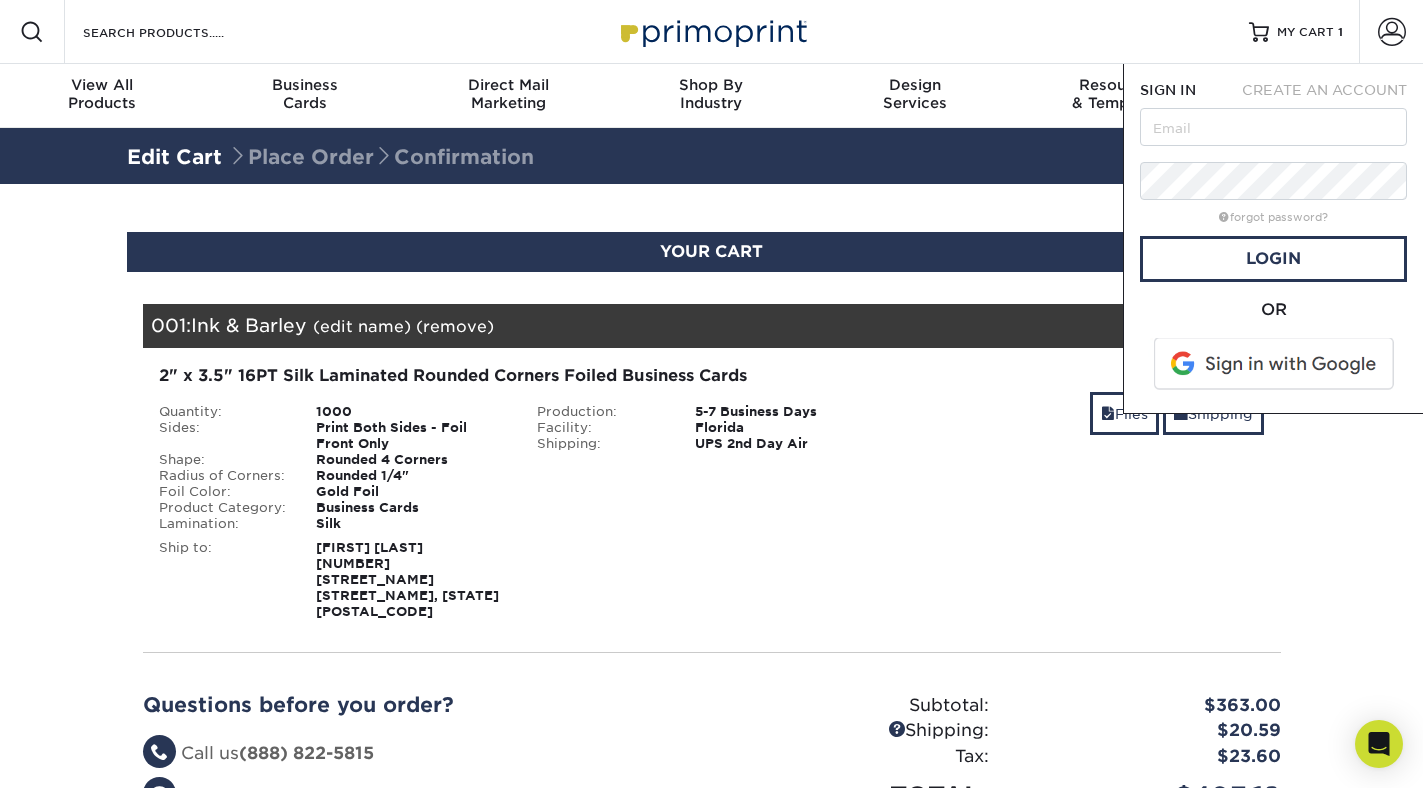 scroll, scrollTop: 0, scrollLeft: 0, axis: both 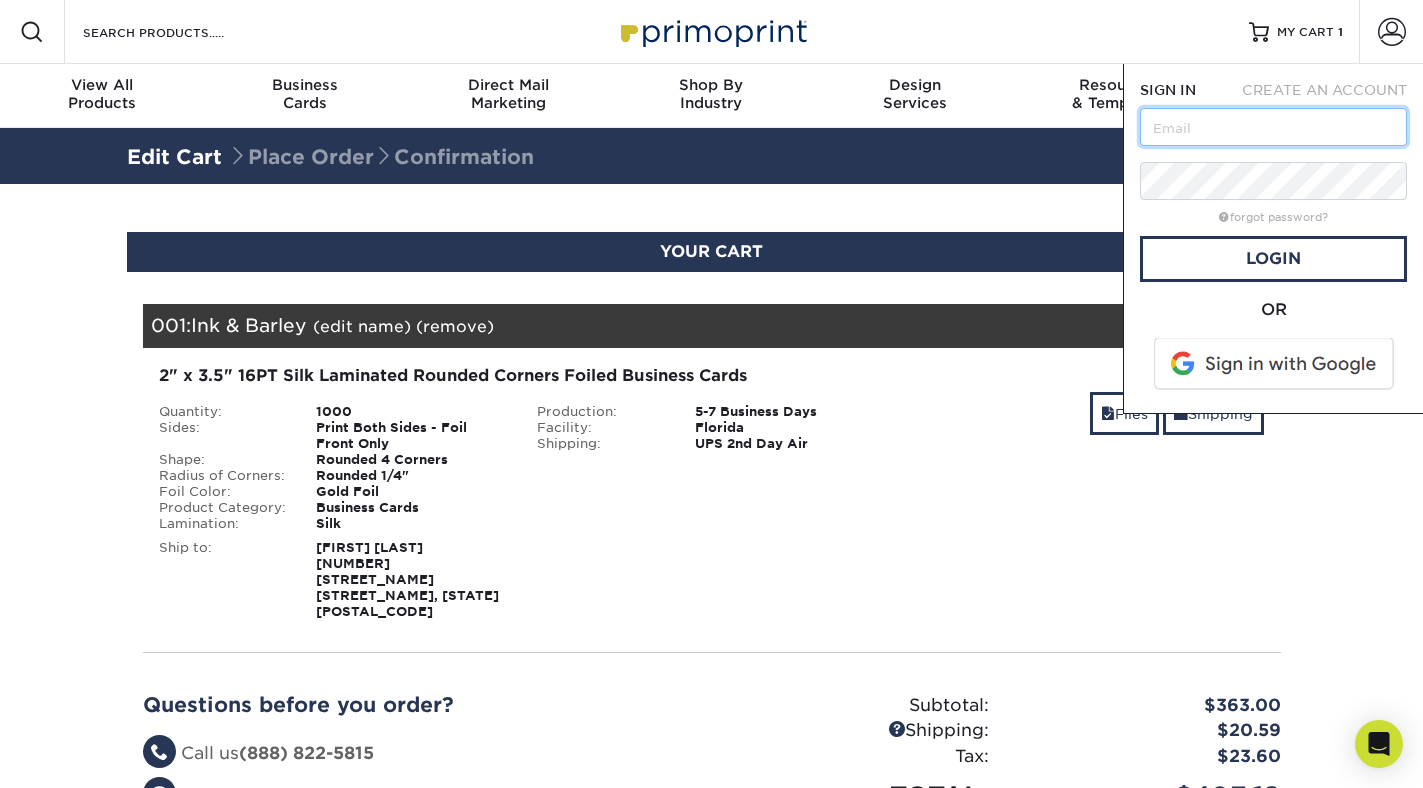 click at bounding box center (1273, 127) 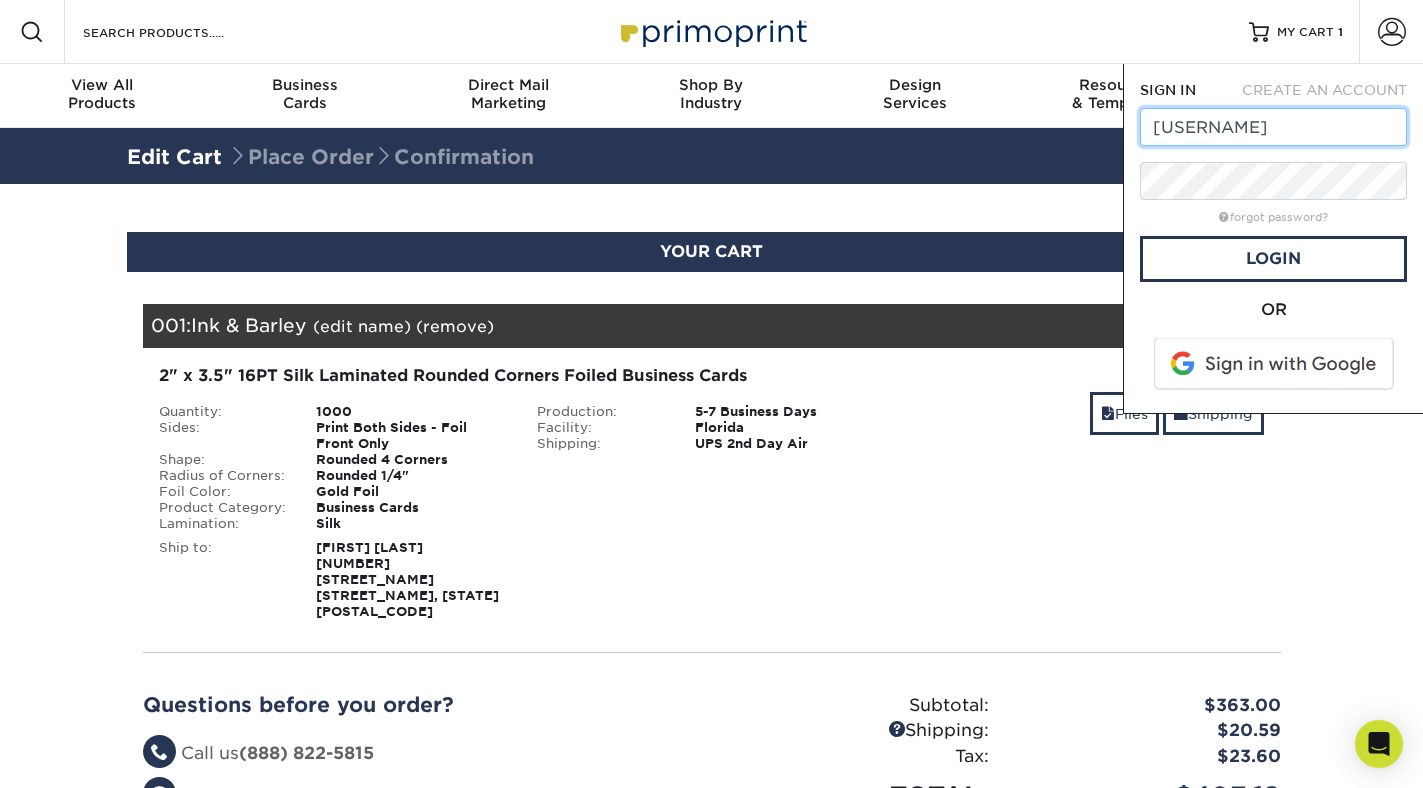 type on "[EMAIL]" 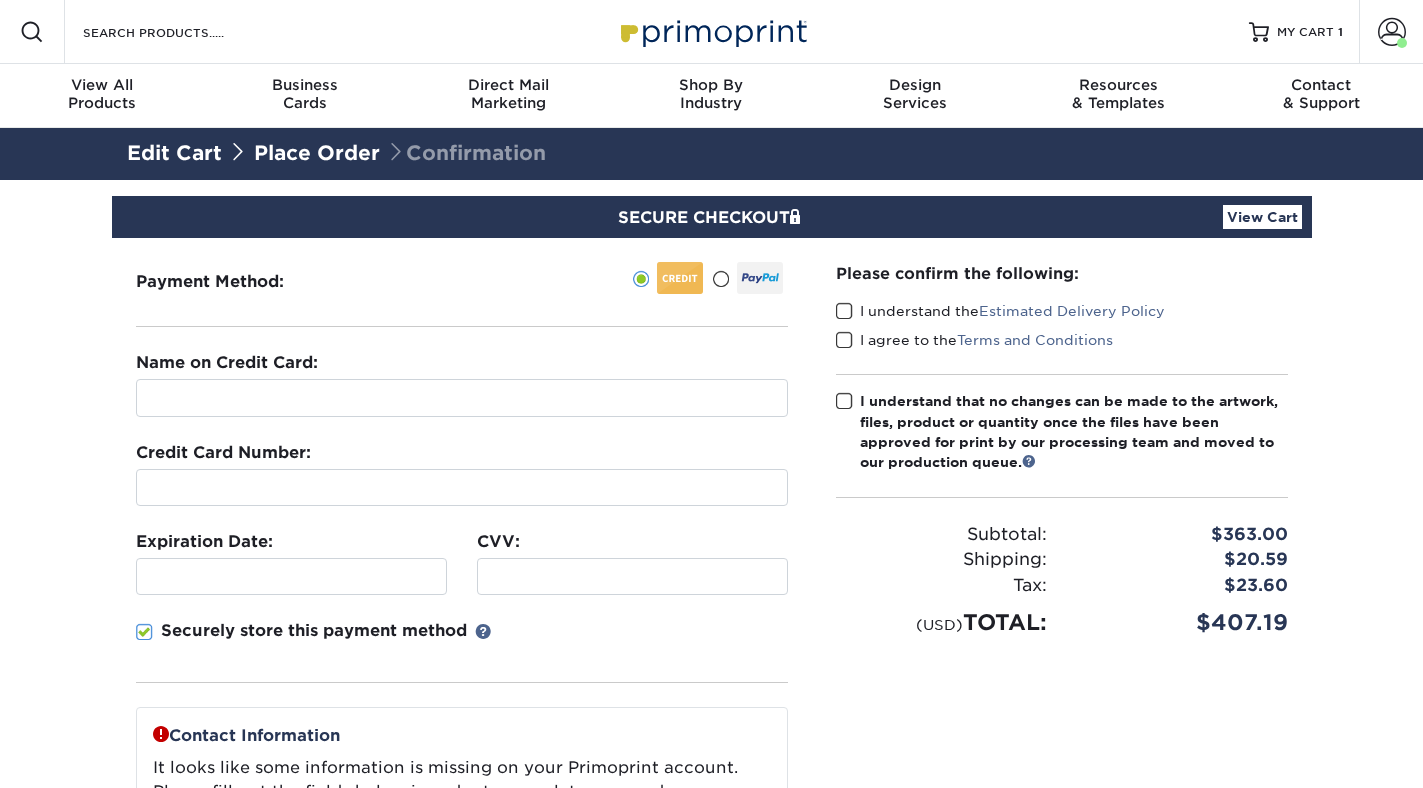 scroll, scrollTop: 0, scrollLeft: 0, axis: both 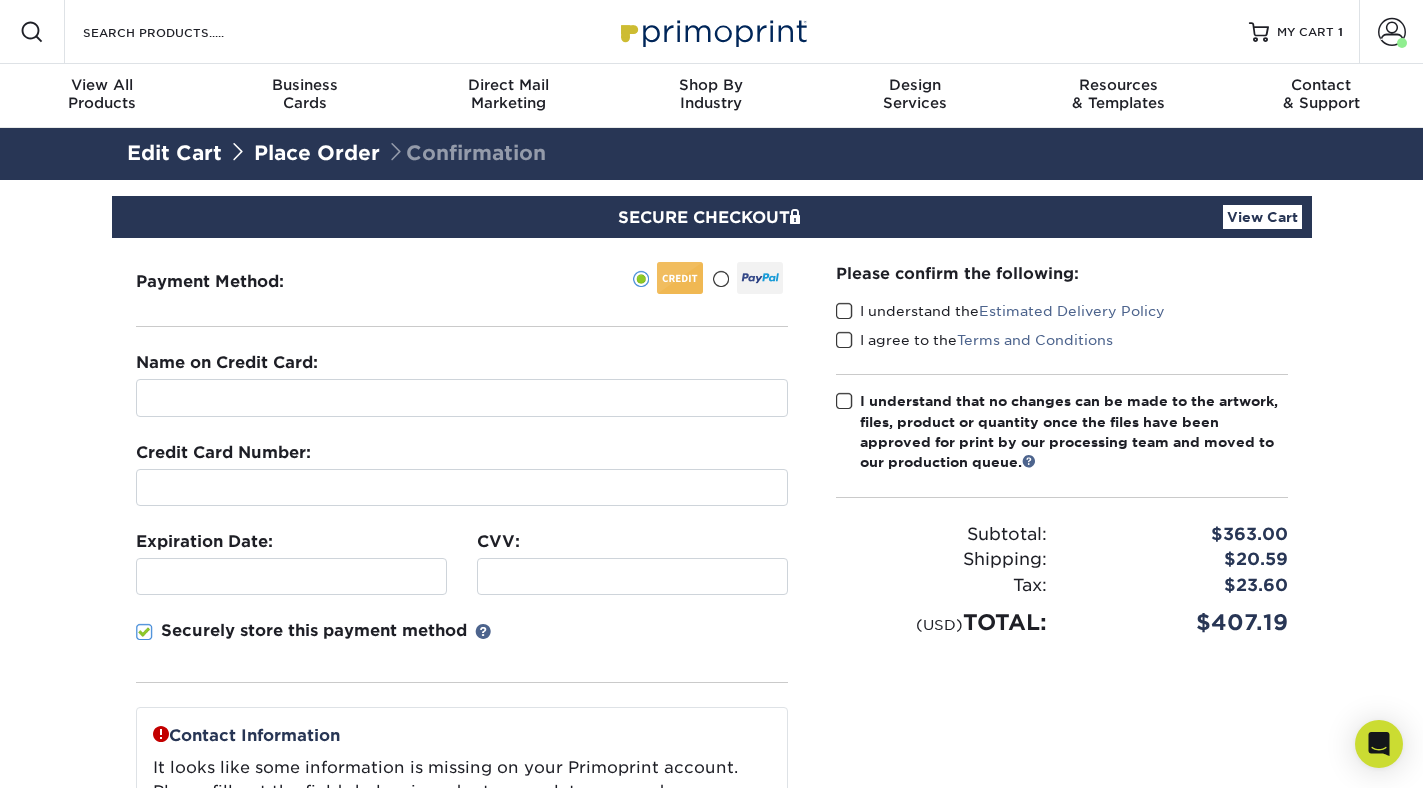 click at bounding box center (720, 279) 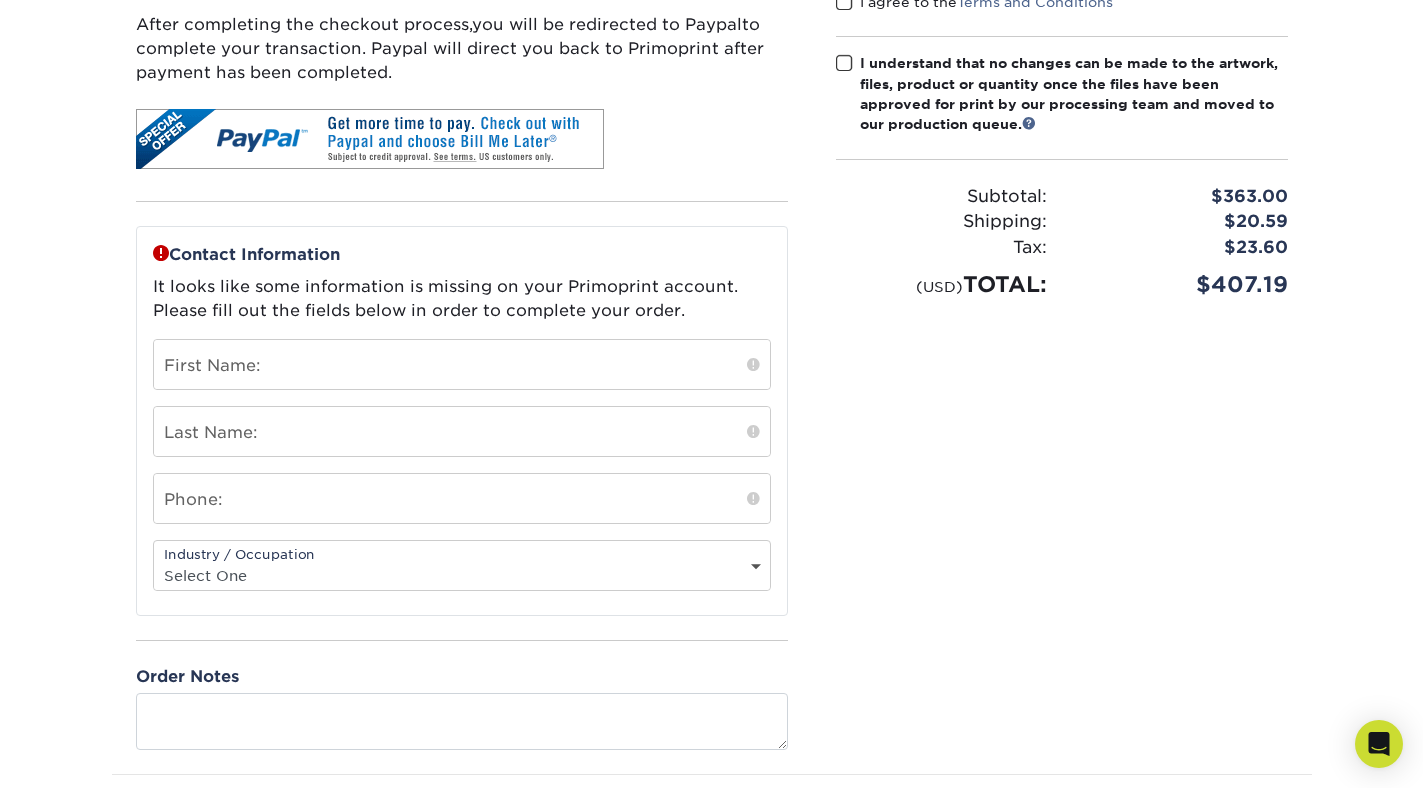 scroll, scrollTop: 456, scrollLeft: 0, axis: vertical 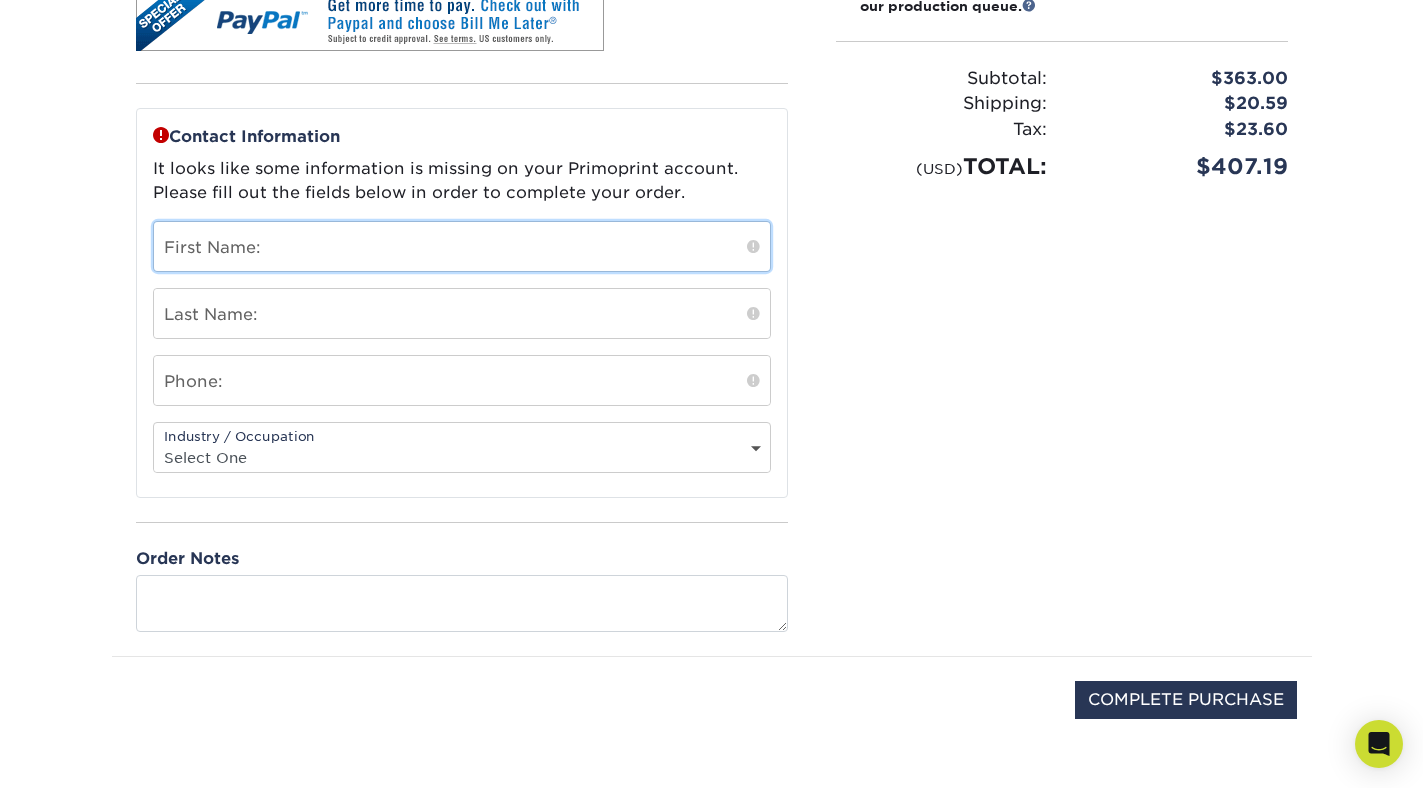 click at bounding box center (462, 246) 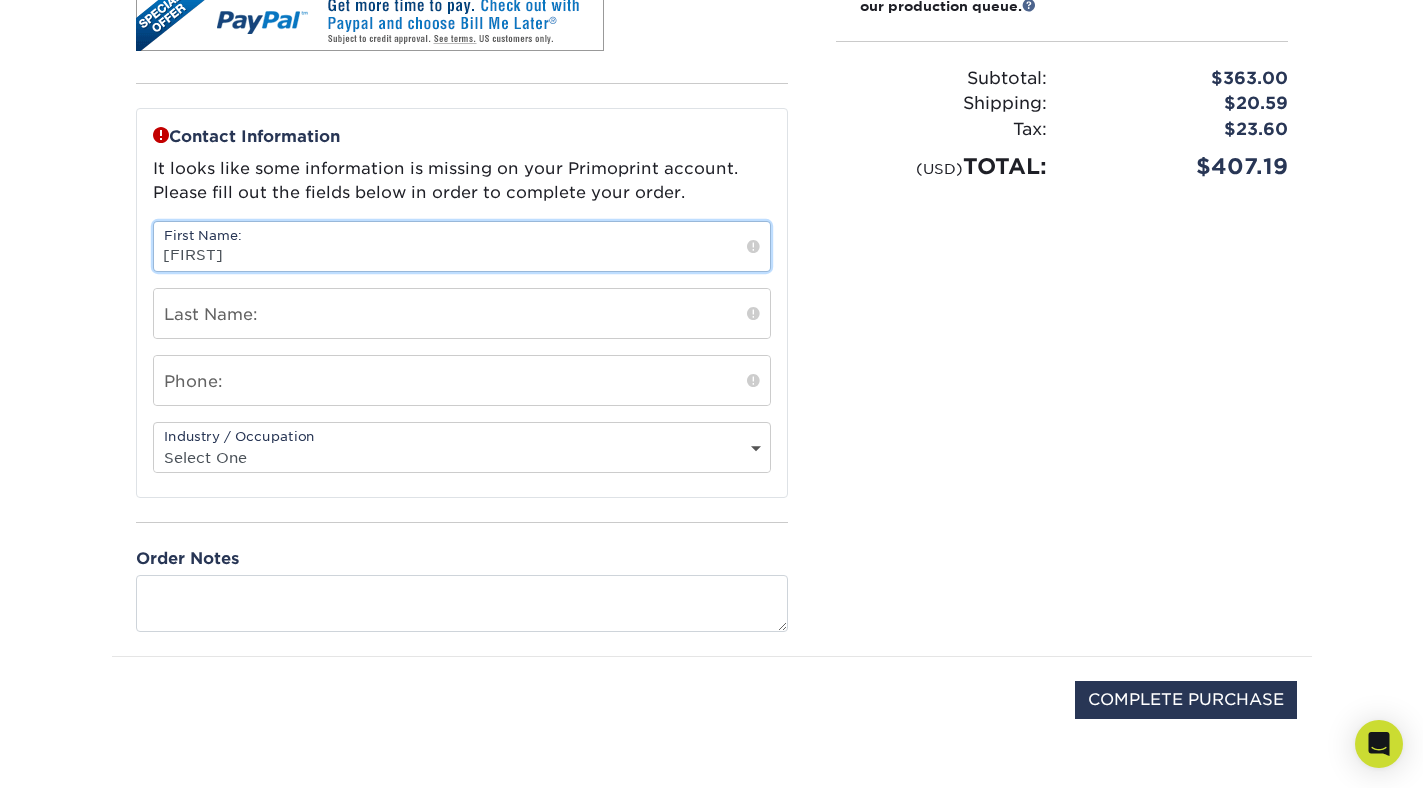 type on "[FIRST]" 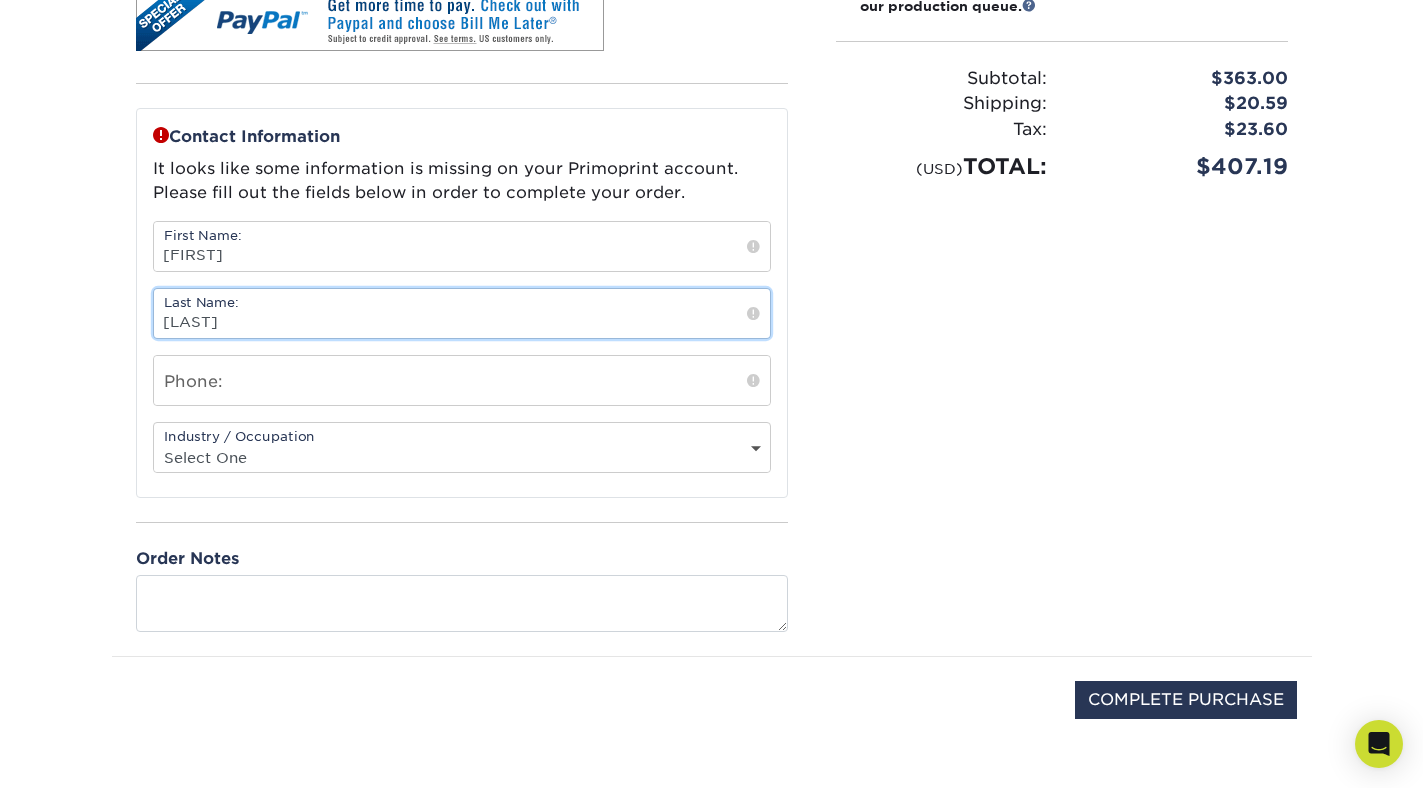 type on "[LAST]" 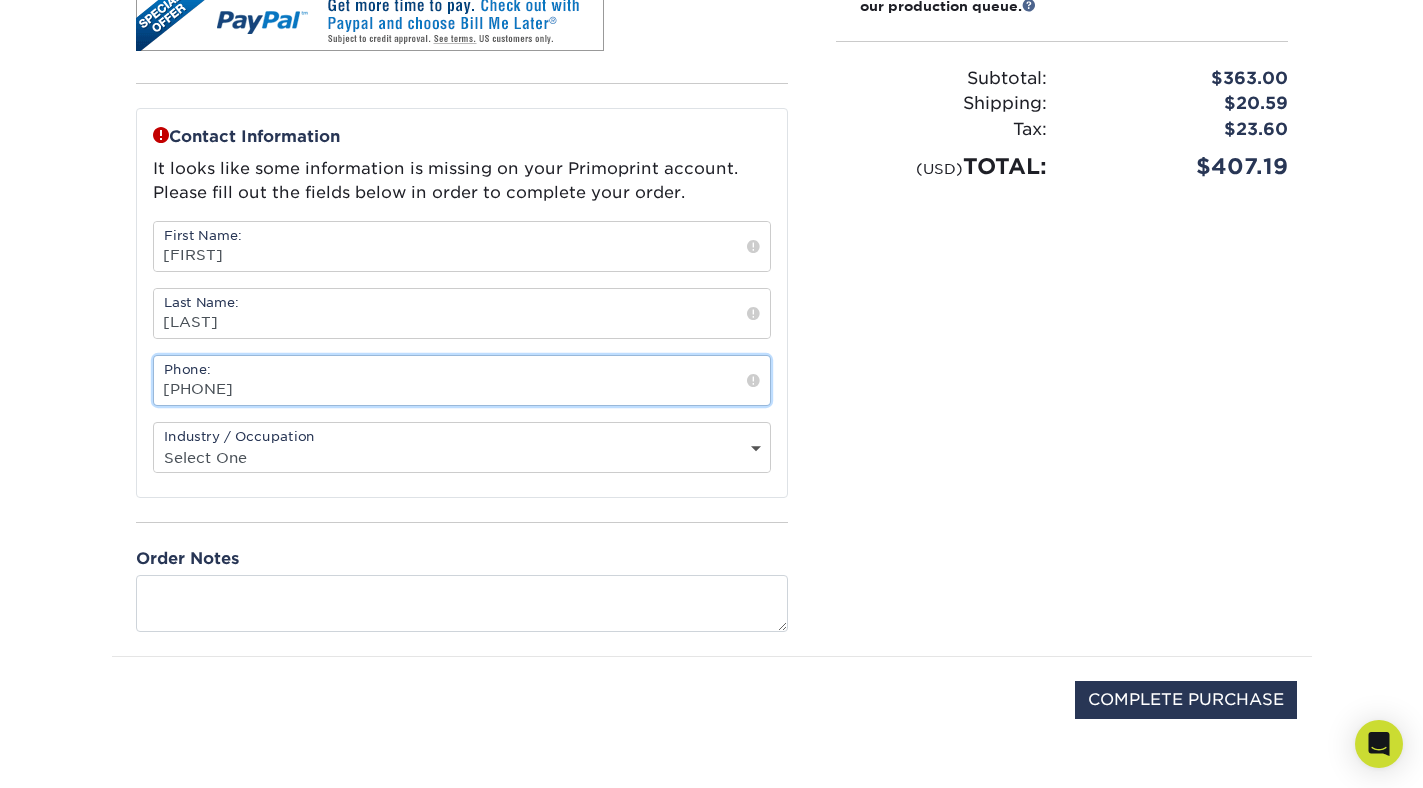 type on "[PHONE]" 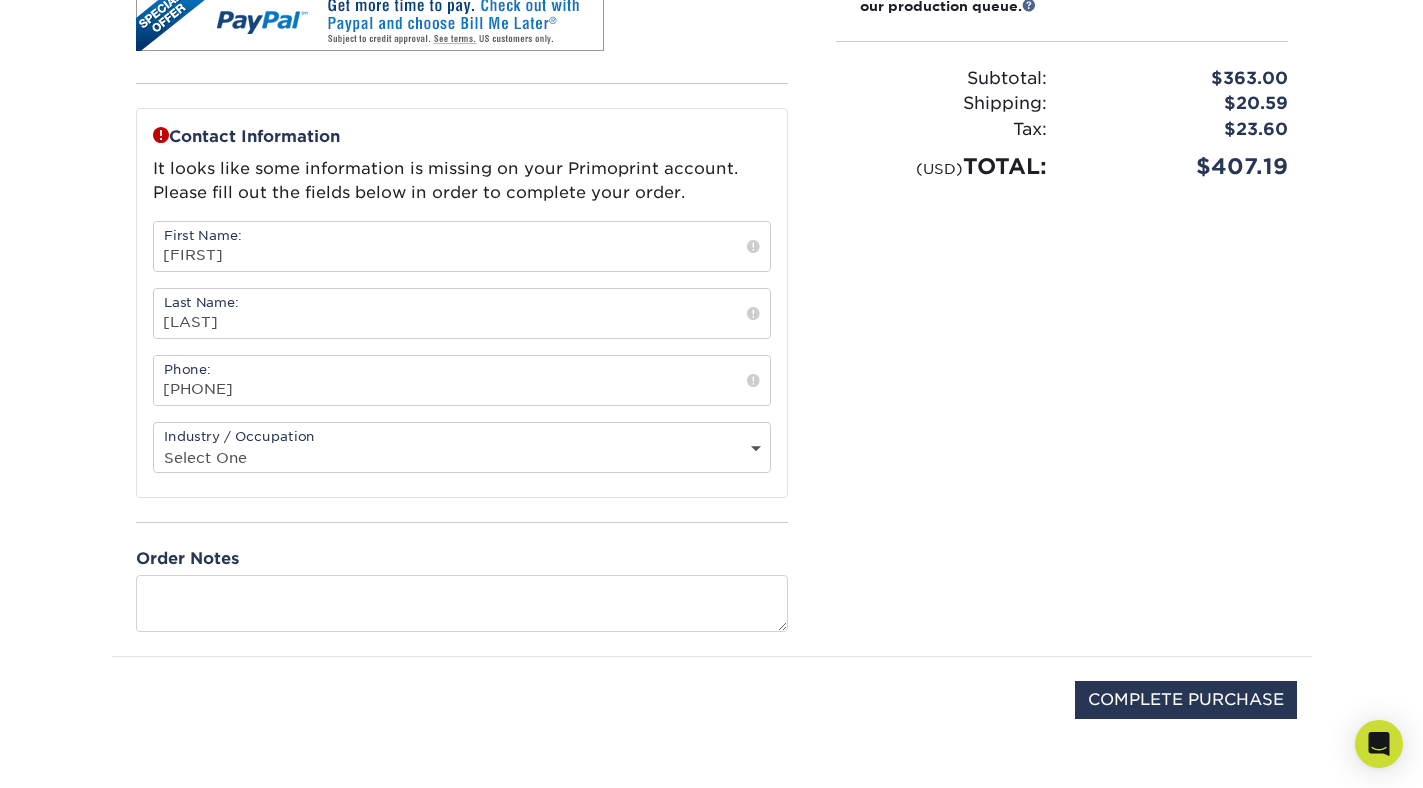 click on "Industry / Occupation
Select One
Administrative
Executive
Human Resources
Construction
Education
Entertainment
Event / Wedding Planning
Financial Services
Food and Beverage
Graphic Designer
Healthcare Insurance Legal" at bounding box center [462, 447] 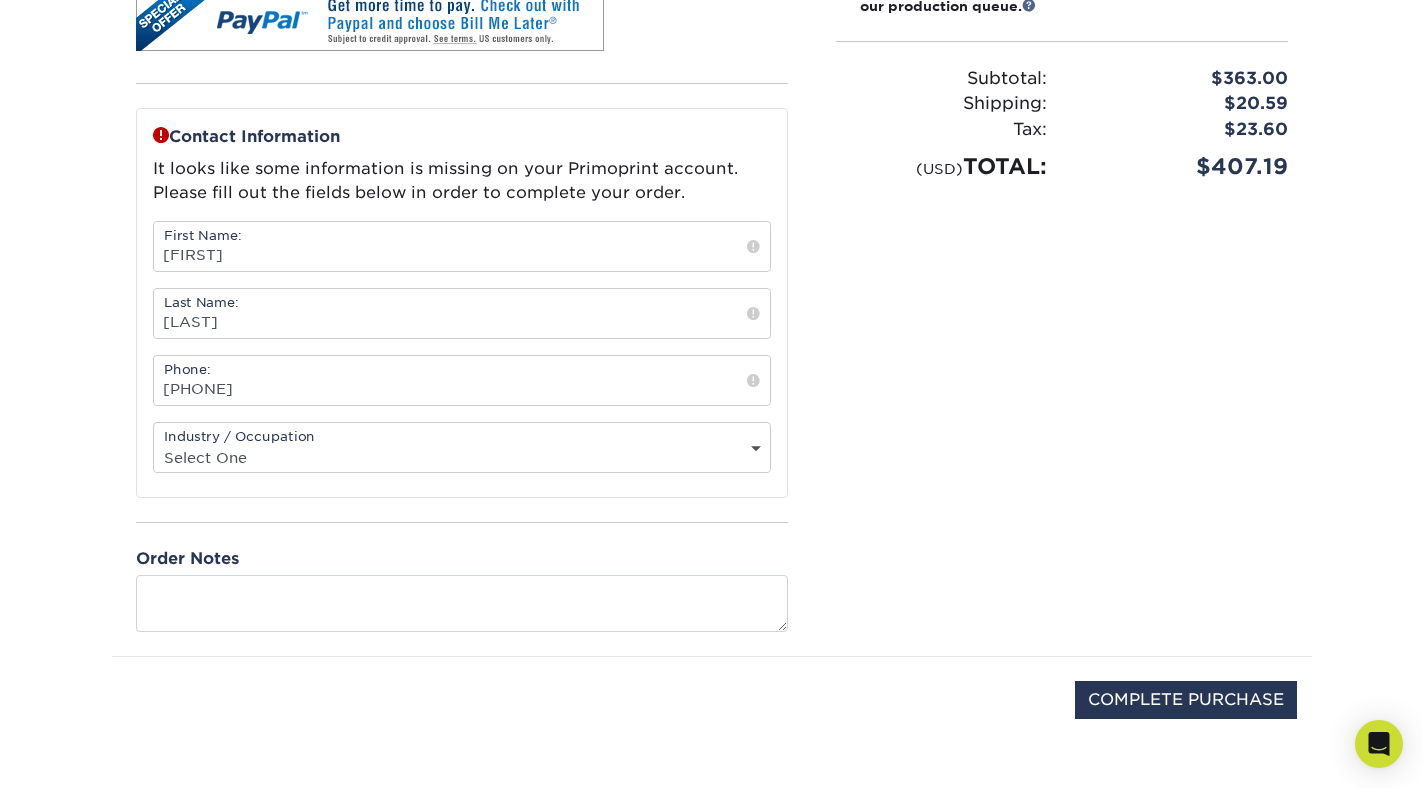 click on "Select One
Administrative
Executive
Human Resources
Construction
Education
Entertainment
Event / Wedding Planning
Financial Services
Food and Beverage
Graphic Designer
Healthcare
Insurance
Legal Agency Public Relations" at bounding box center (462, 457) 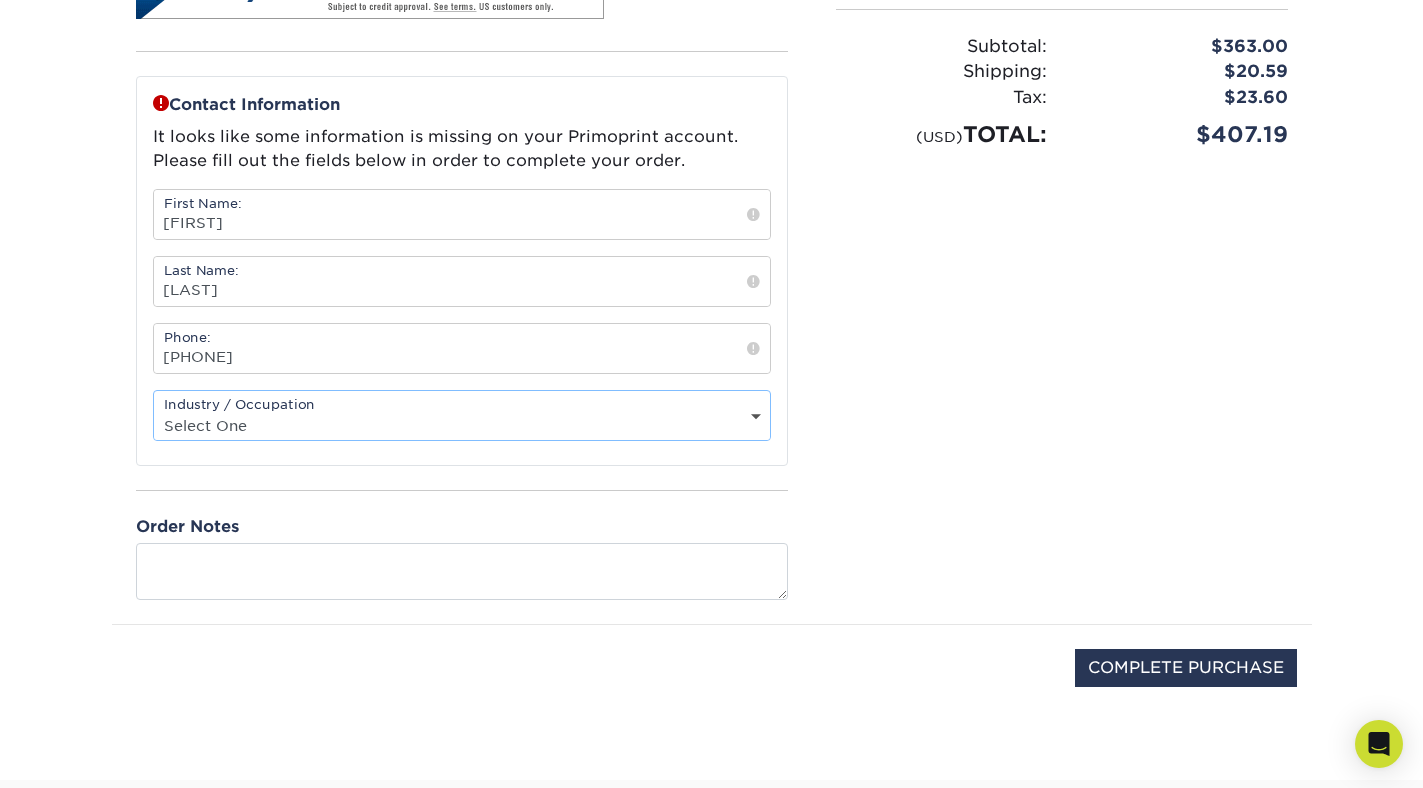 scroll, scrollTop: 740, scrollLeft: 0, axis: vertical 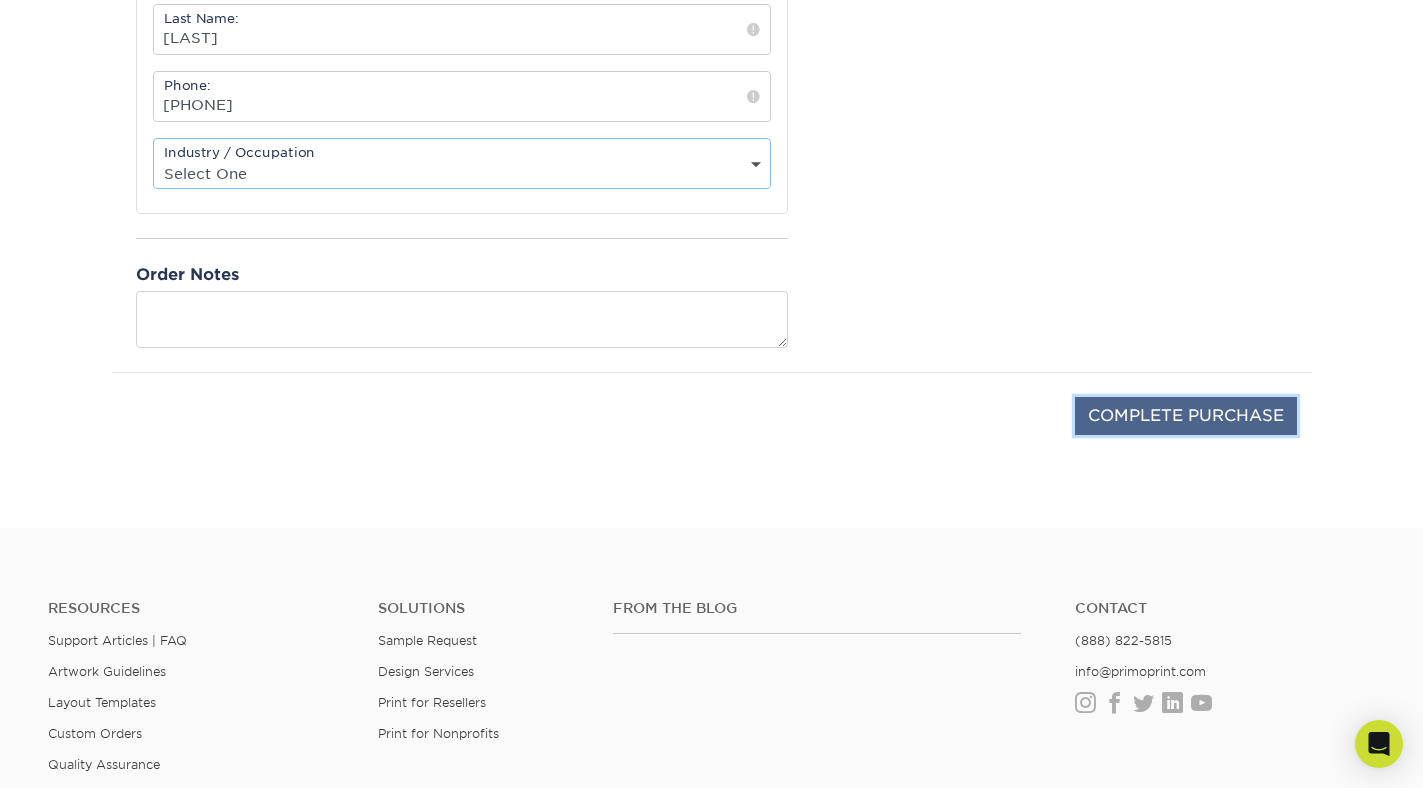 click on "COMPLETE PURCHASE" at bounding box center (1186, 416) 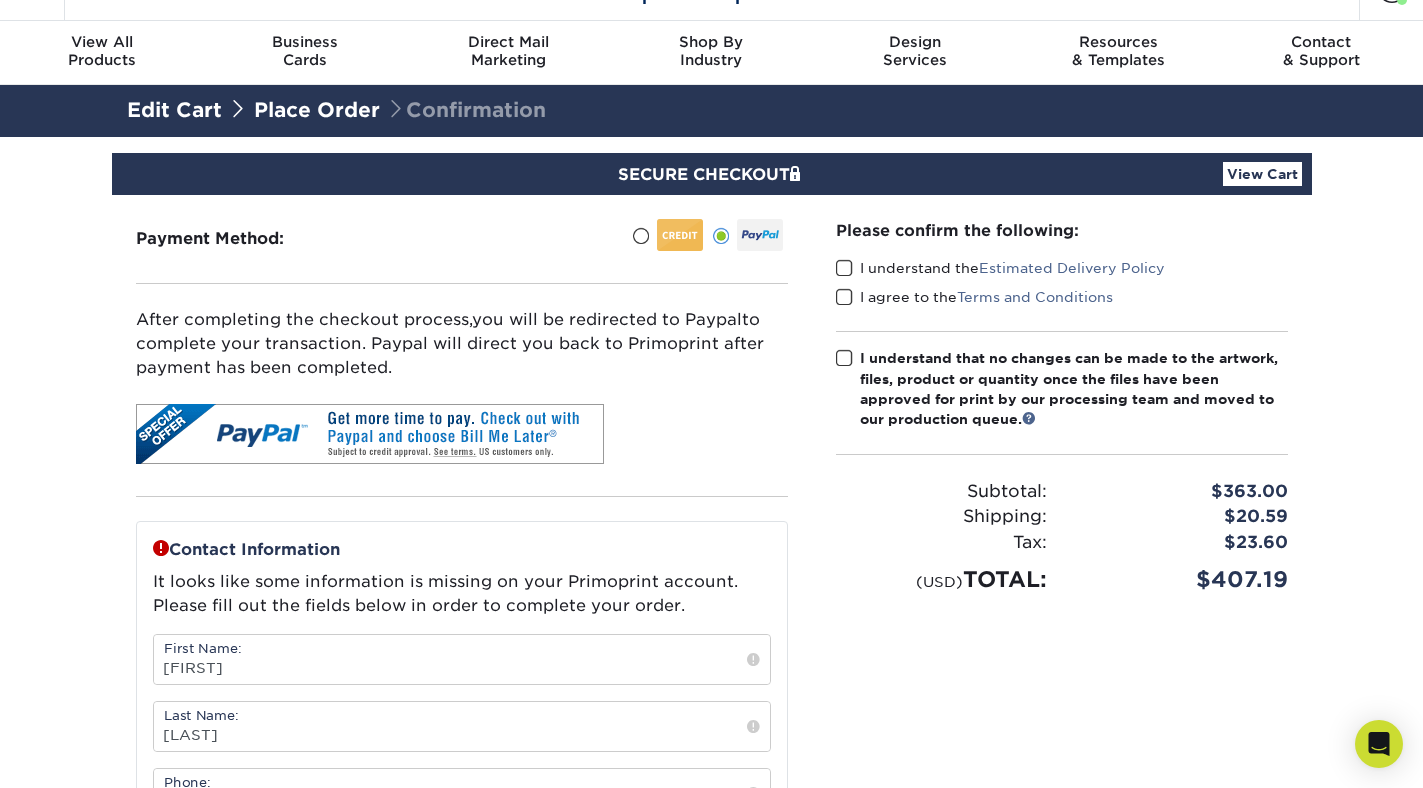 scroll, scrollTop: 48, scrollLeft: 0, axis: vertical 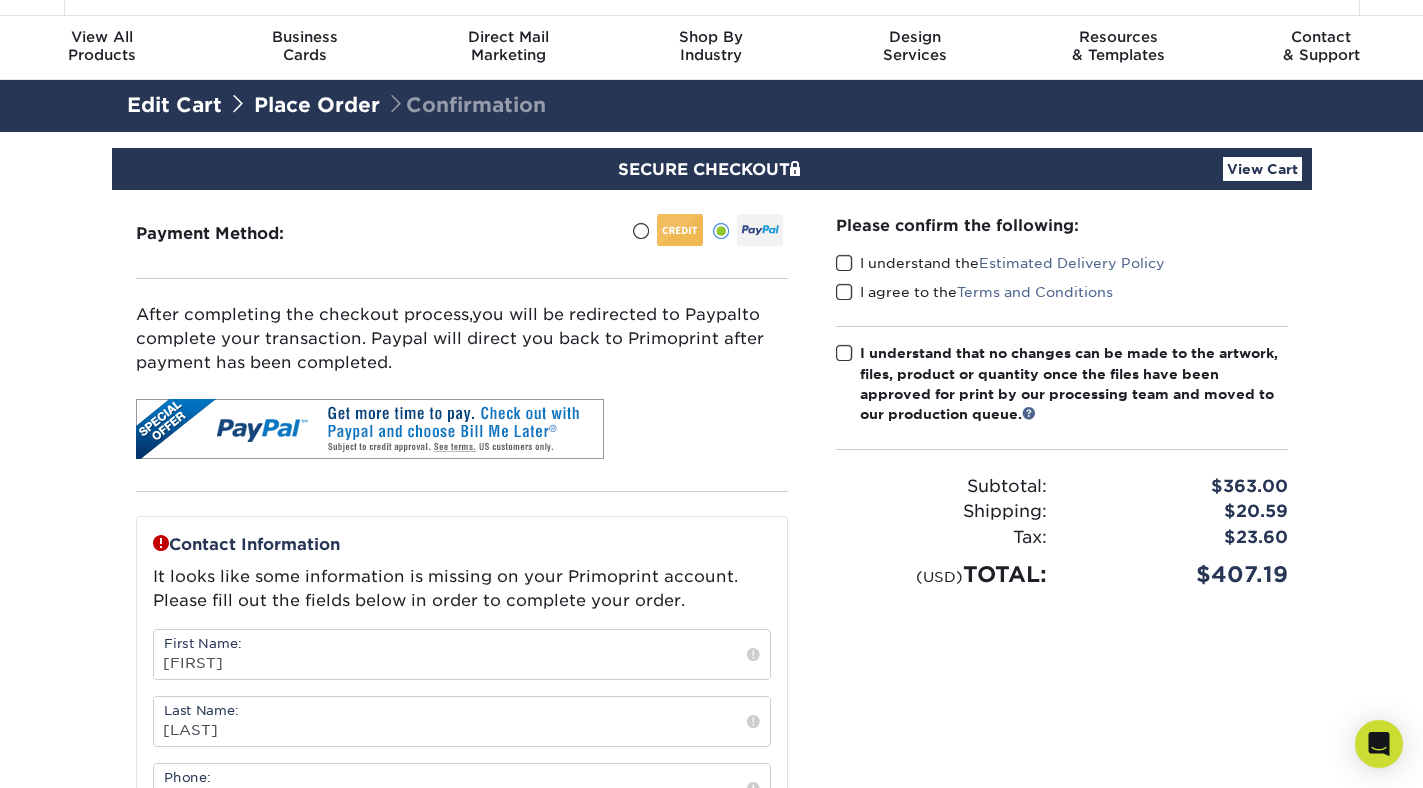 click on "I understand the  Estimated Delivery Policy" at bounding box center [1000, 263] 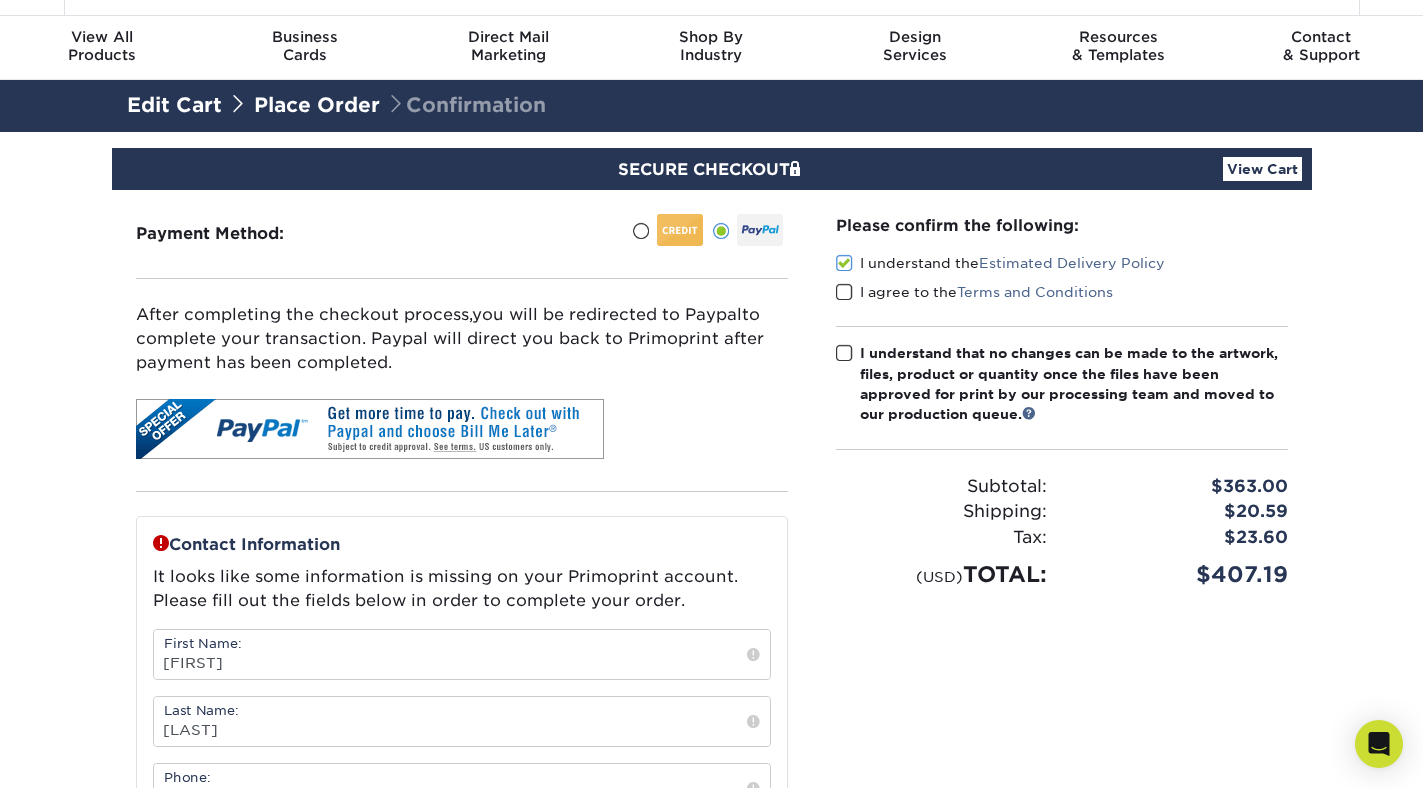 click at bounding box center (844, 292) 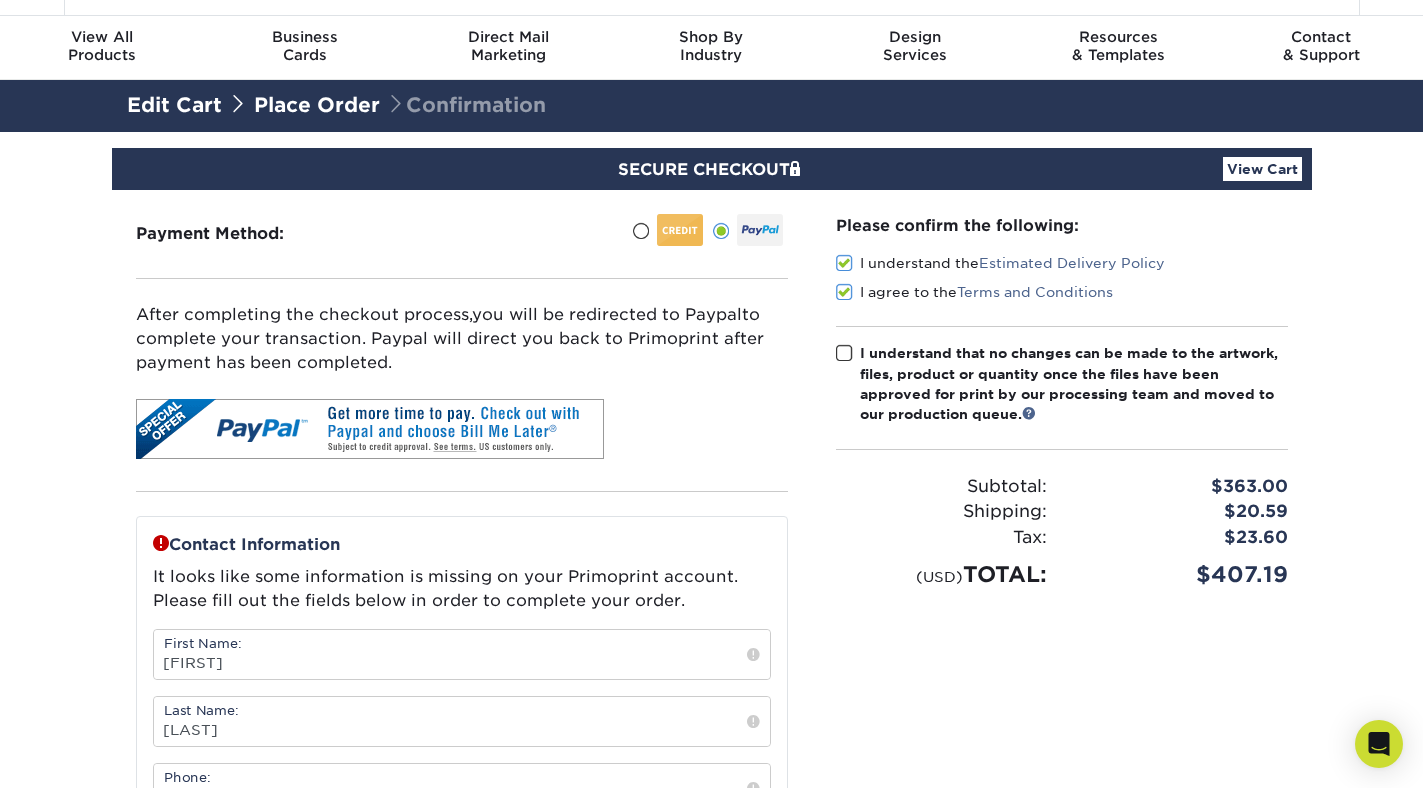 click at bounding box center [844, 353] 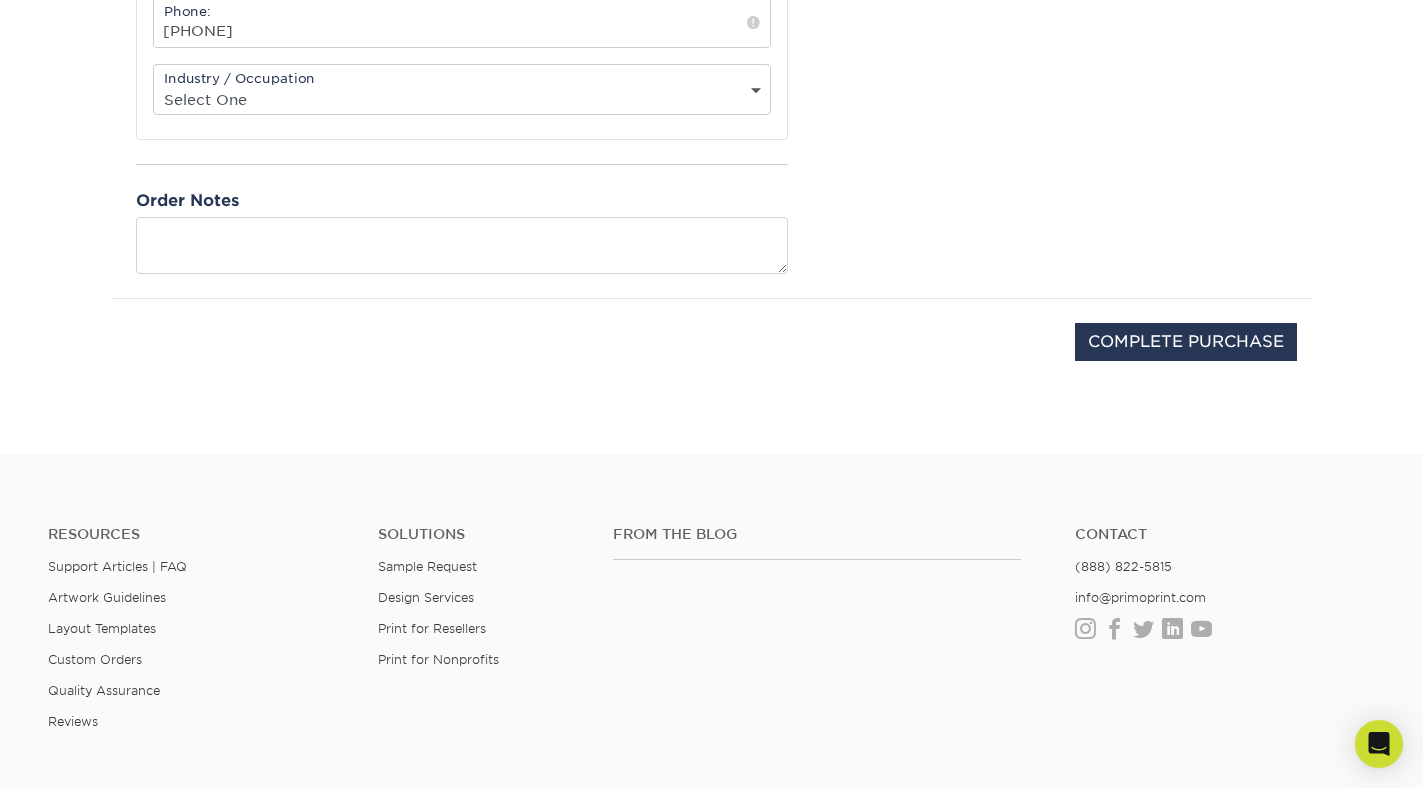 scroll, scrollTop: 816, scrollLeft: 0, axis: vertical 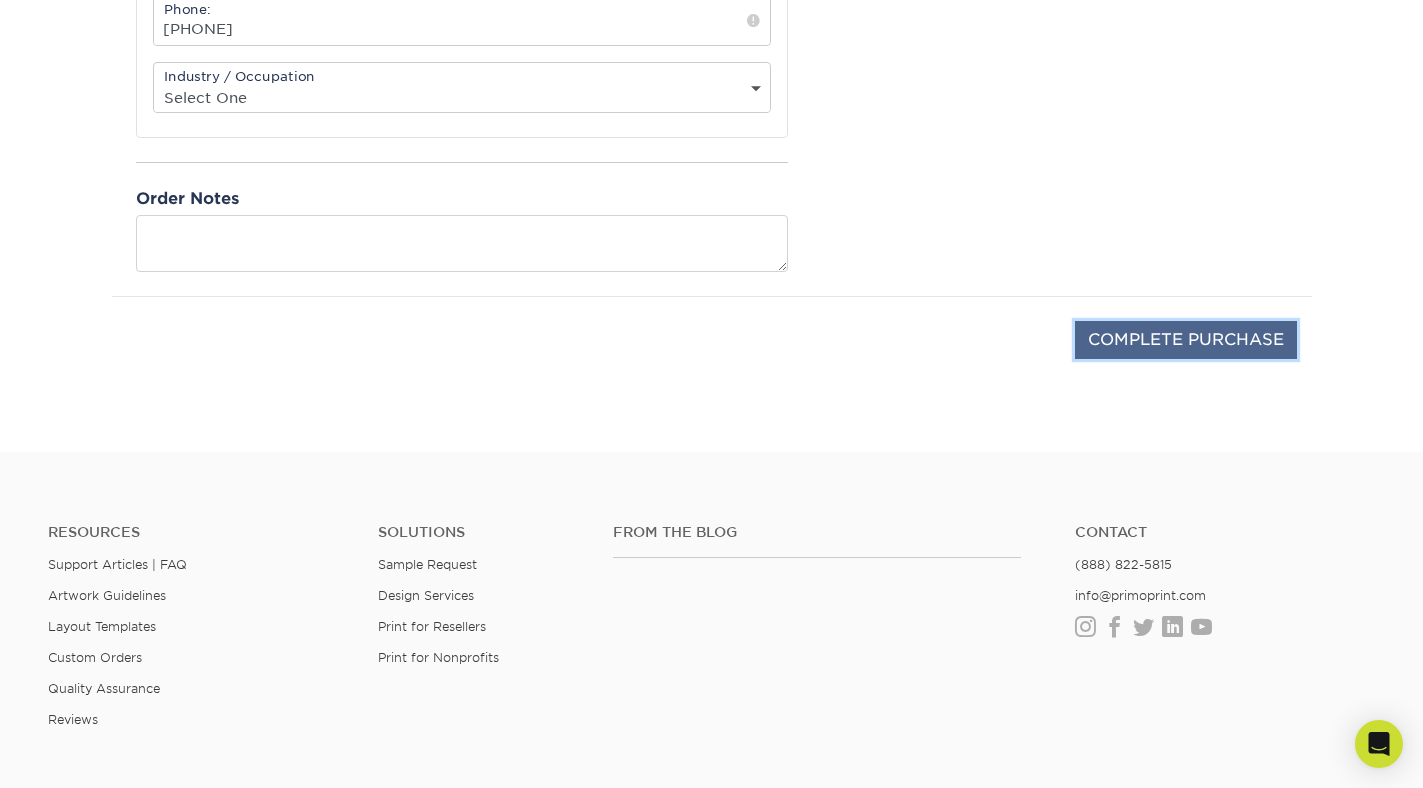 click on "COMPLETE PURCHASE" at bounding box center [1186, 340] 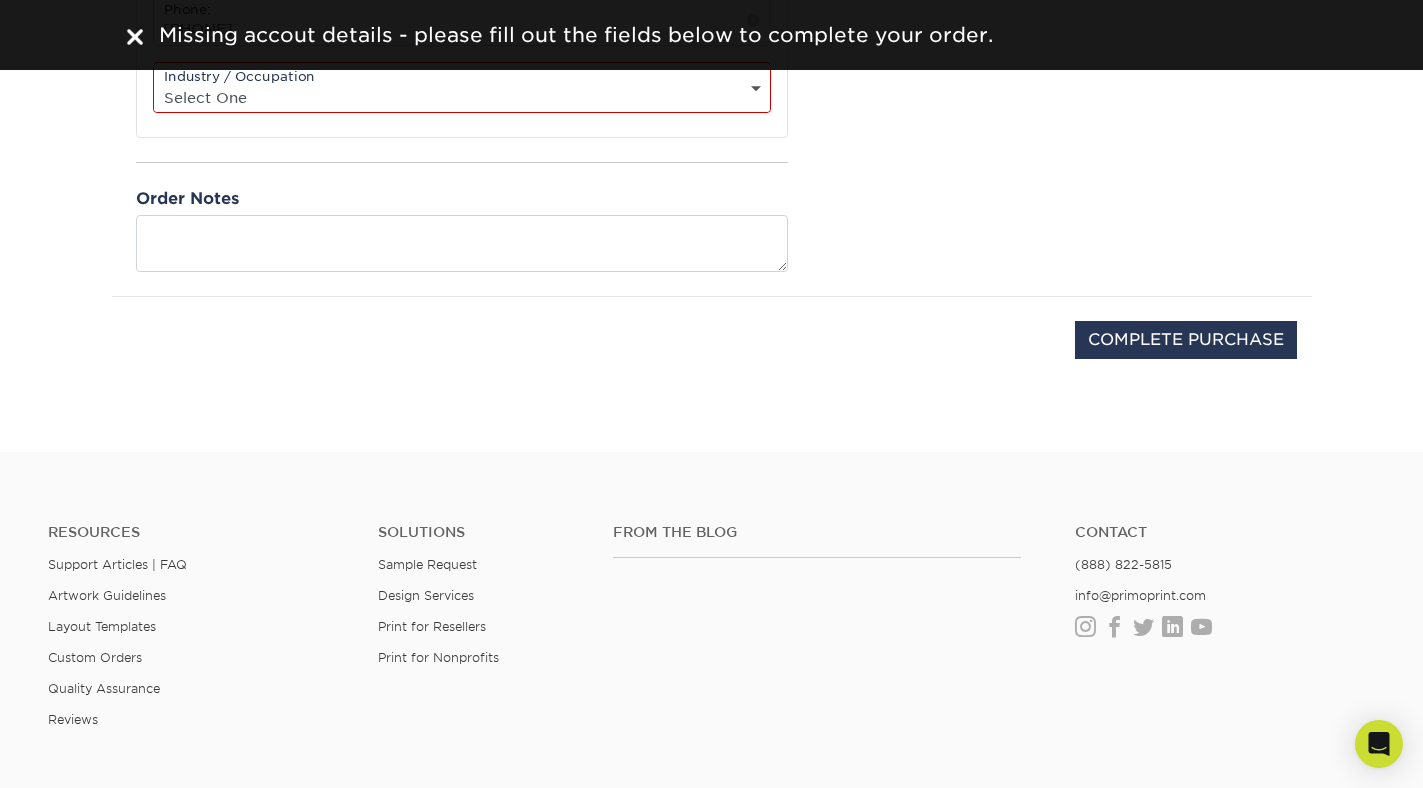 click on "Select One
Administrative
Executive
Human Resources
Construction
Education
Entertainment
Event / Wedding Planning
Financial Services
Food and Beverage
Graphic Designer
Healthcare
Insurance
Legal Agency Public Relations" at bounding box center [462, 97] 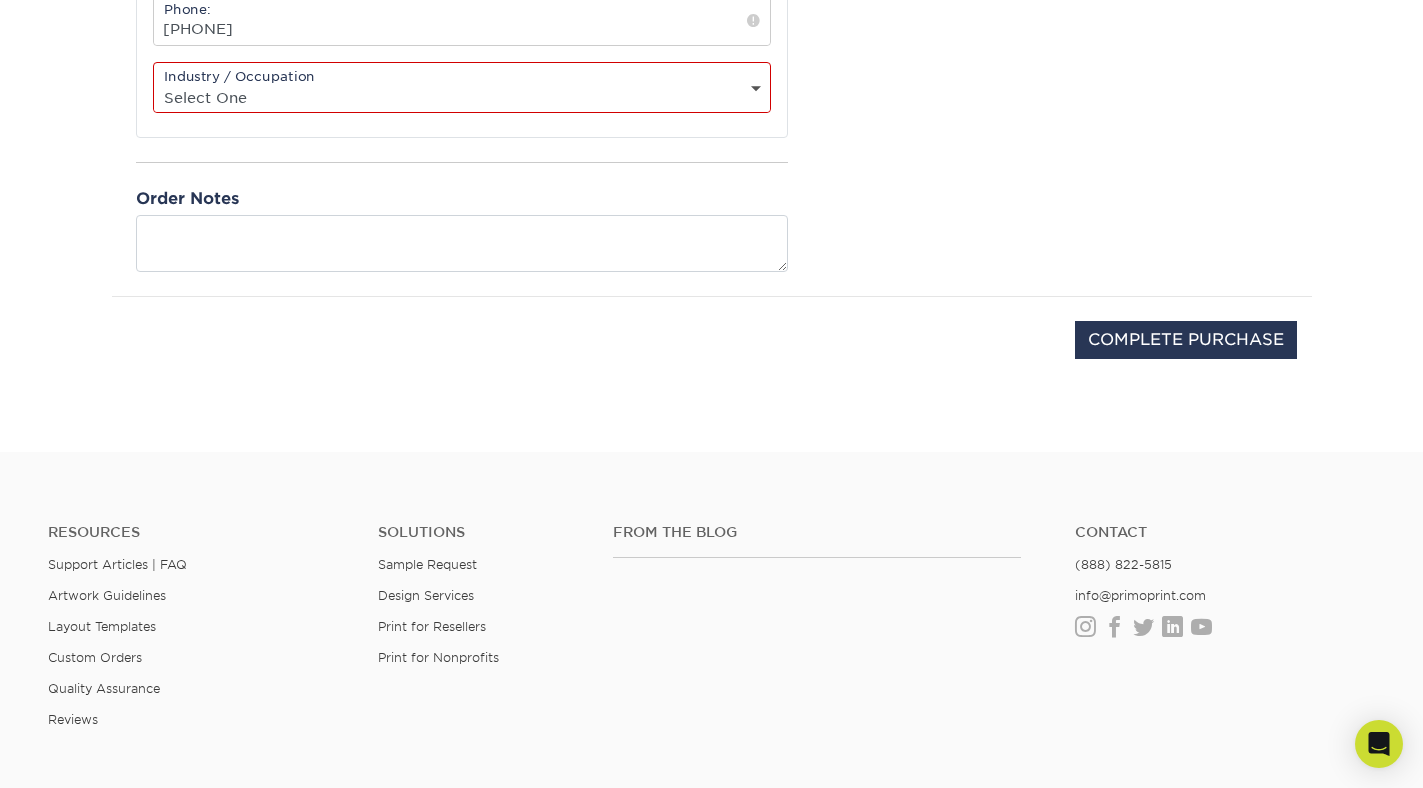 select on "21" 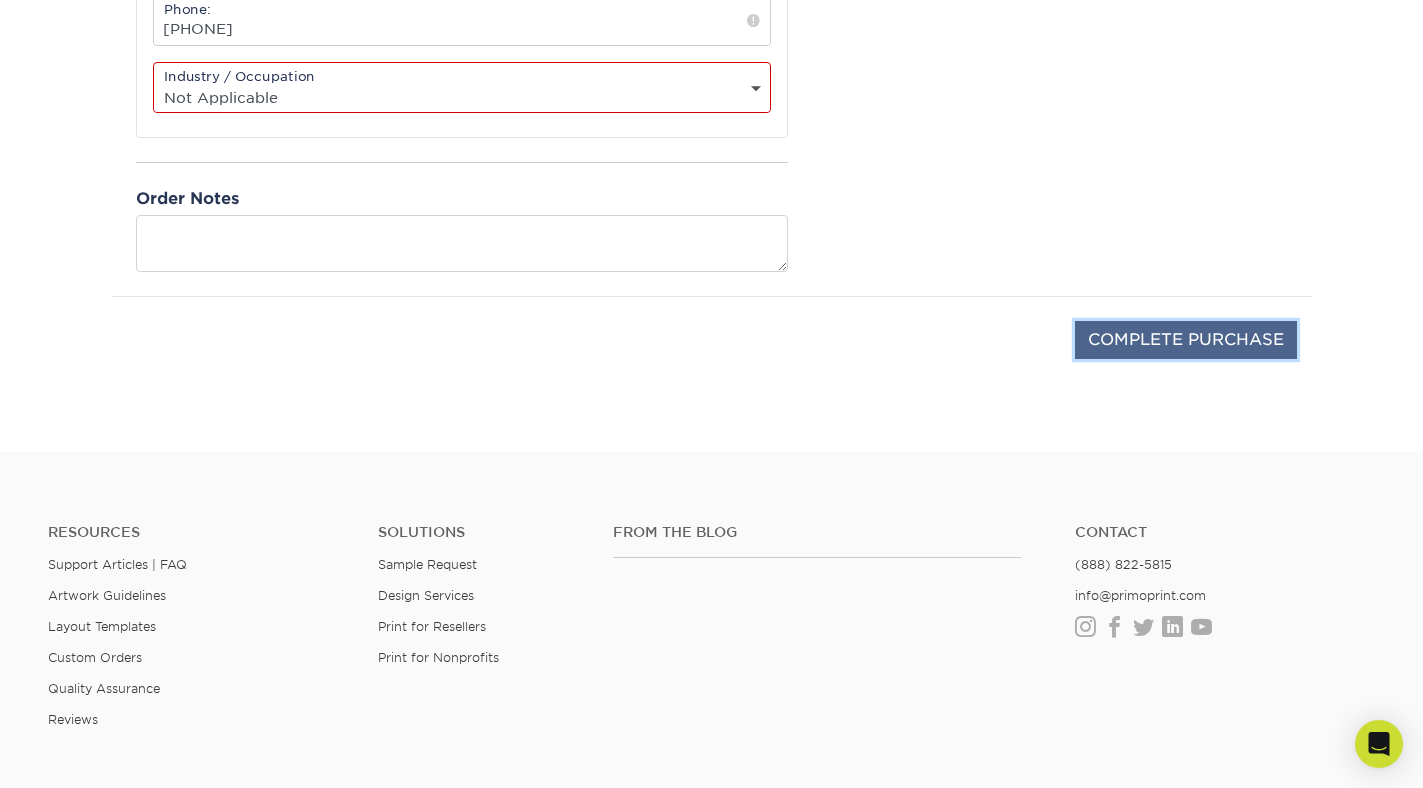 click on "COMPLETE PURCHASE" at bounding box center (1186, 340) 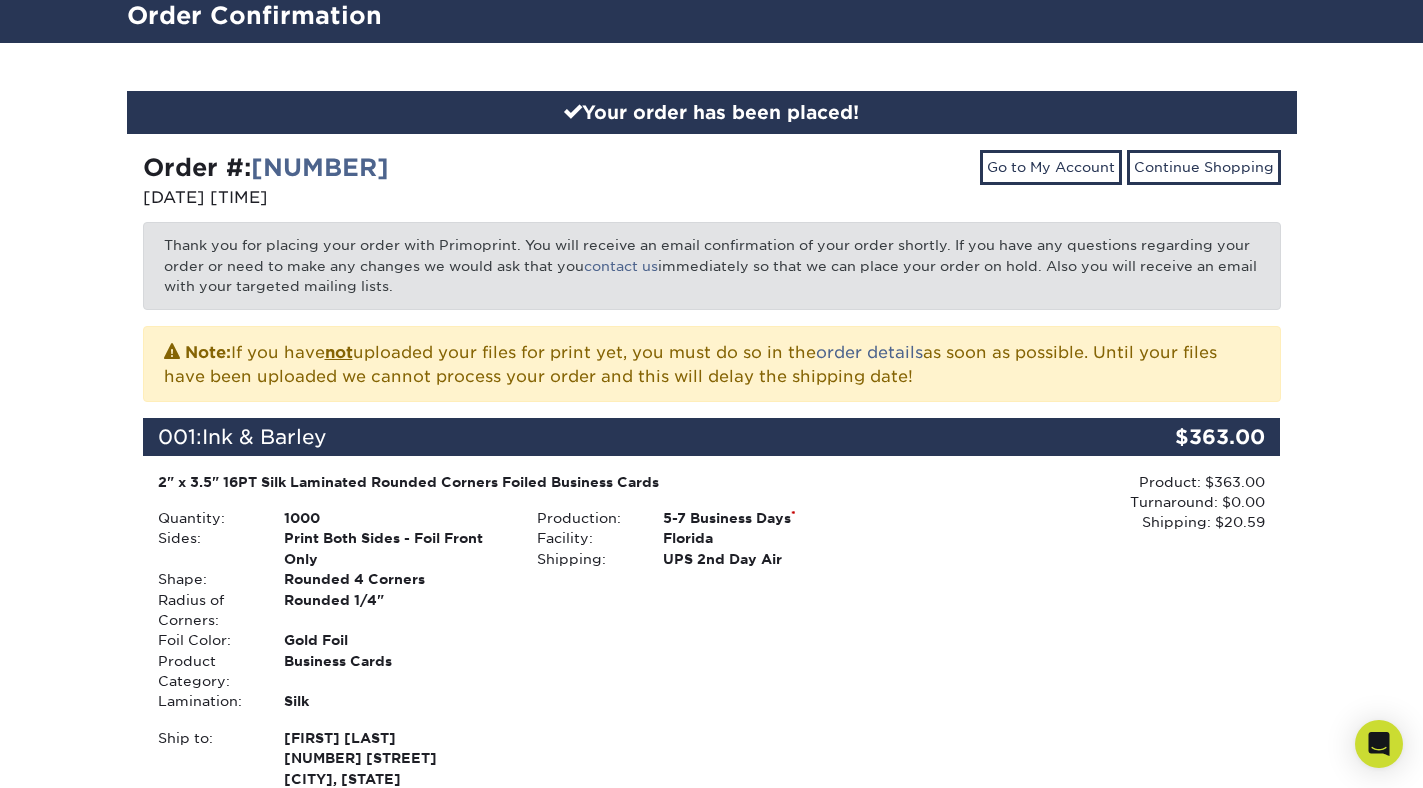 scroll, scrollTop: 0, scrollLeft: 0, axis: both 